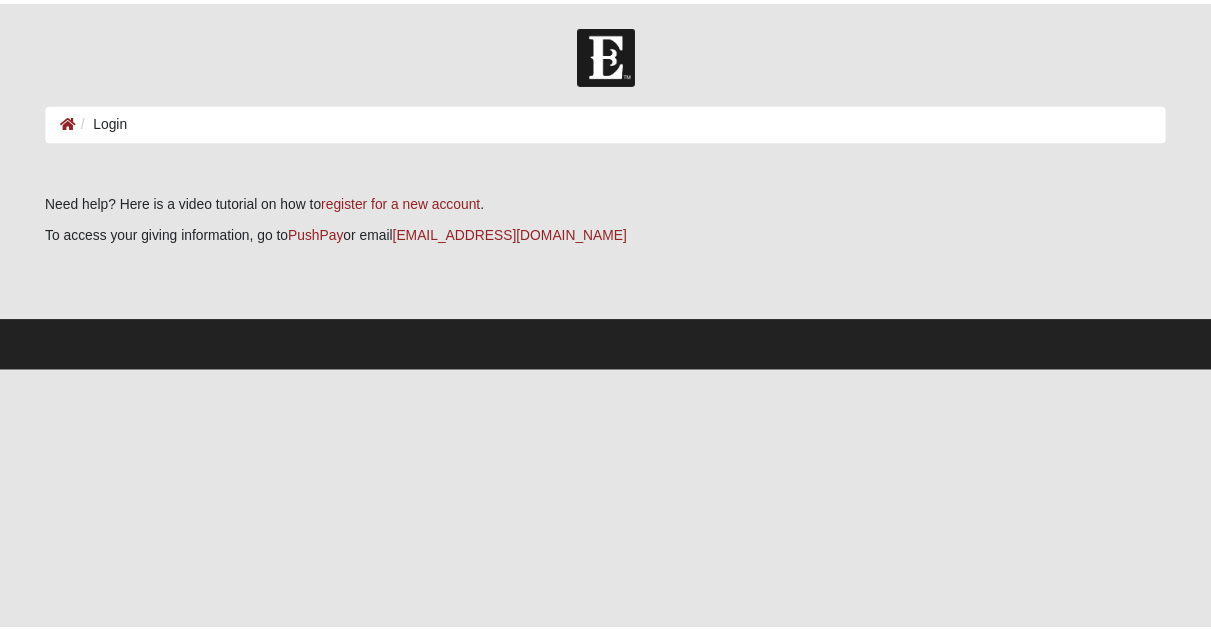 scroll, scrollTop: 0, scrollLeft: 0, axis: both 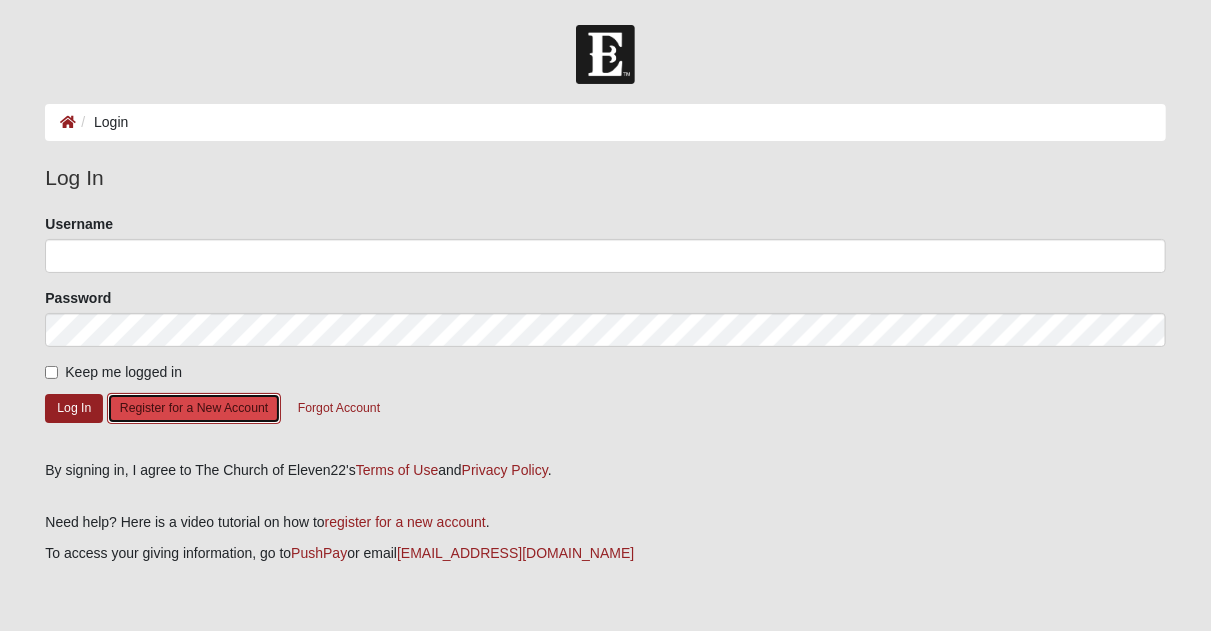 click on "Register for a New Account" 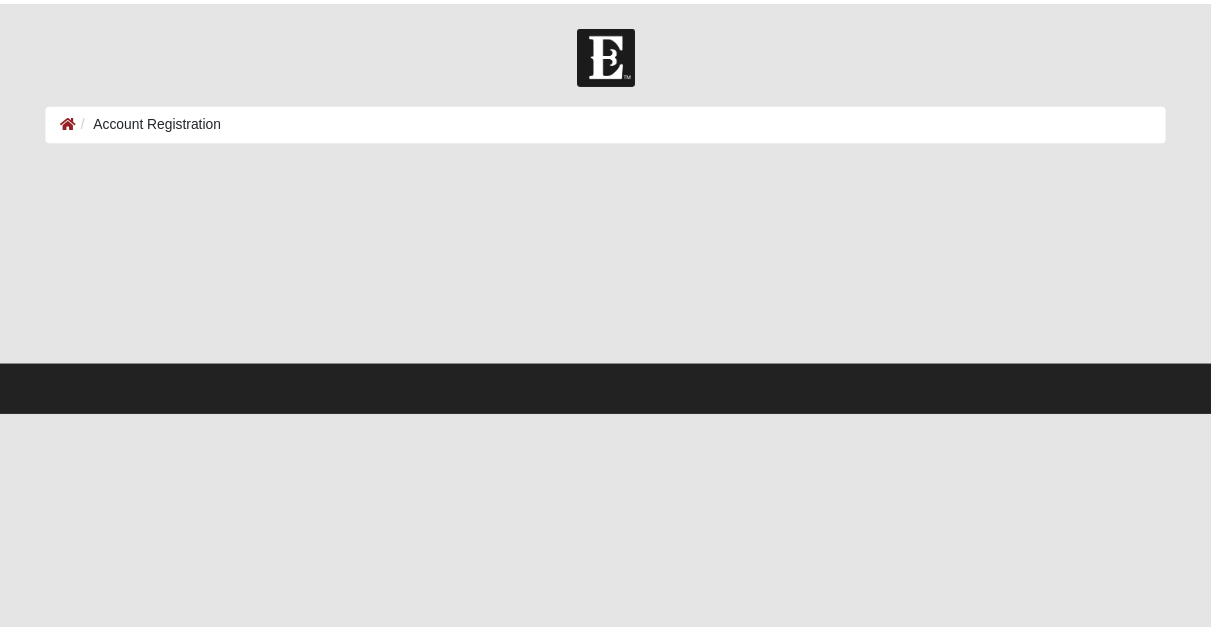 scroll, scrollTop: 0, scrollLeft: 0, axis: both 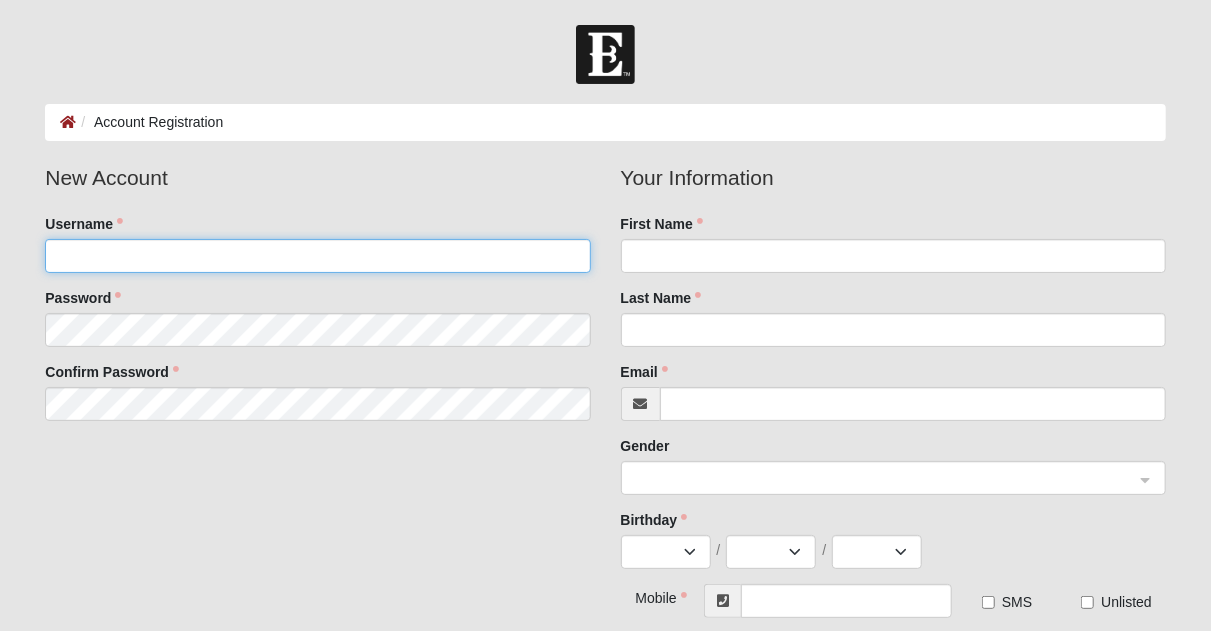 click on "Username" 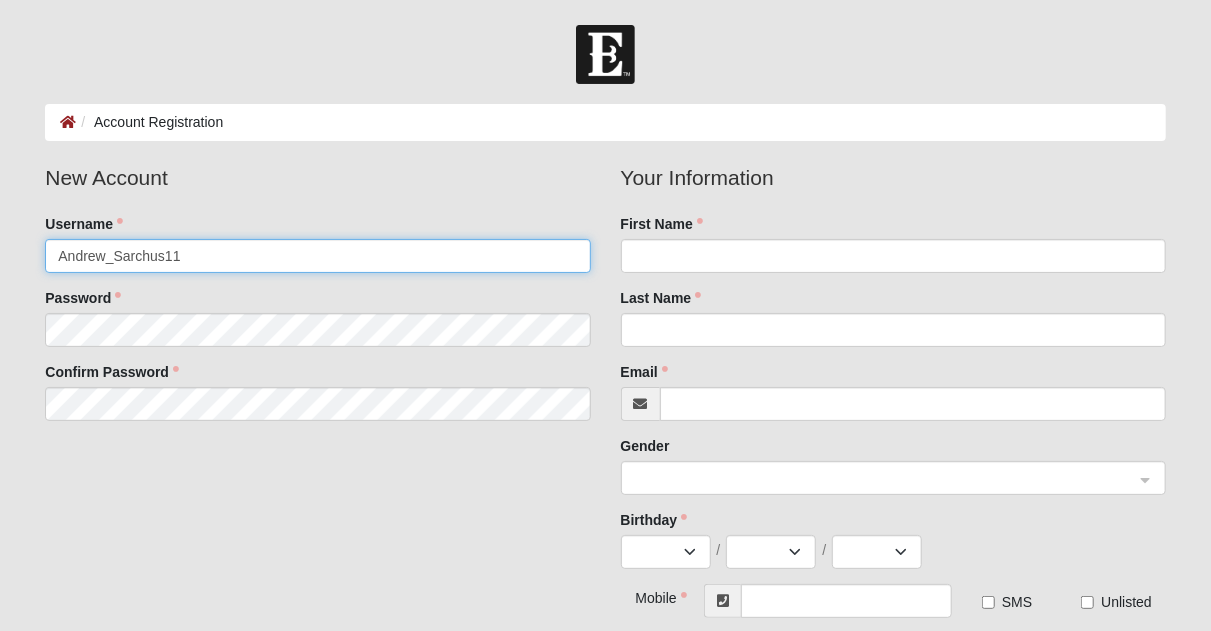 type on "Andrew_Sarchus11" 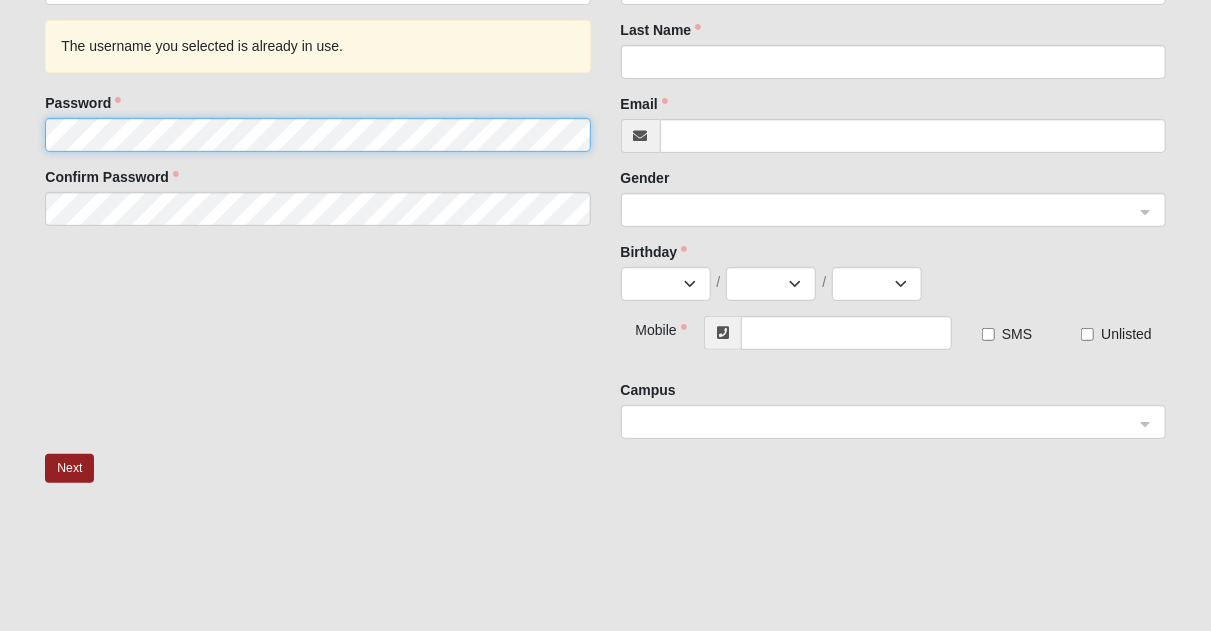 scroll, scrollTop: 0, scrollLeft: 0, axis: both 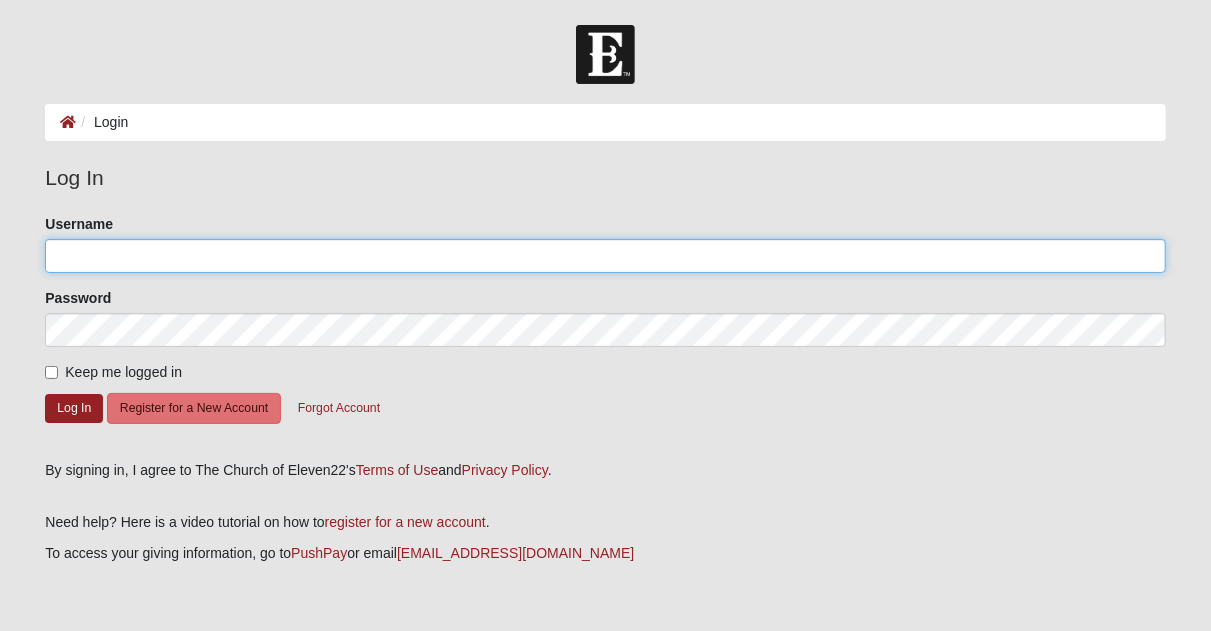 click on "Username" 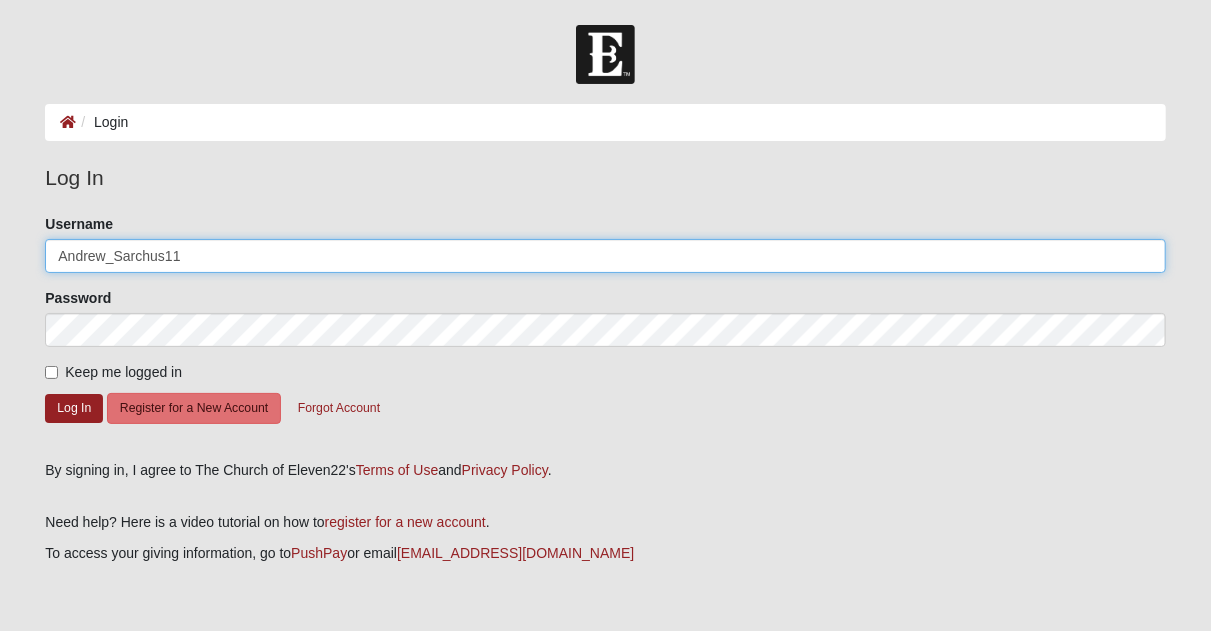 type on "Andrew_Sarchus11" 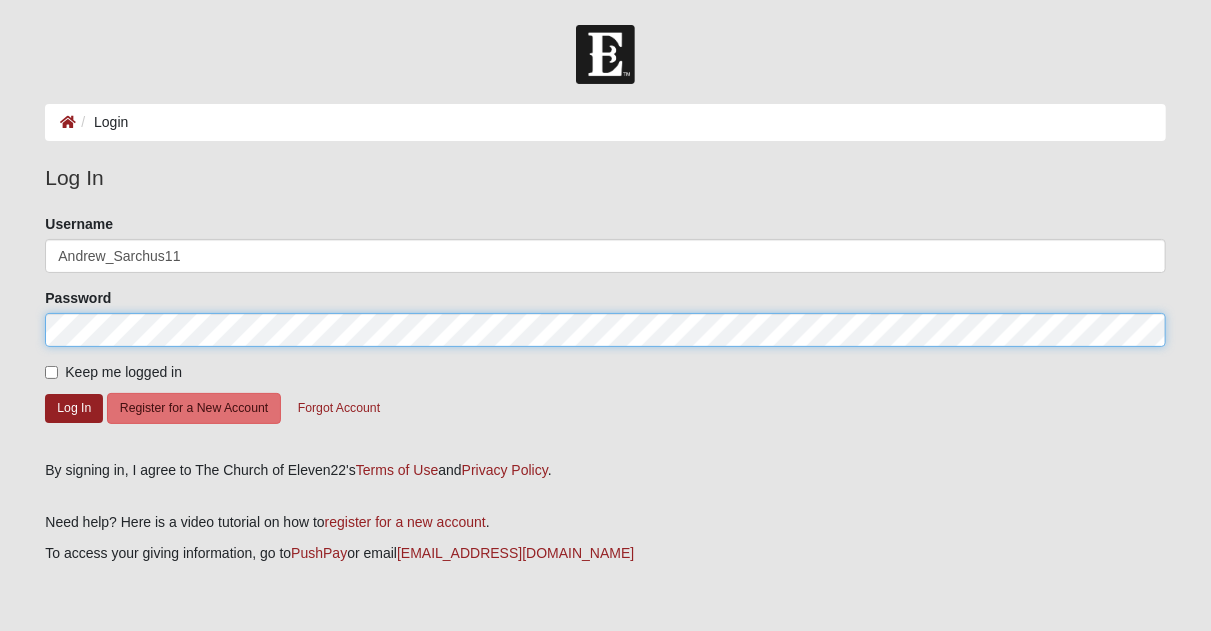 click on "Log In" 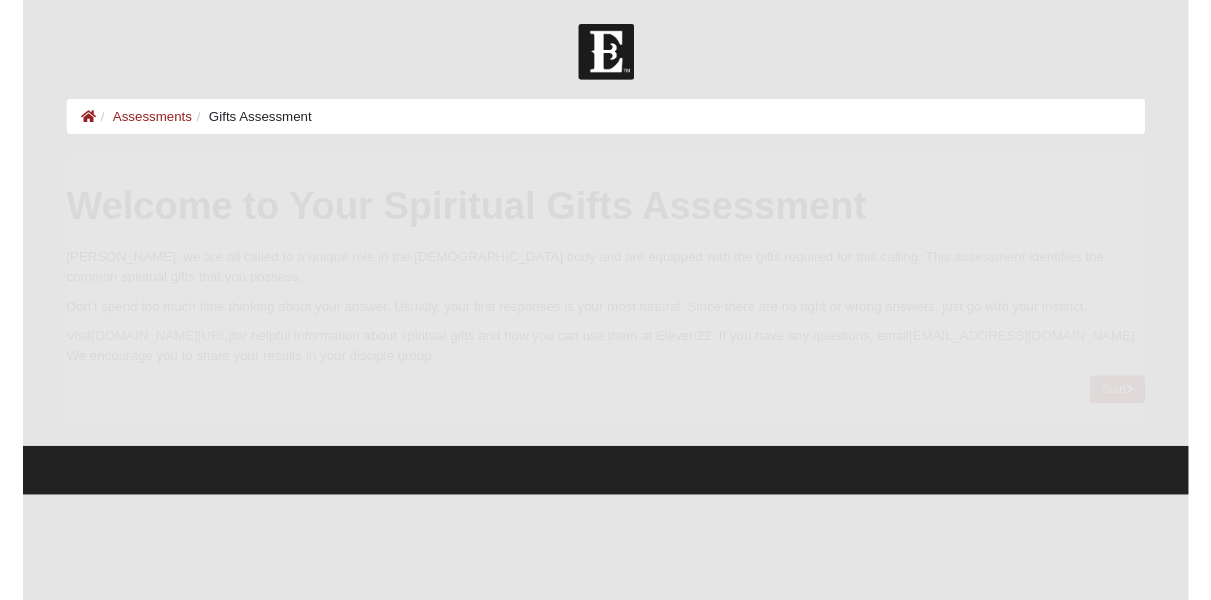scroll, scrollTop: 0, scrollLeft: 0, axis: both 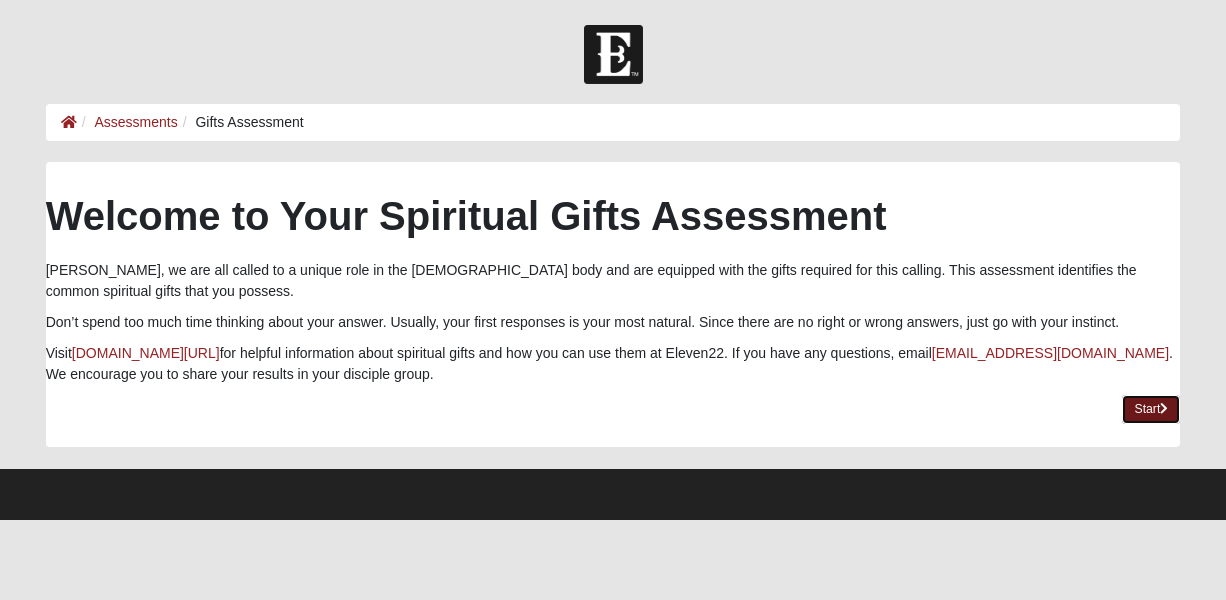 click on "Start" at bounding box center [1151, 409] 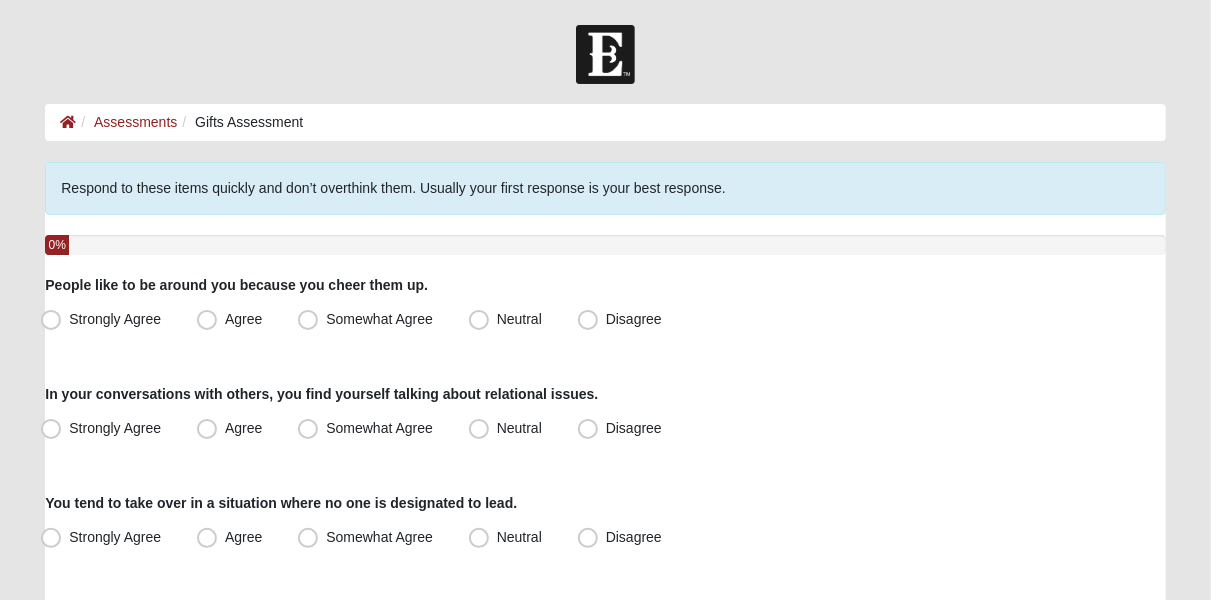 click on "Strongly Agree" at bounding box center [103, 320] 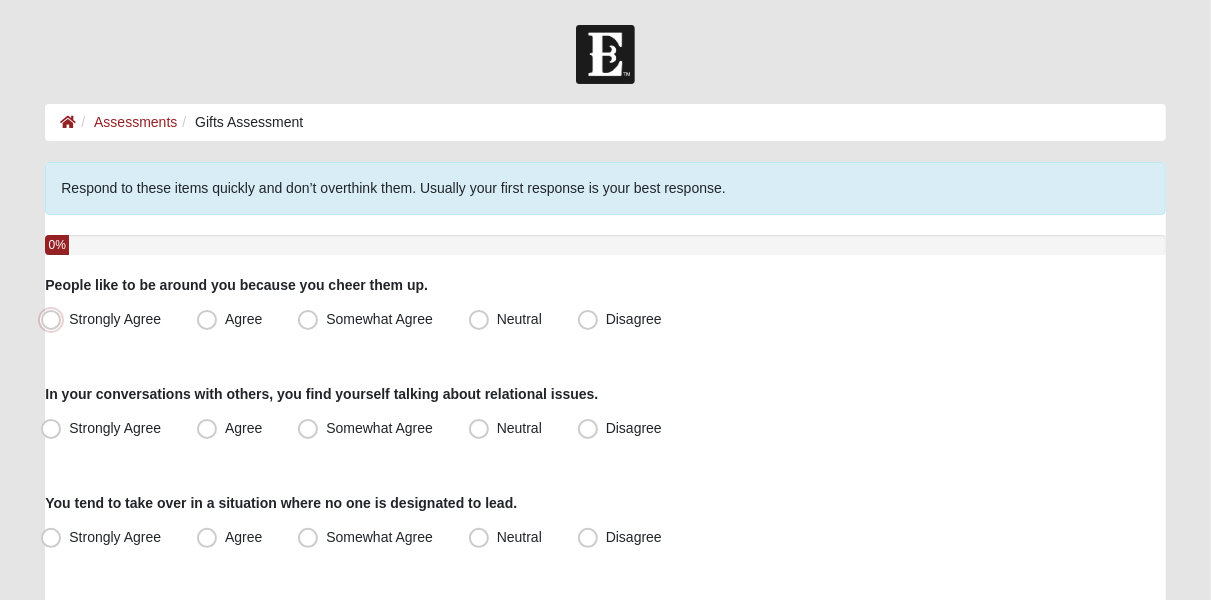 click on "Strongly Agree" at bounding box center [55, 319] 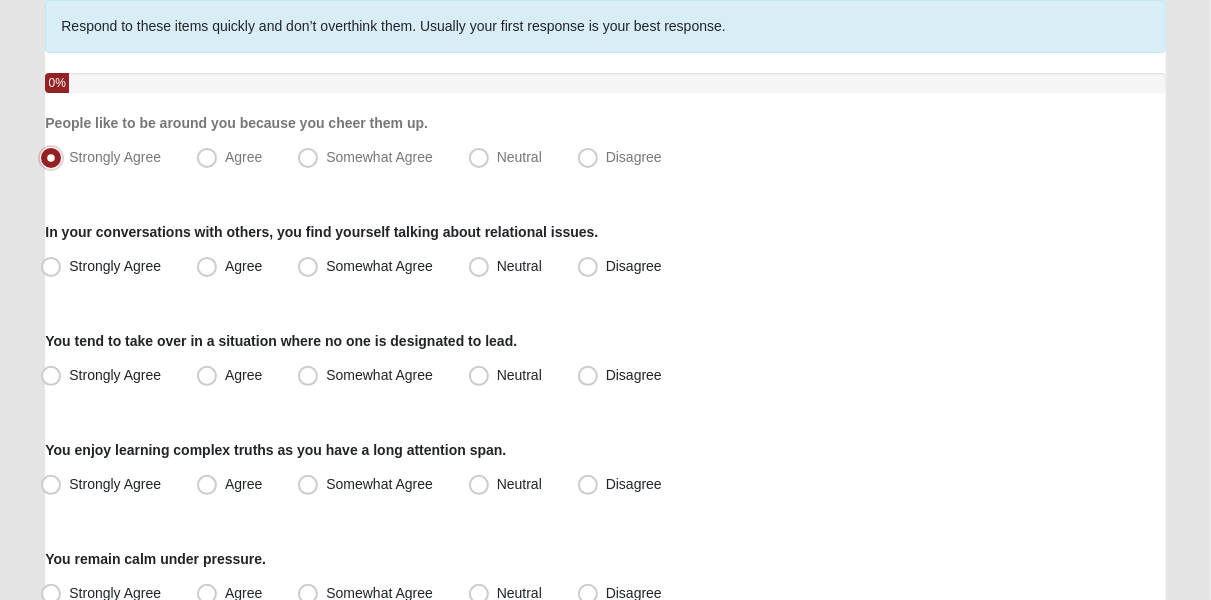 scroll, scrollTop: 181, scrollLeft: 0, axis: vertical 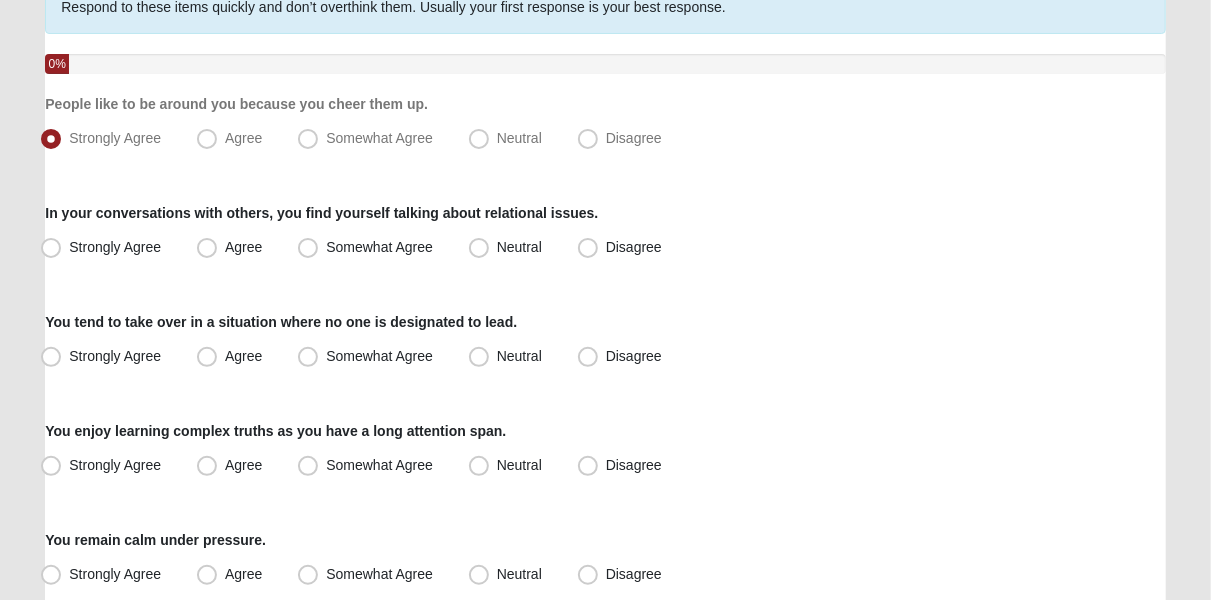 click on "Agree" at bounding box center (231, 248) 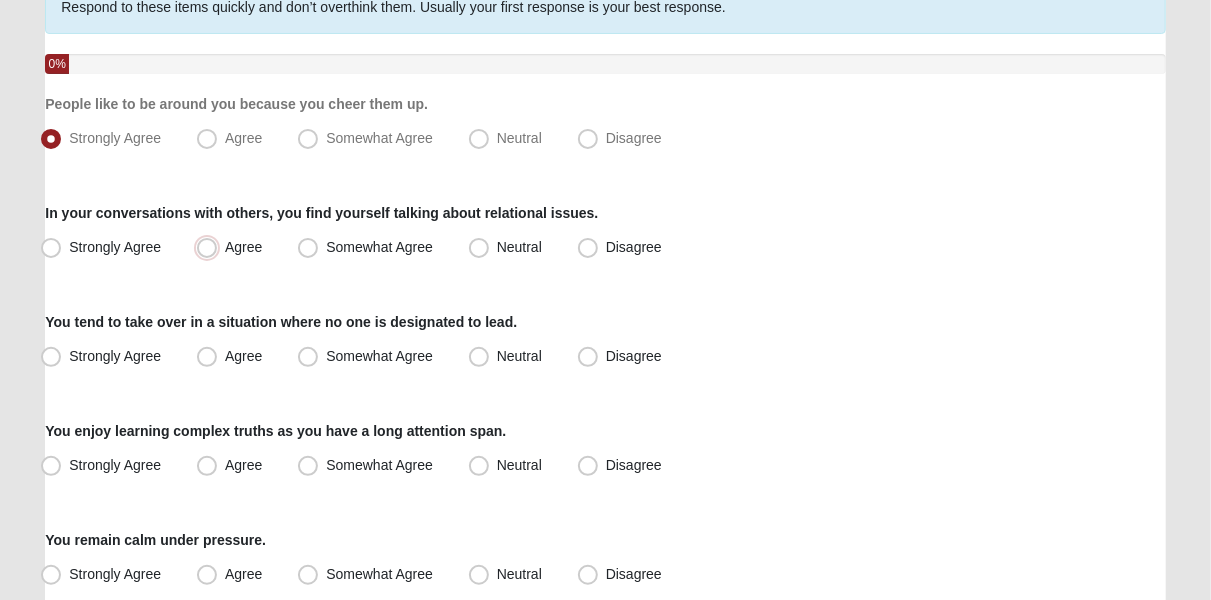 click on "Agree" at bounding box center (211, 247) 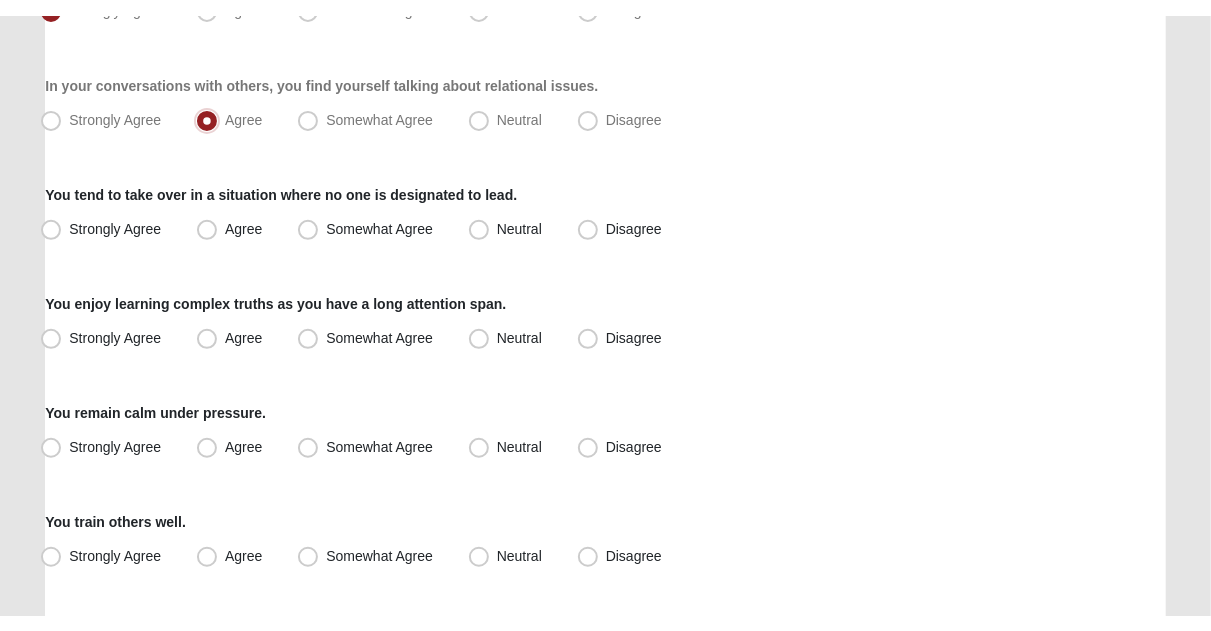 scroll, scrollTop: 325, scrollLeft: 0, axis: vertical 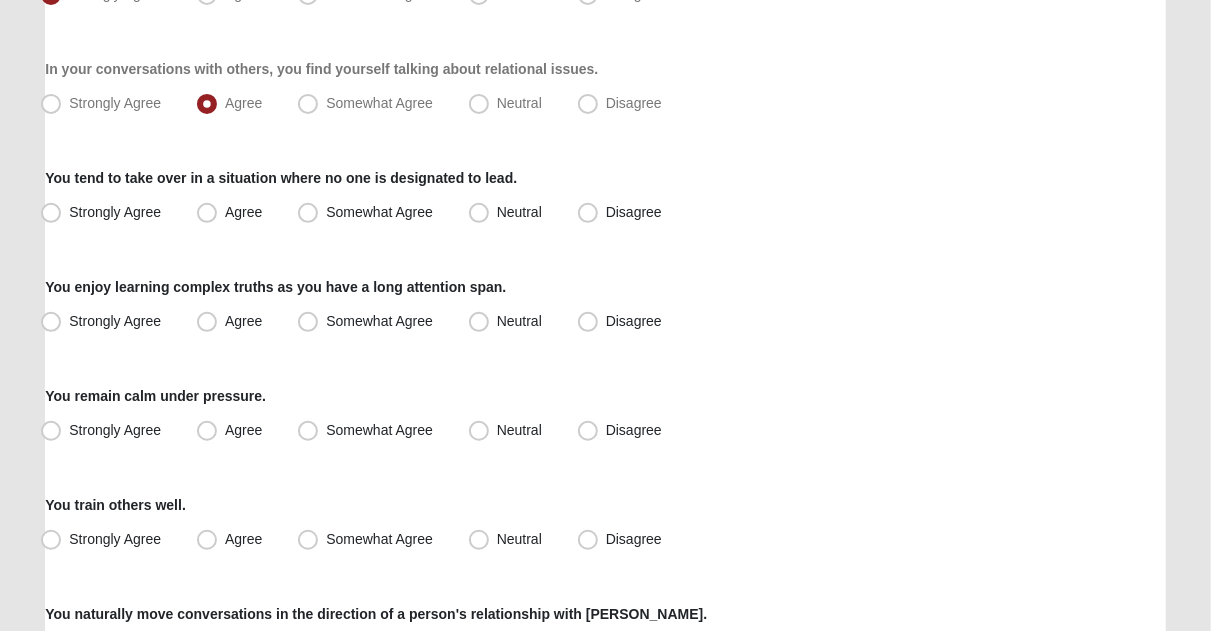 click on "Strongly Agree" at bounding box center [103, 213] 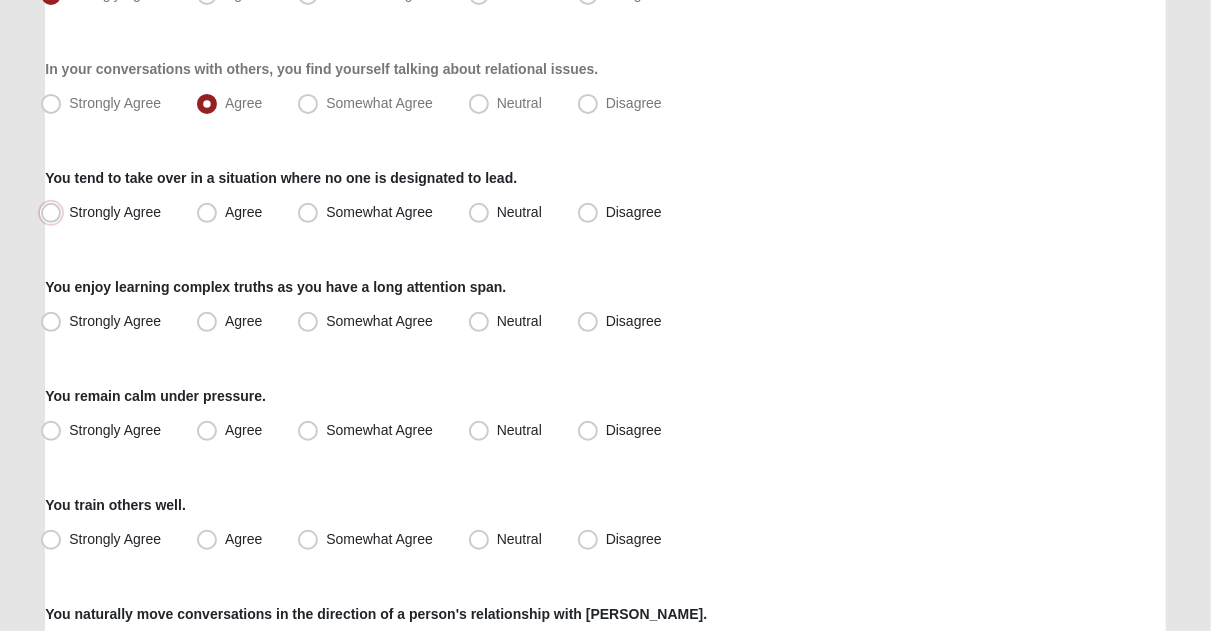 click on "Strongly Agree" at bounding box center [55, 212] 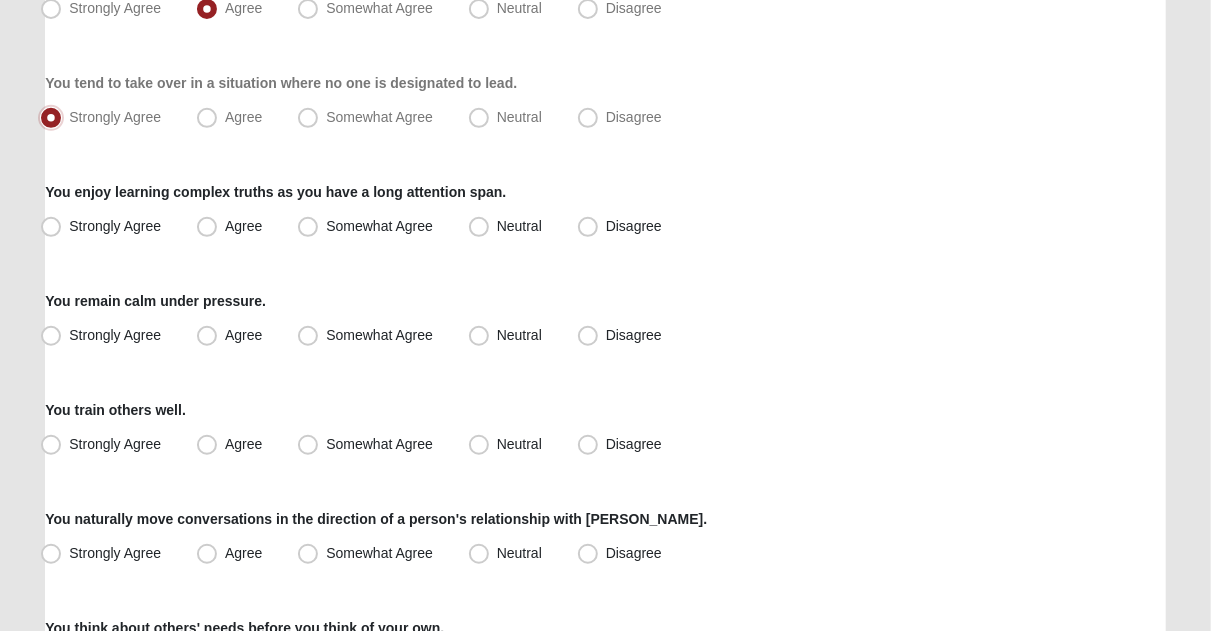 scroll, scrollTop: 421, scrollLeft: 0, axis: vertical 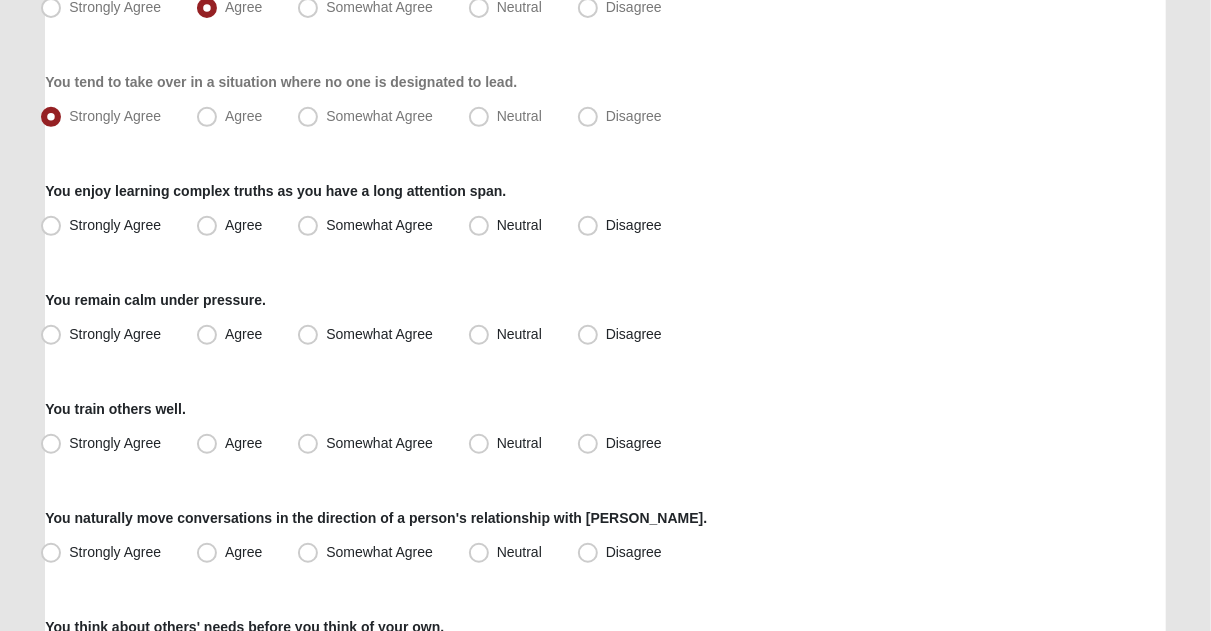 click on "Strongly Agree" at bounding box center [115, 225] 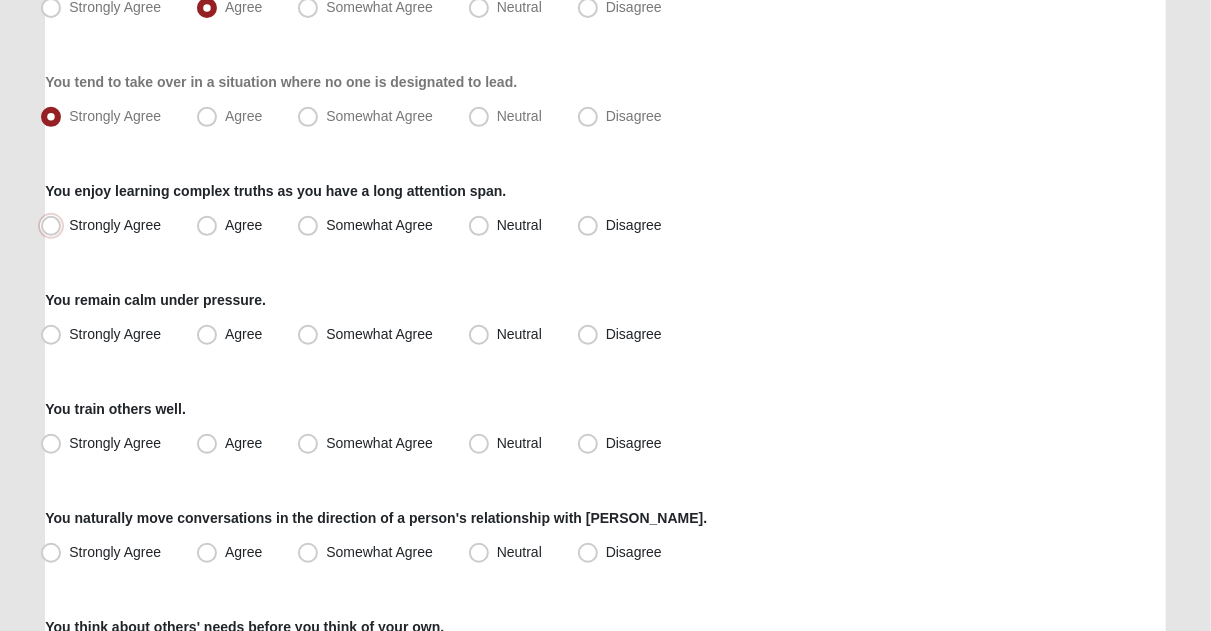 click on "Strongly Agree" at bounding box center [55, 225] 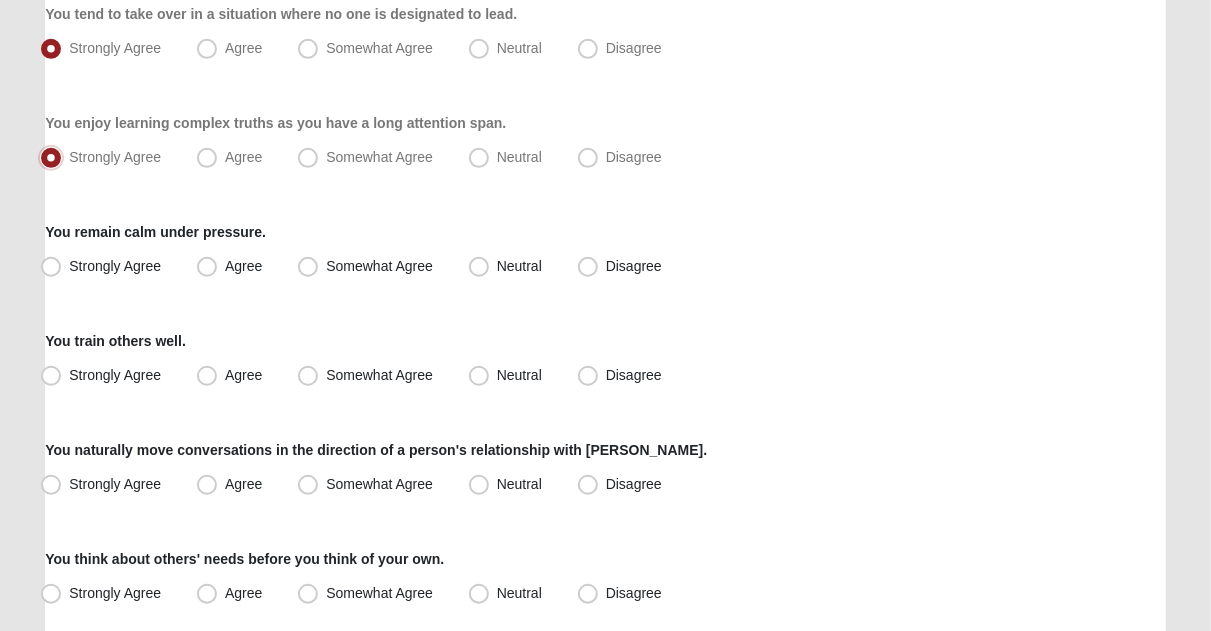 scroll, scrollTop: 491, scrollLeft: 0, axis: vertical 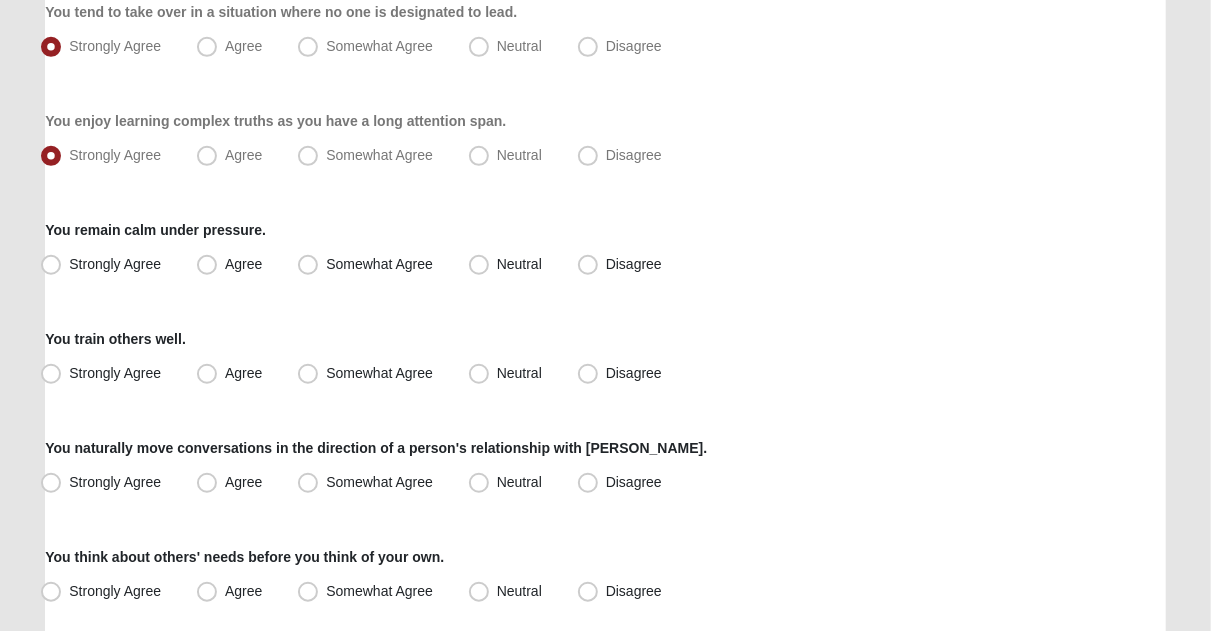 click on "Strongly Agree" at bounding box center (115, 264) 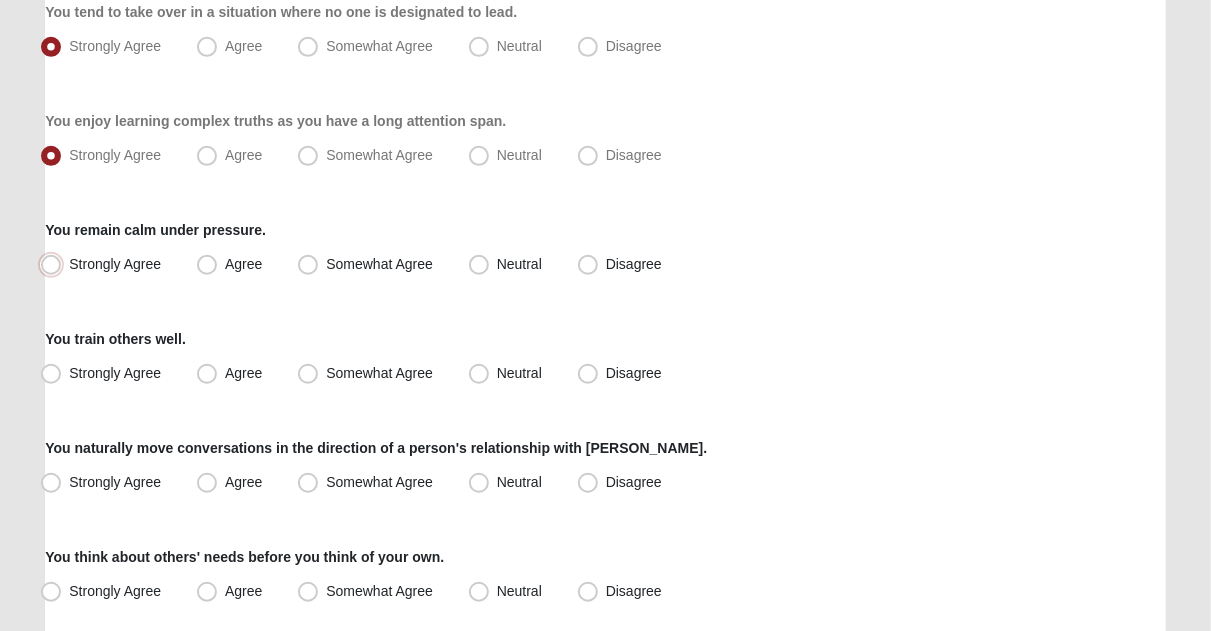 click on "Strongly Agree" at bounding box center [55, 264] 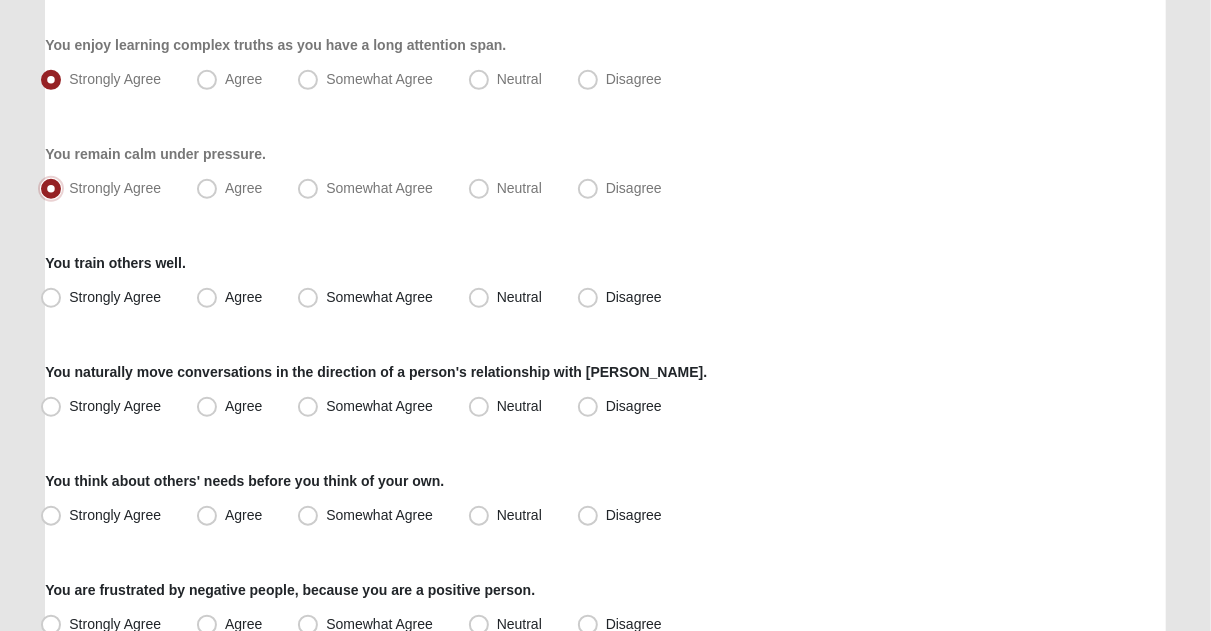scroll, scrollTop: 613, scrollLeft: 0, axis: vertical 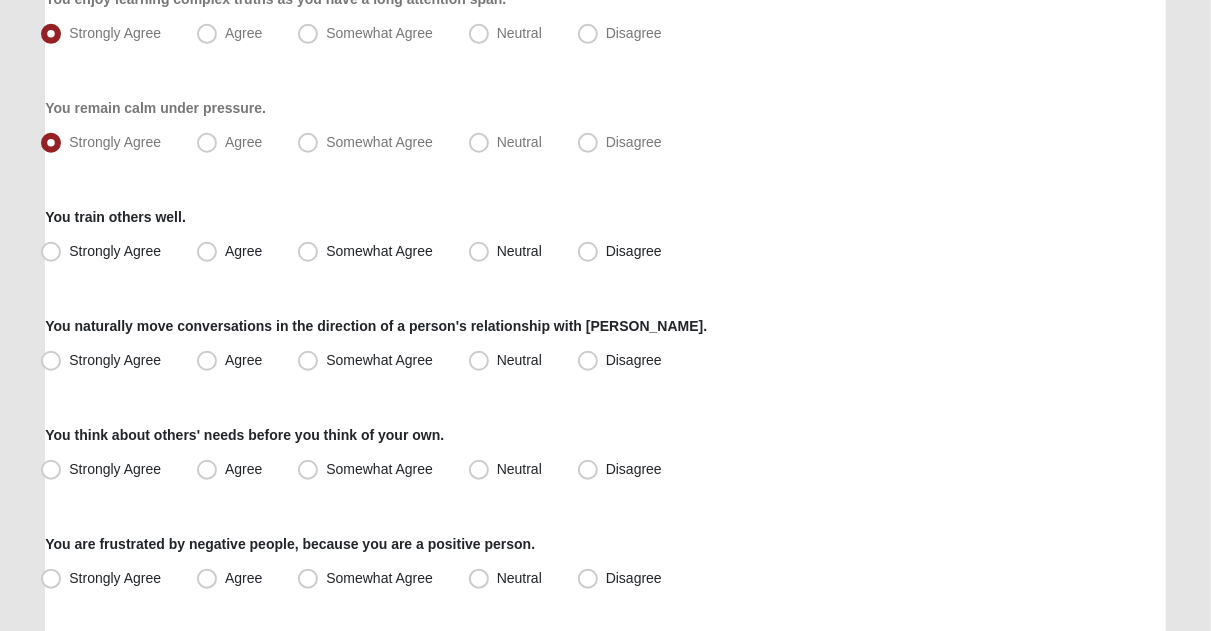 click on "Strongly Agree" at bounding box center [115, 251] 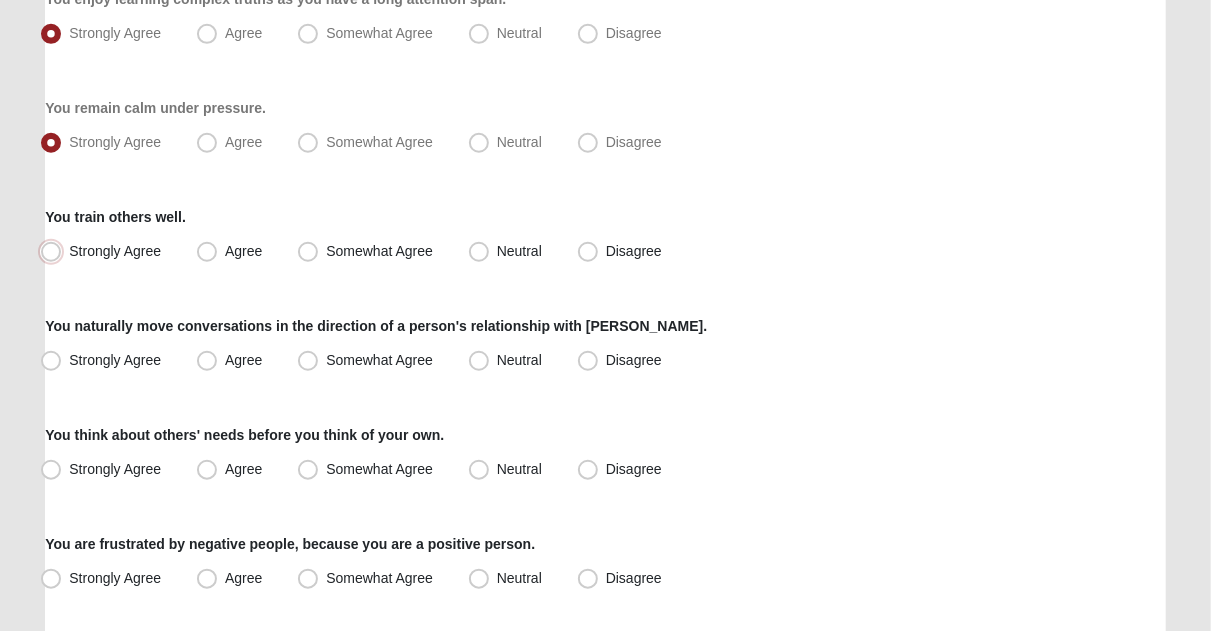 click on "Strongly Agree" at bounding box center [55, 251] 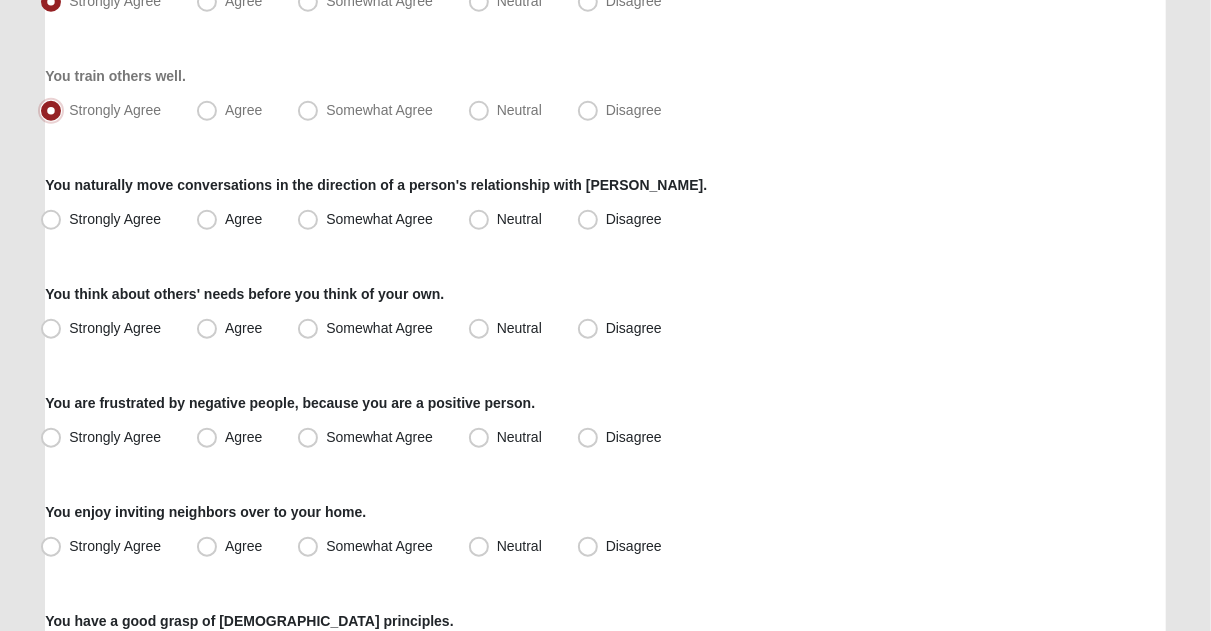 scroll, scrollTop: 755, scrollLeft: 0, axis: vertical 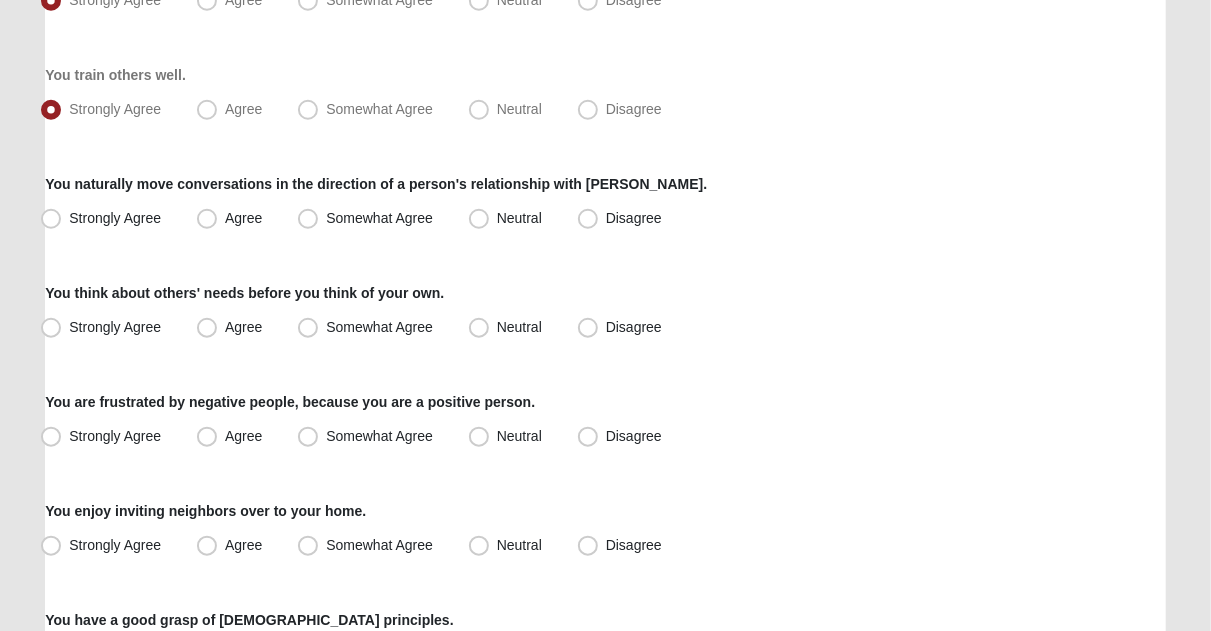 click on "Somewhat Agree" at bounding box center [379, 218] 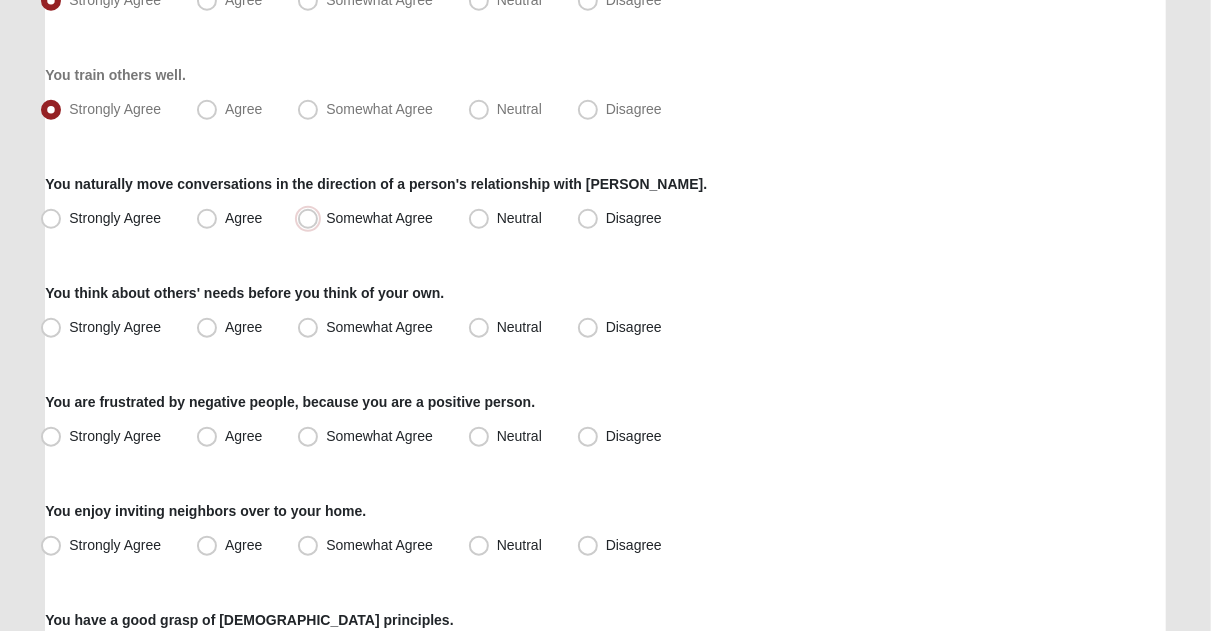 click on "Somewhat Agree" at bounding box center [312, 218] 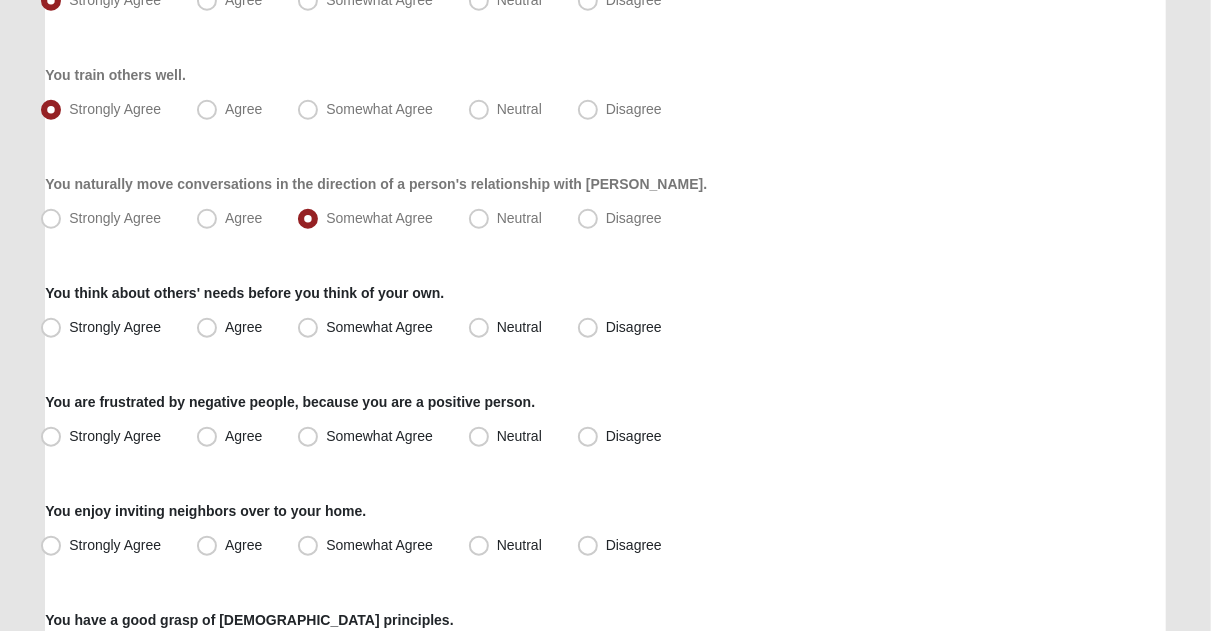 click on "Neutral" at bounding box center [507, 219] 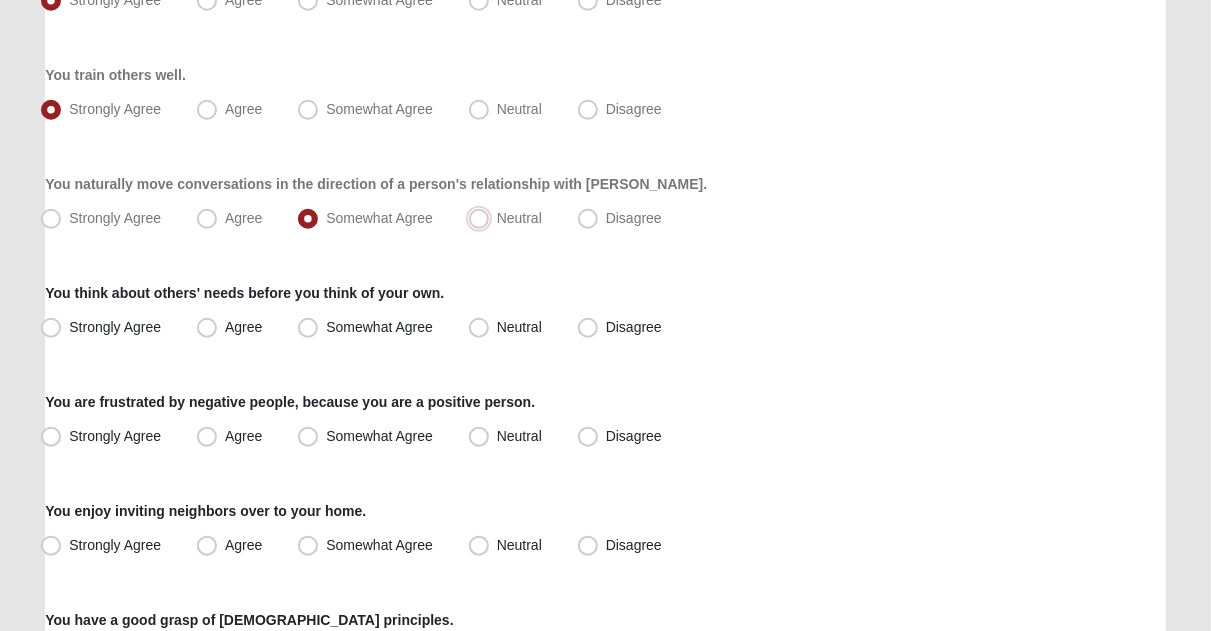 click on "Neutral" at bounding box center [483, 218] 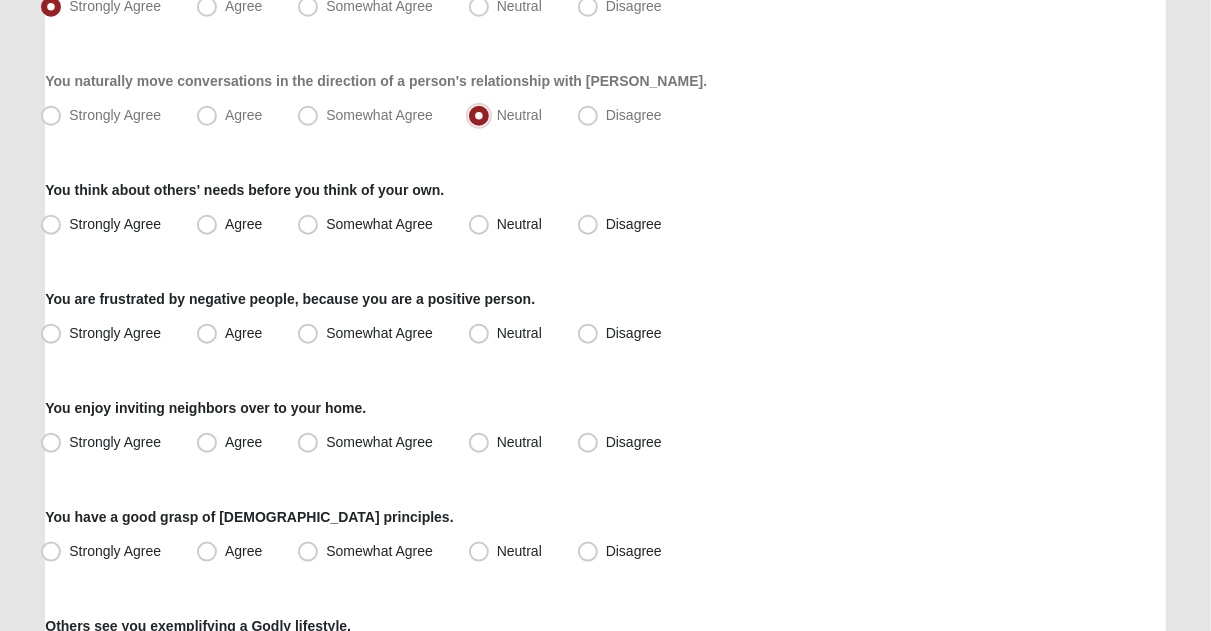 scroll, scrollTop: 859, scrollLeft: 0, axis: vertical 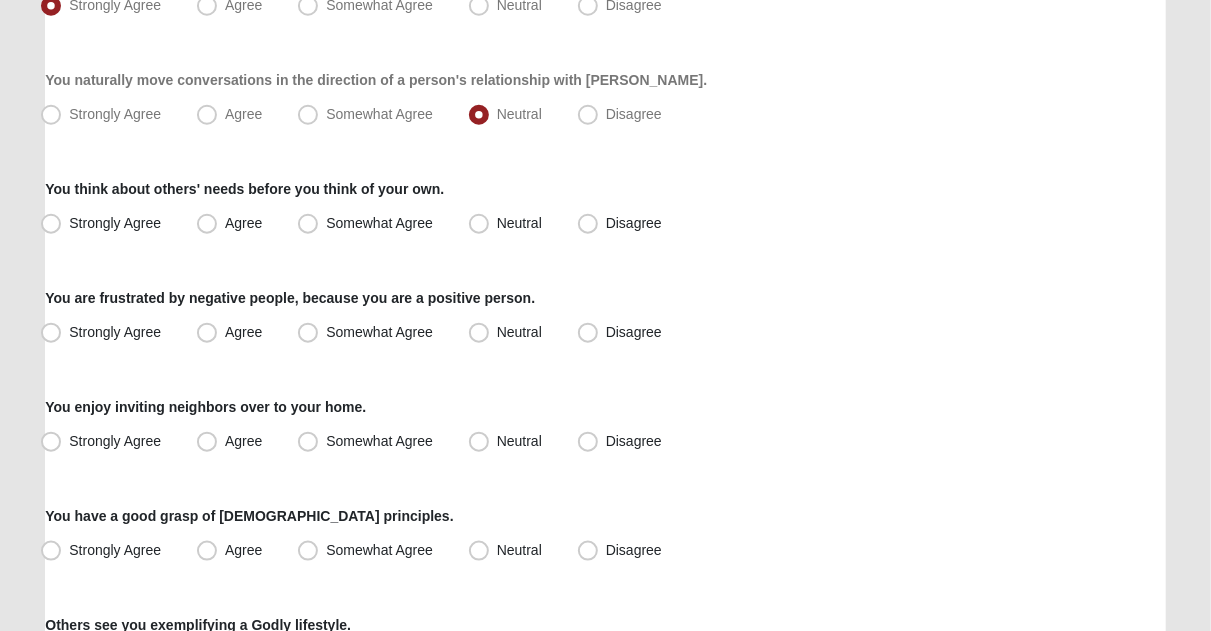 click on "Agree" at bounding box center (243, 223) 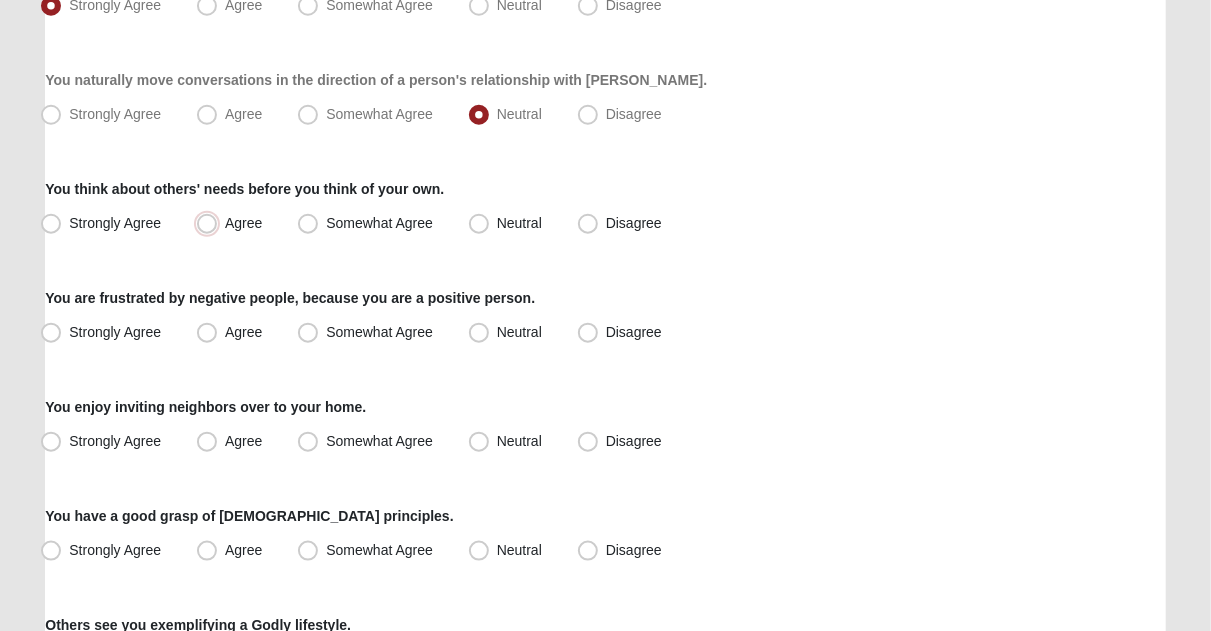 click on "Agree" at bounding box center (211, 223) 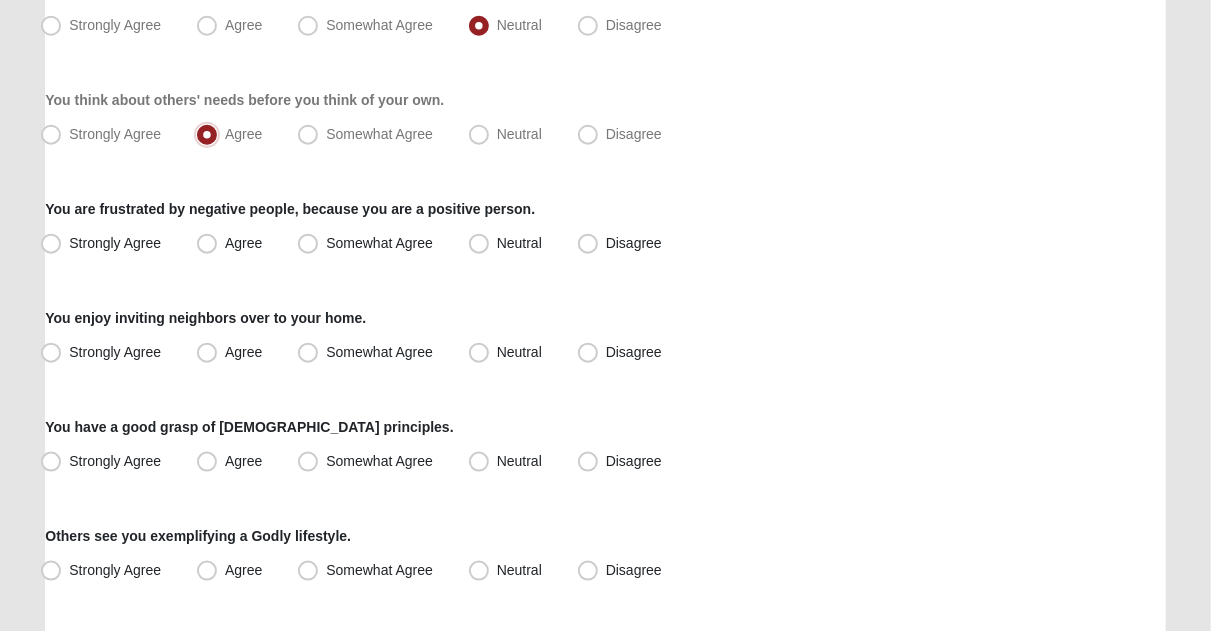 scroll, scrollTop: 949, scrollLeft: 0, axis: vertical 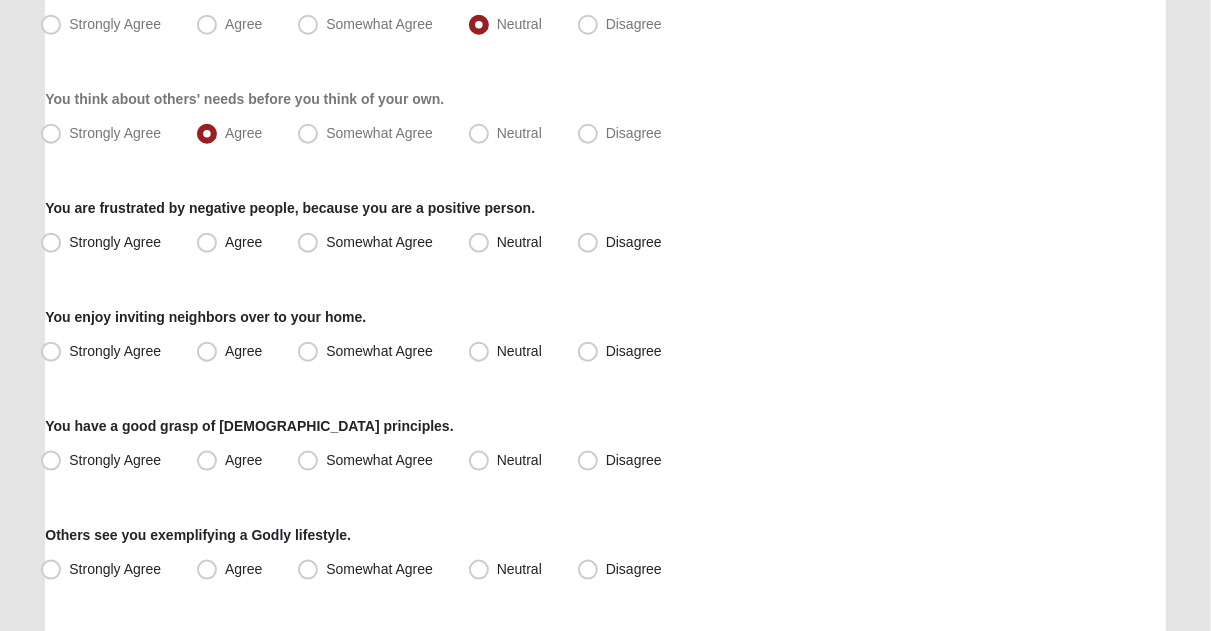 click on "Agree" at bounding box center [243, 242] 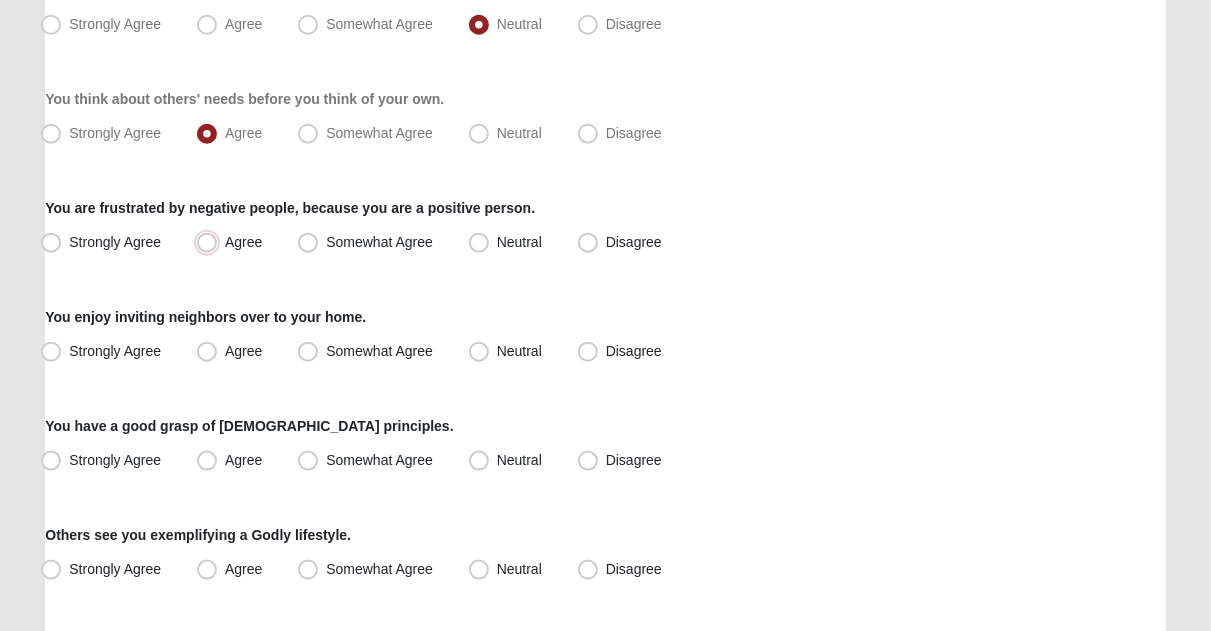 click on "Agree" at bounding box center (211, 242) 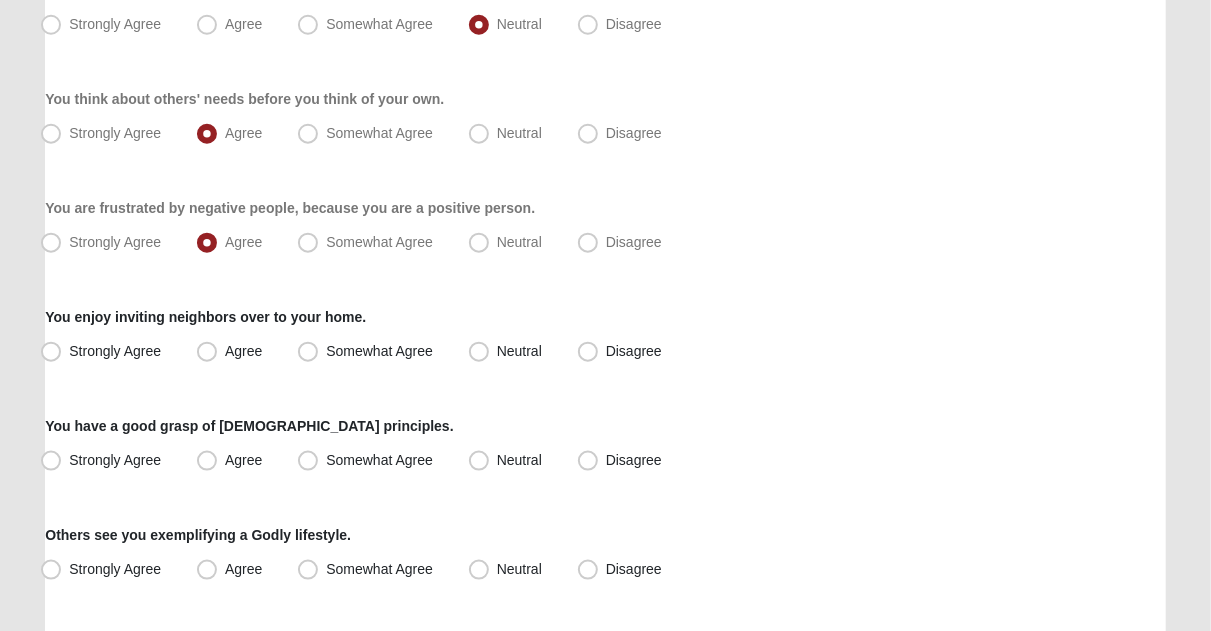 click on "Strongly Agree" at bounding box center [103, 243] 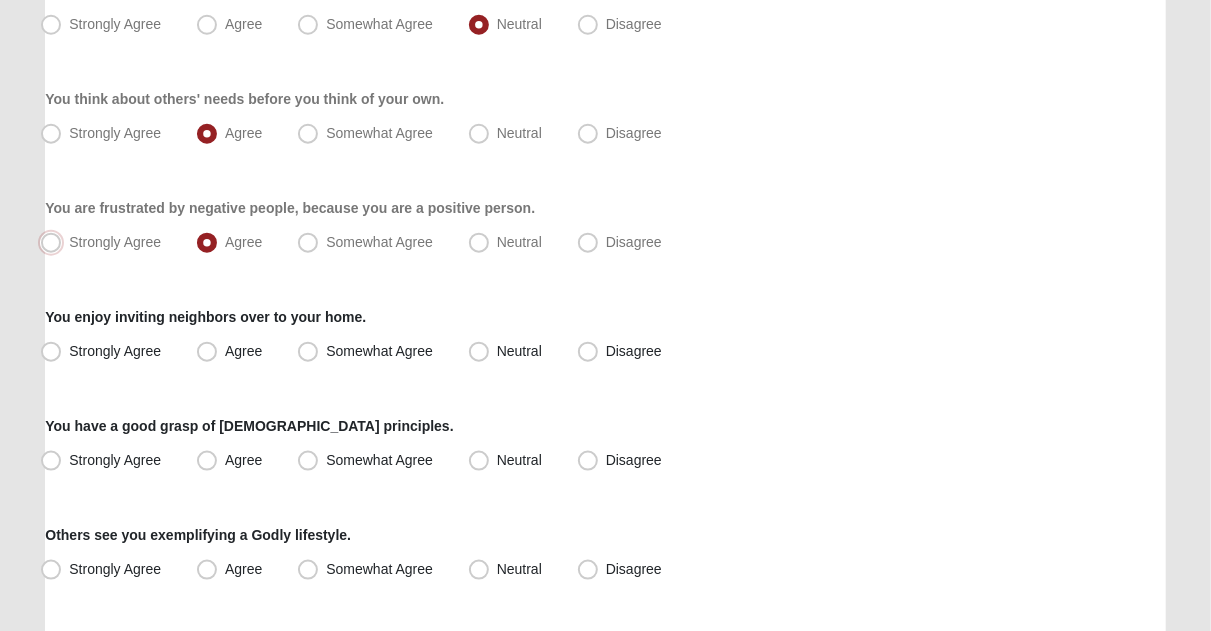 click on "Strongly Agree" at bounding box center (55, 242) 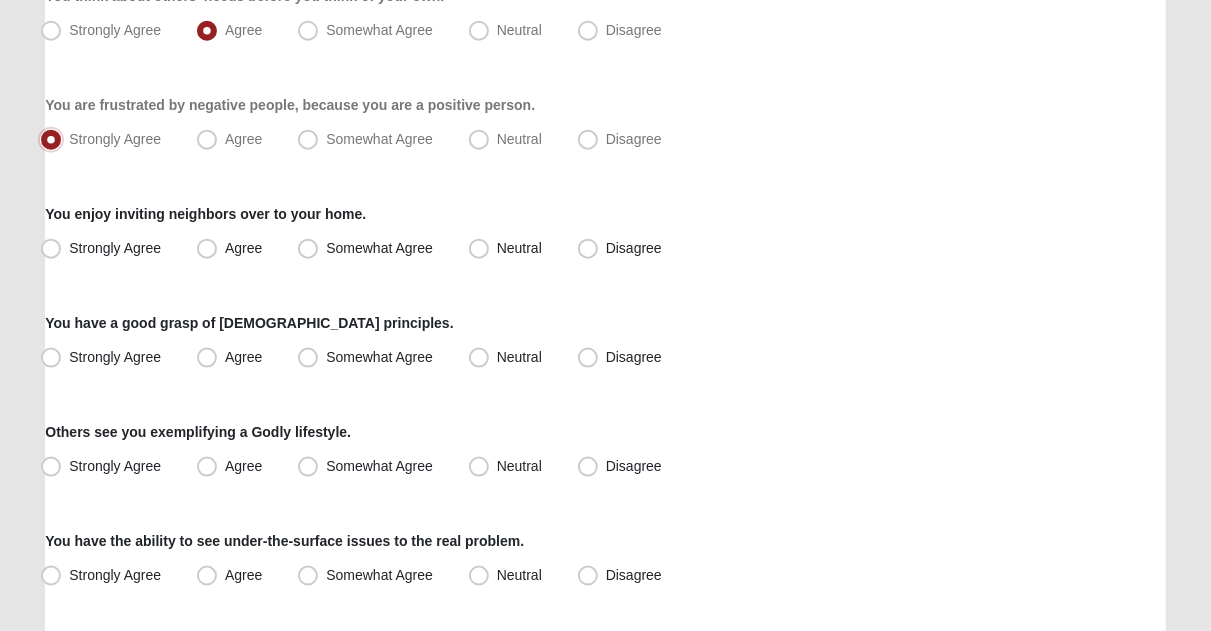 scroll, scrollTop: 1053, scrollLeft: 0, axis: vertical 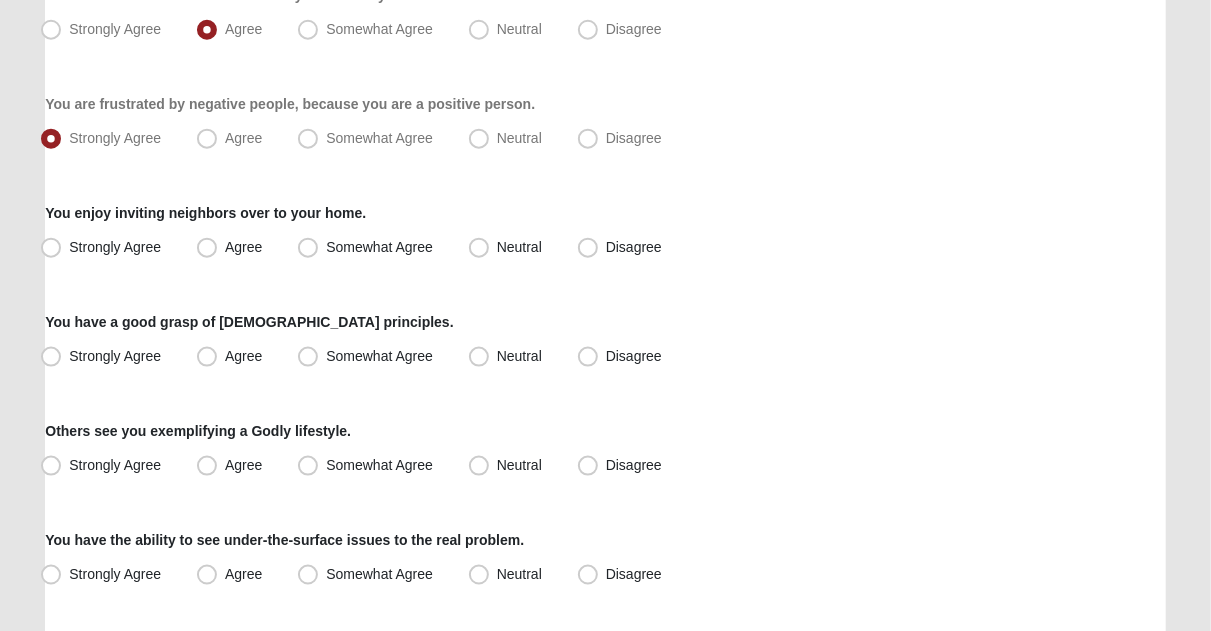 click on "Somewhat Agree" at bounding box center [367, 248] 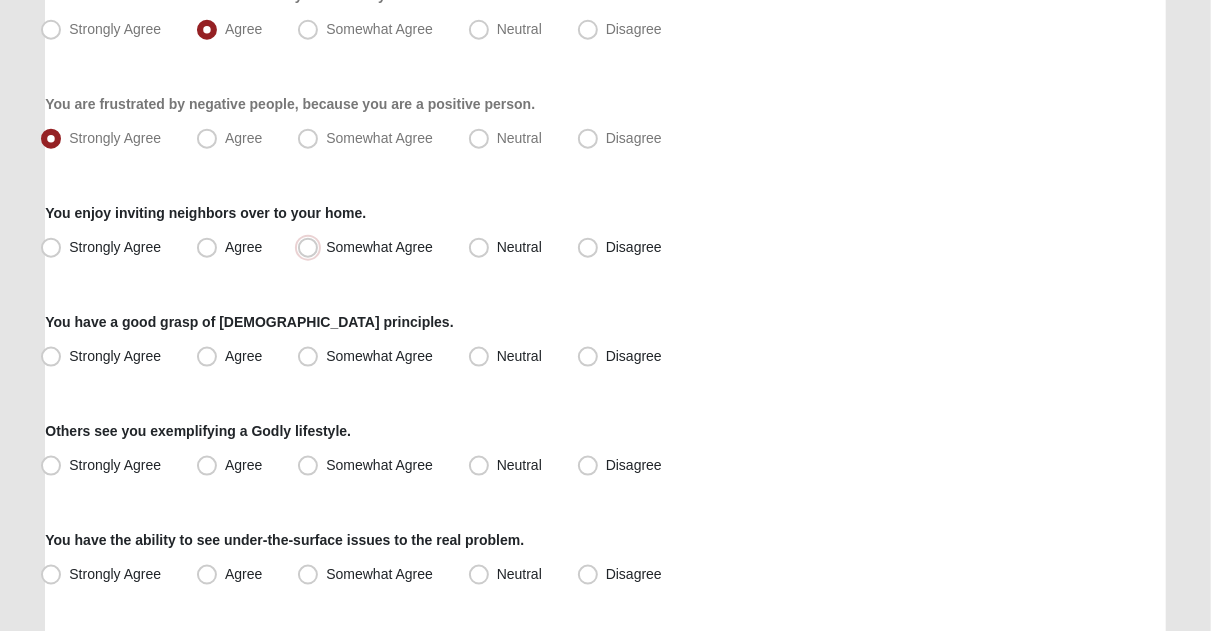 click on "Somewhat Agree" at bounding box center (312, 247) 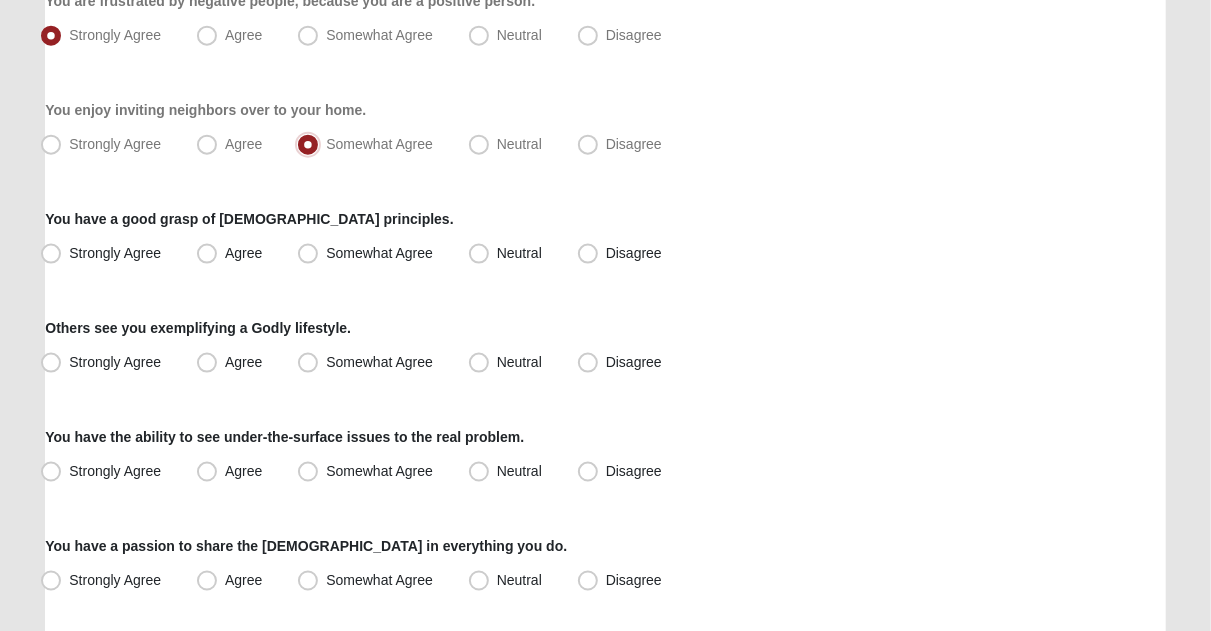 scroll, scrollTop: 1157, scrollLeft: 0, axis: vertical 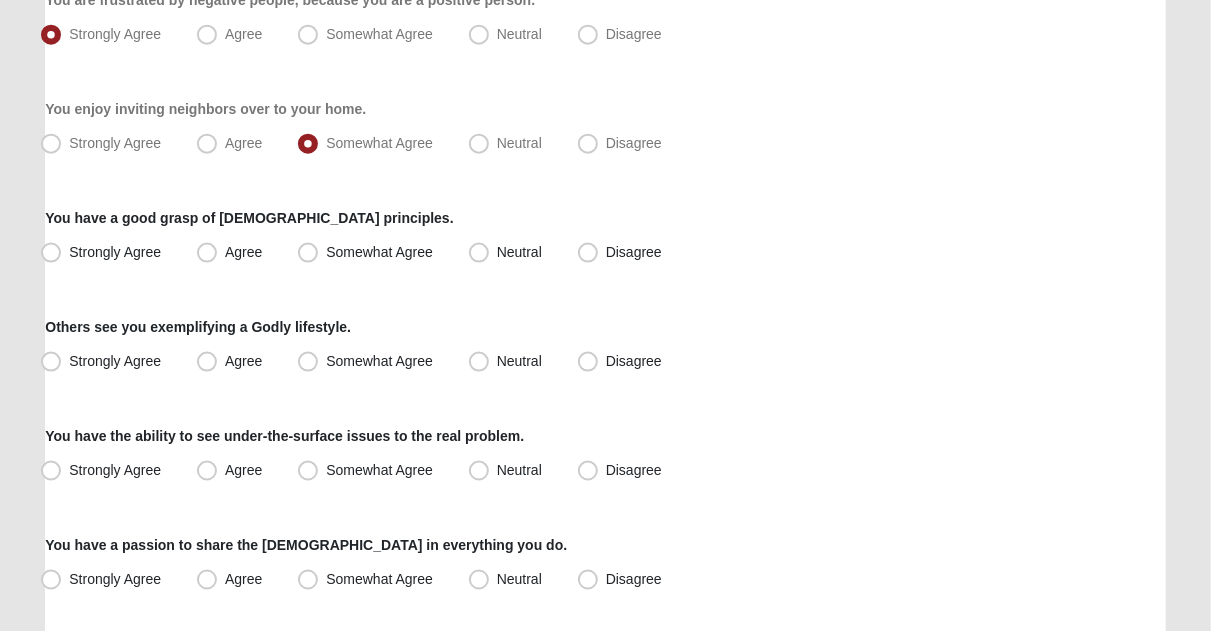 click on "Somewhat Agree" at bounding box center [367, 253] 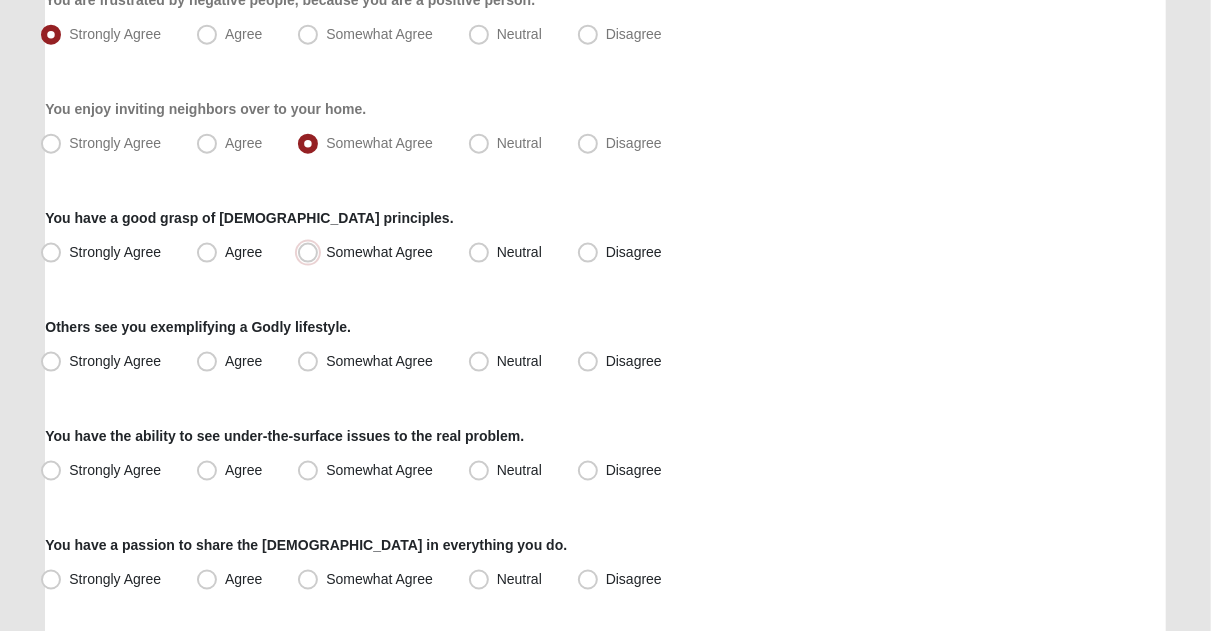 click on "Somewhat Agree" at bounding box center (312, 252) 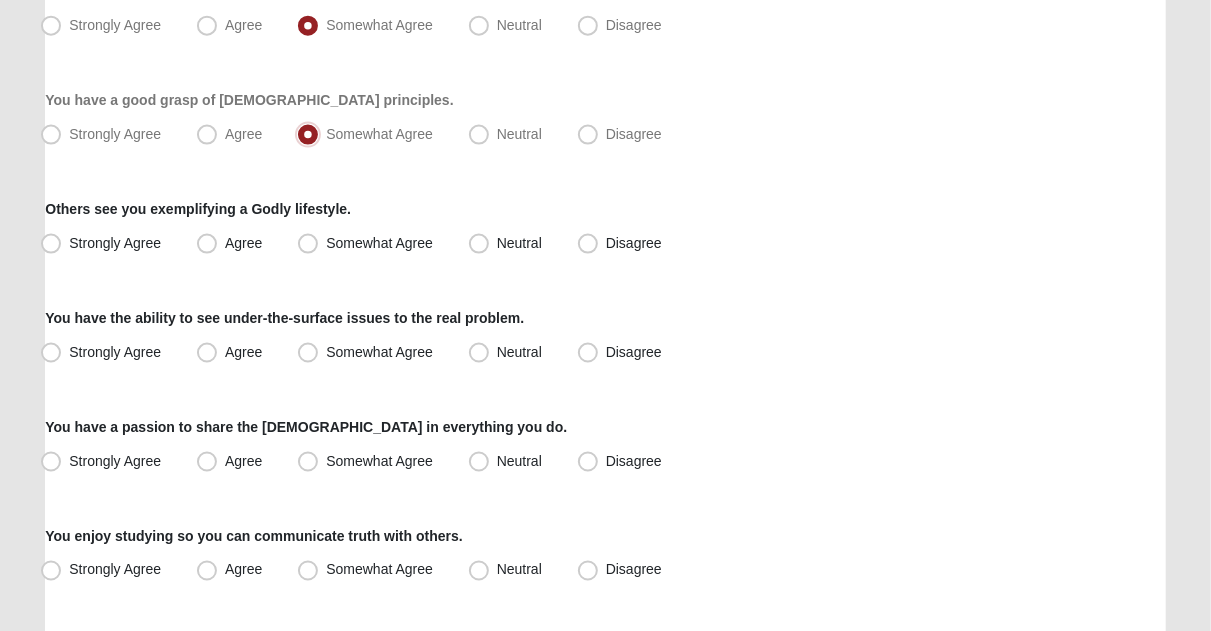 scroll, scrollTop: 1276, scrollLeft: 0, axis: vertical 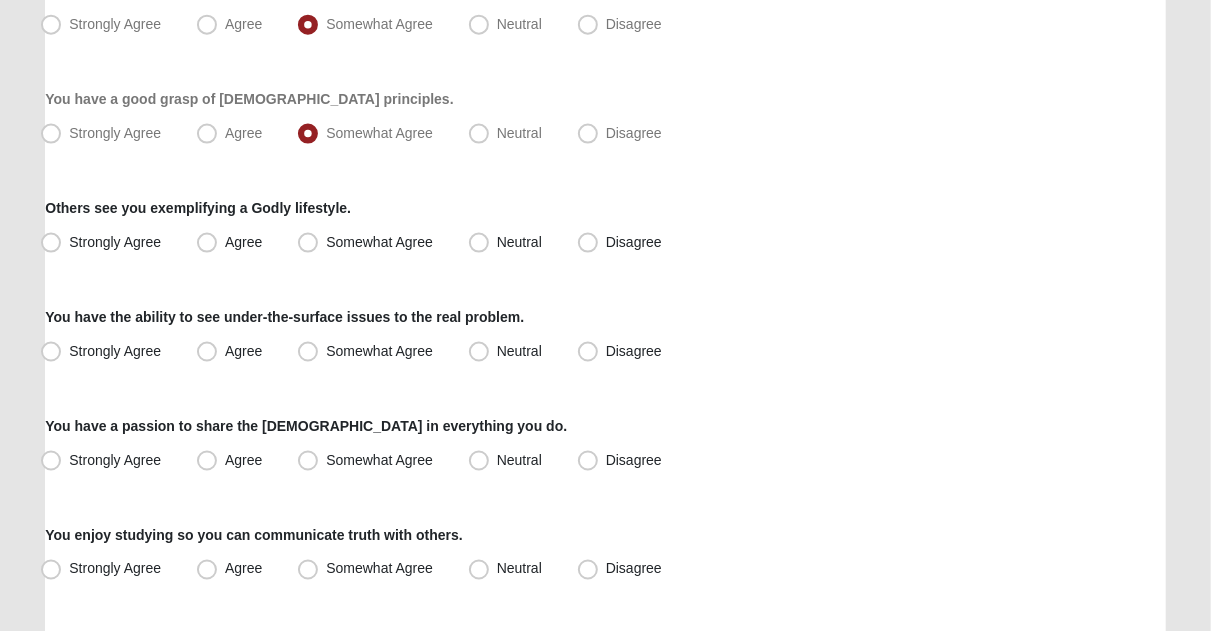 click on "Somewhat Agree" at bounding box center [379, 242] 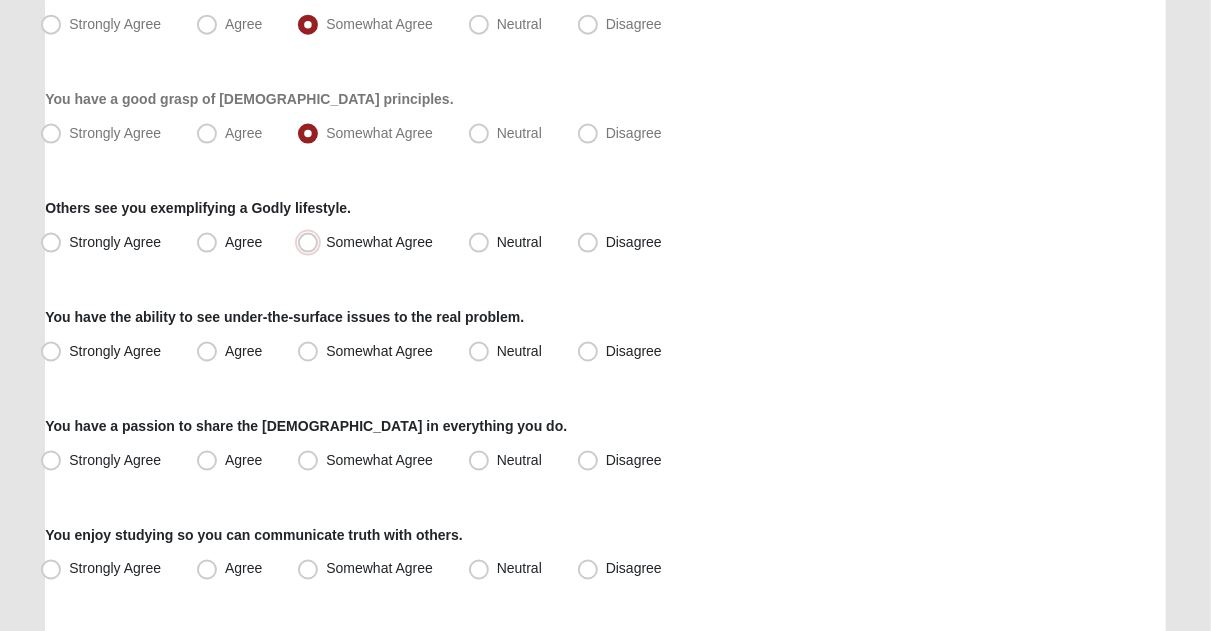 click on "Somewhat Agree" at bounding box center (312, 242) 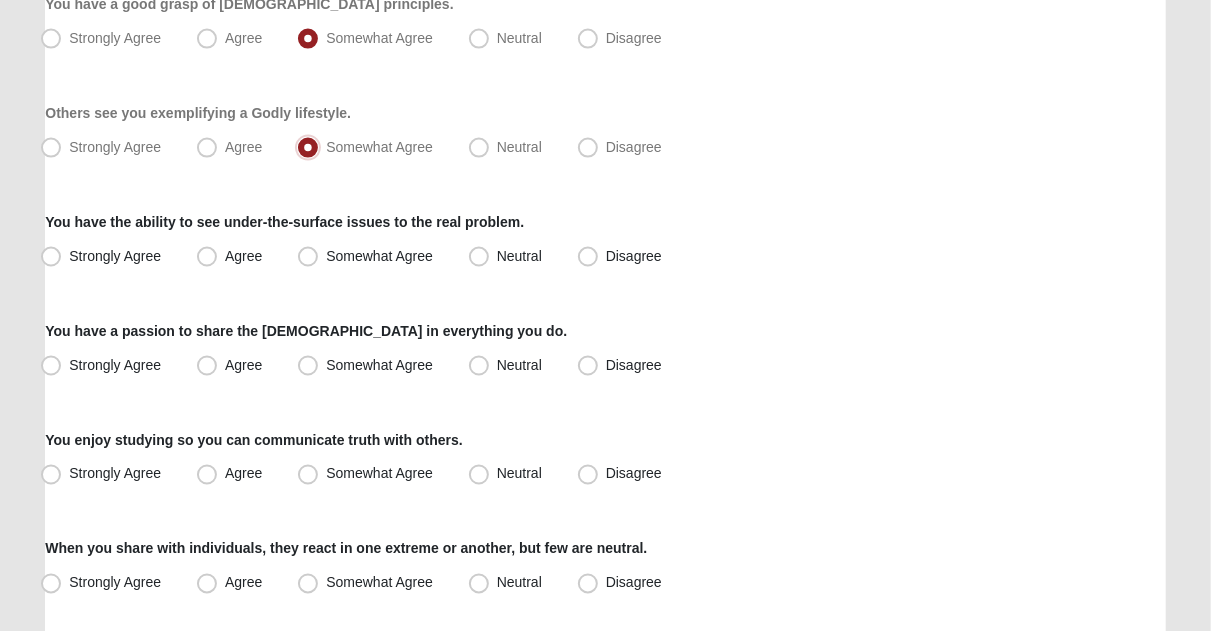 scroll, scrollTop: 1376, scrollLeft: 0, axis: vertical 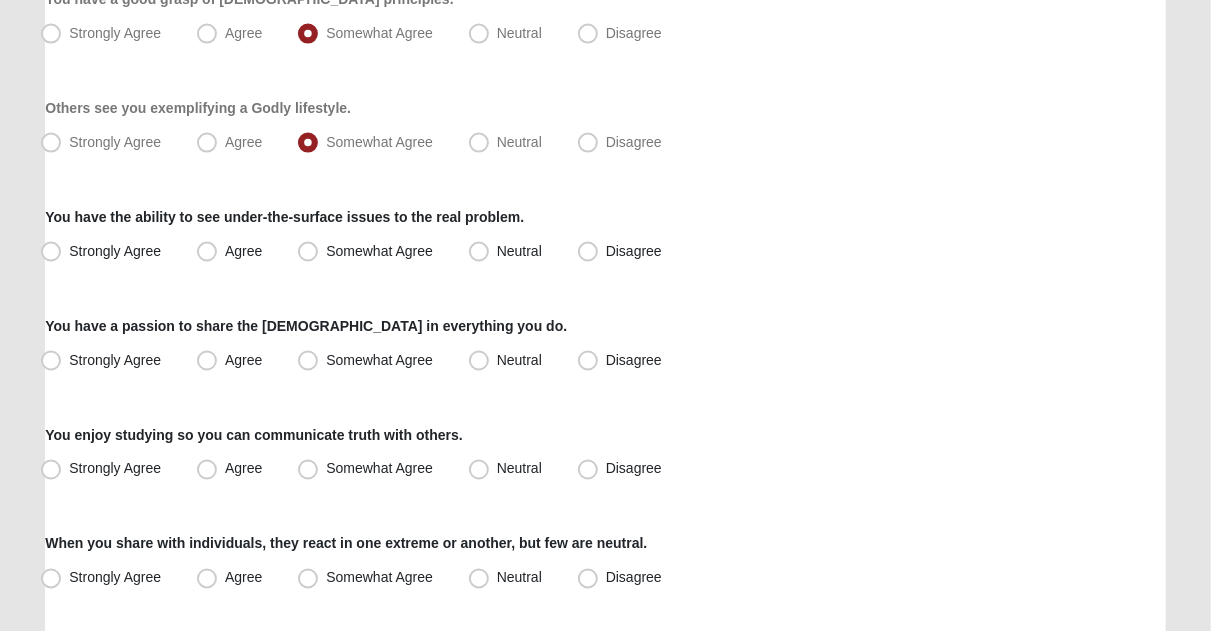 click on "Agree" at bounding box center (231, 252) 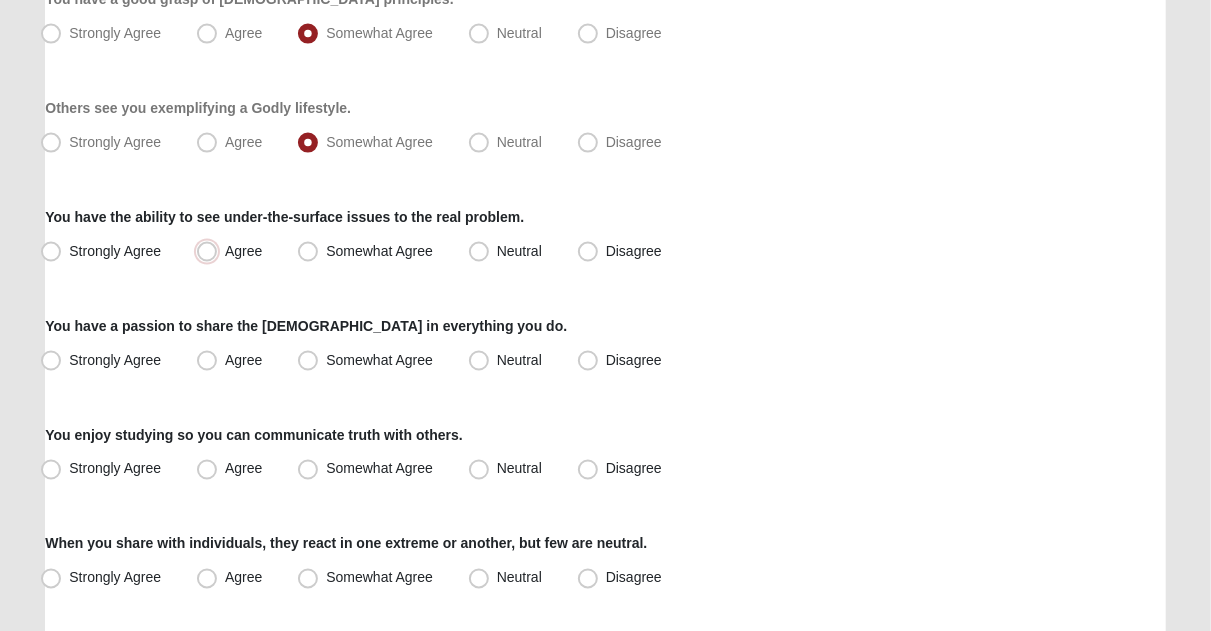 click on "Agree" at bounding box center (211, 251) 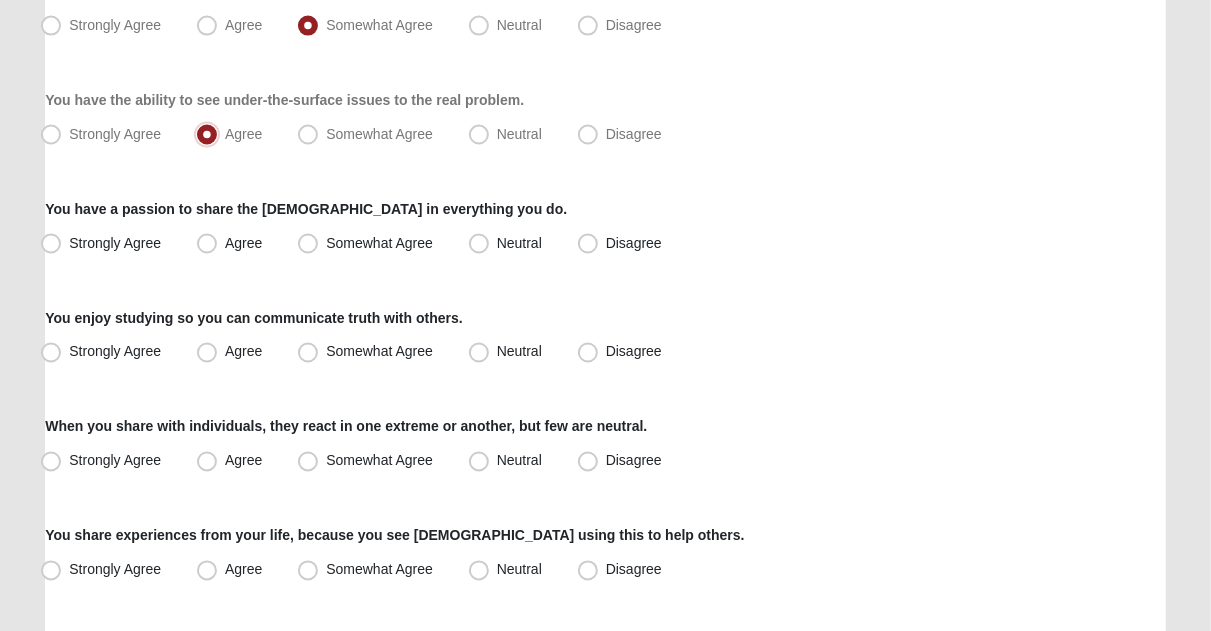 scroll, scrollTop: 1495, scrollLeft: 0, axis: vertical 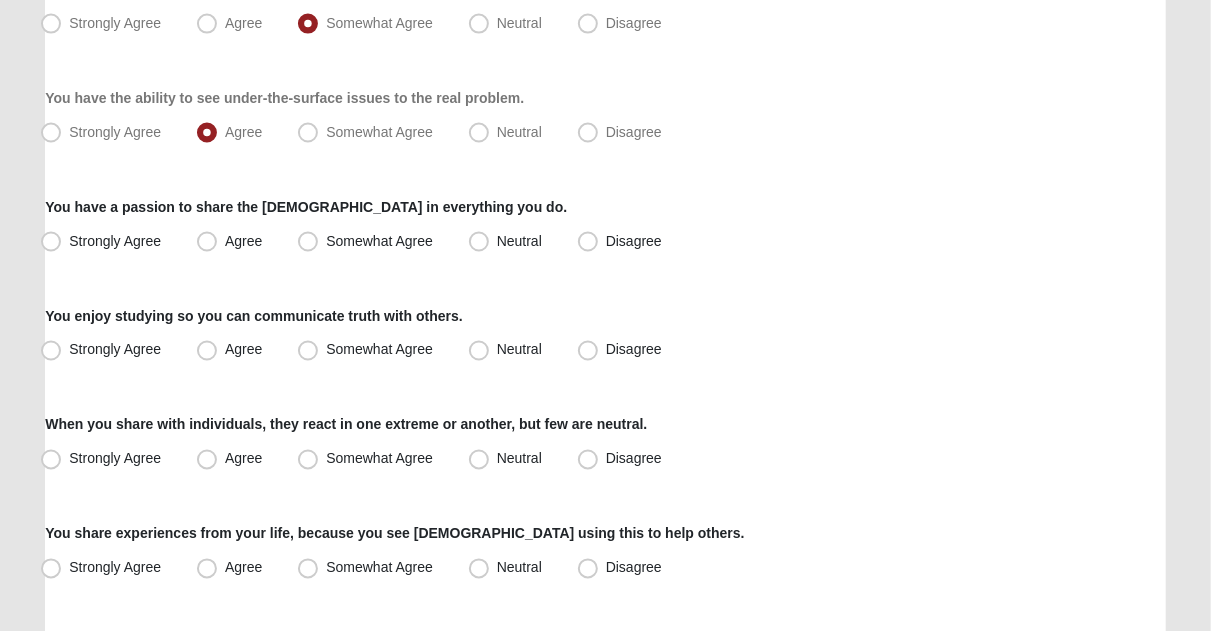 click on "Agree" at bounding box center (243, 241) 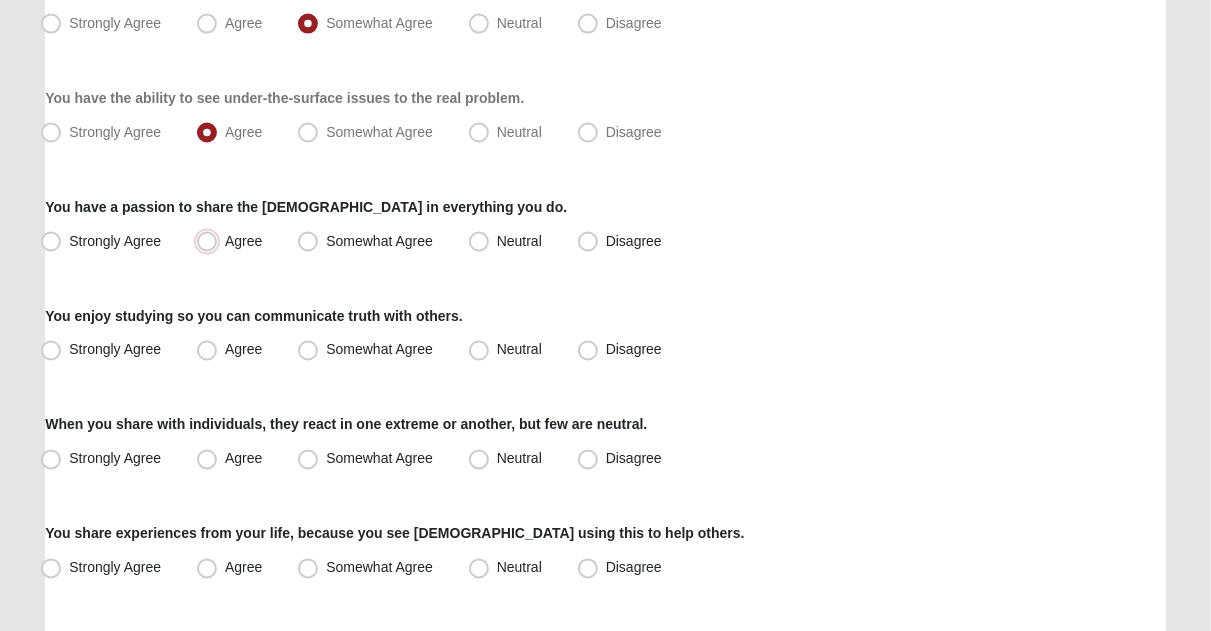 click on "Agree" at bounding box center (211, 241) 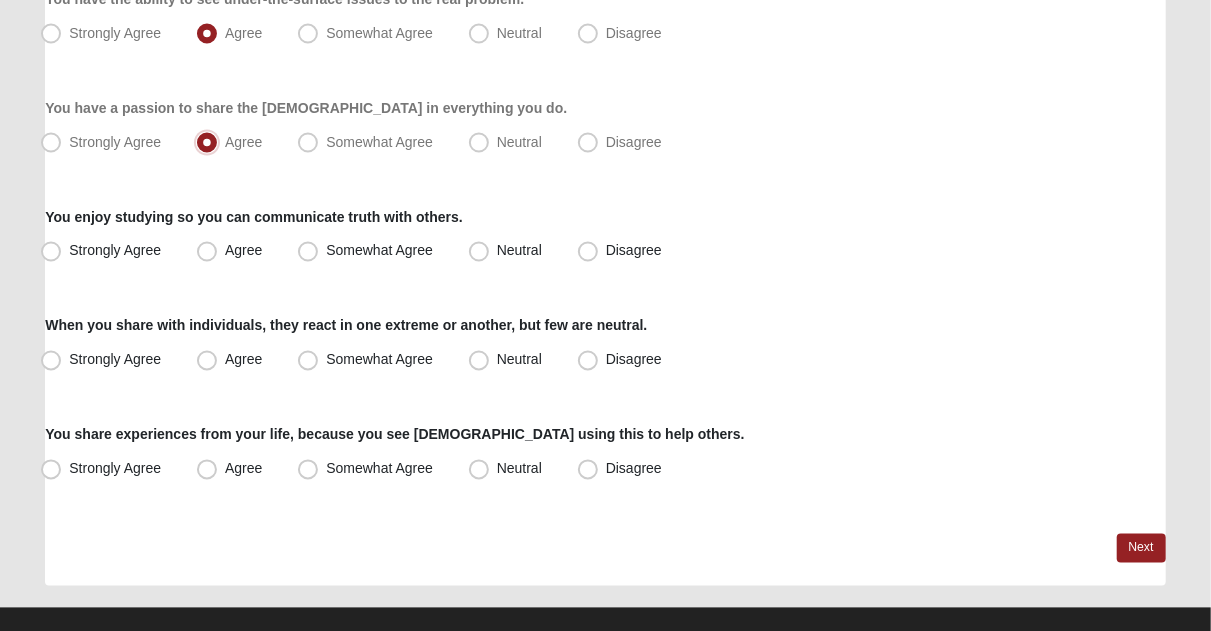 scroll, scrollTop: 1595, scrollLeft: 0, axis: vertical 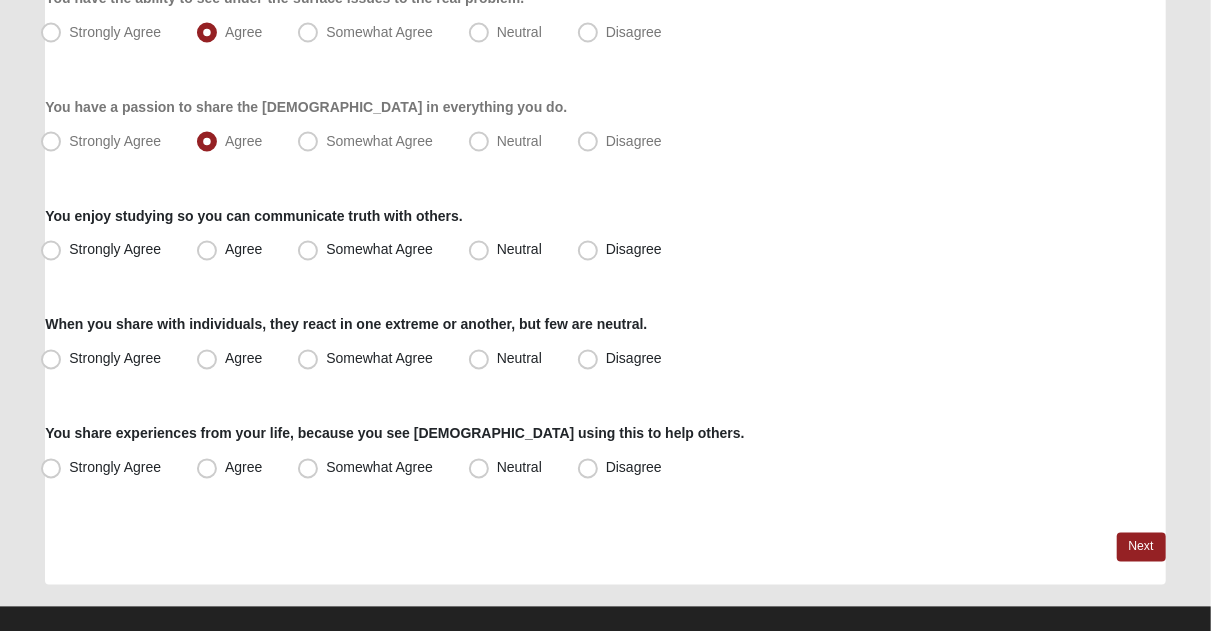 click on "Somewhat Agree" at bounding box center (379, 141) 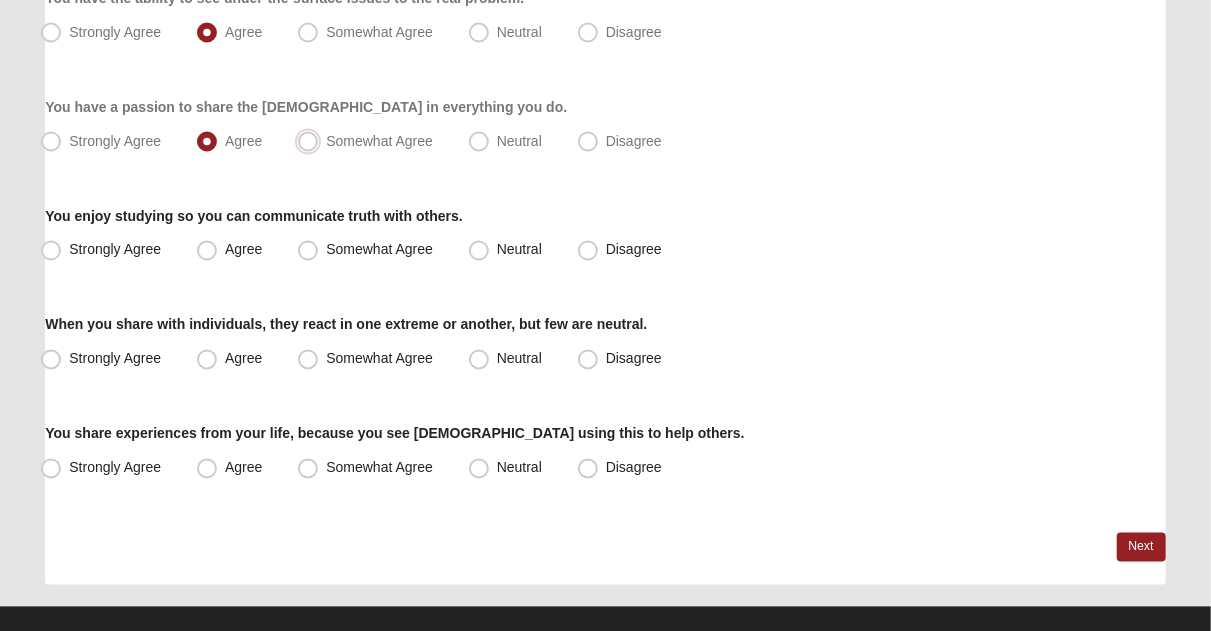click on "Somewhat Agree" at bounding box center (312, 141) 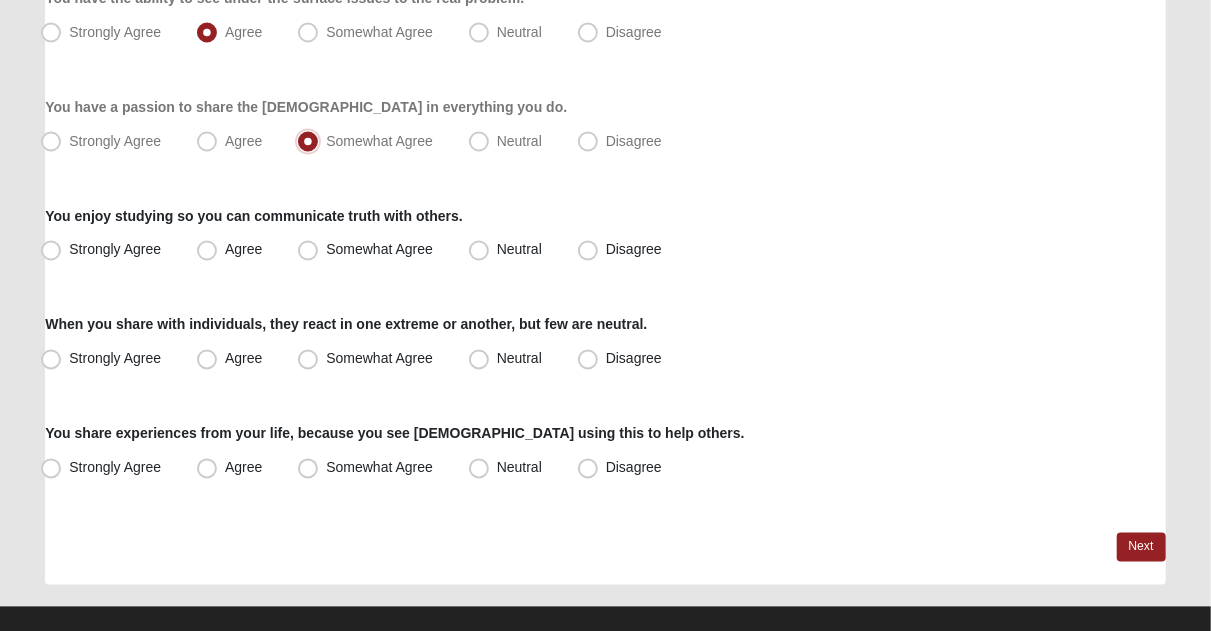 scroll, scrollTop: 1620, scrollLeft: 0, axis: vertical 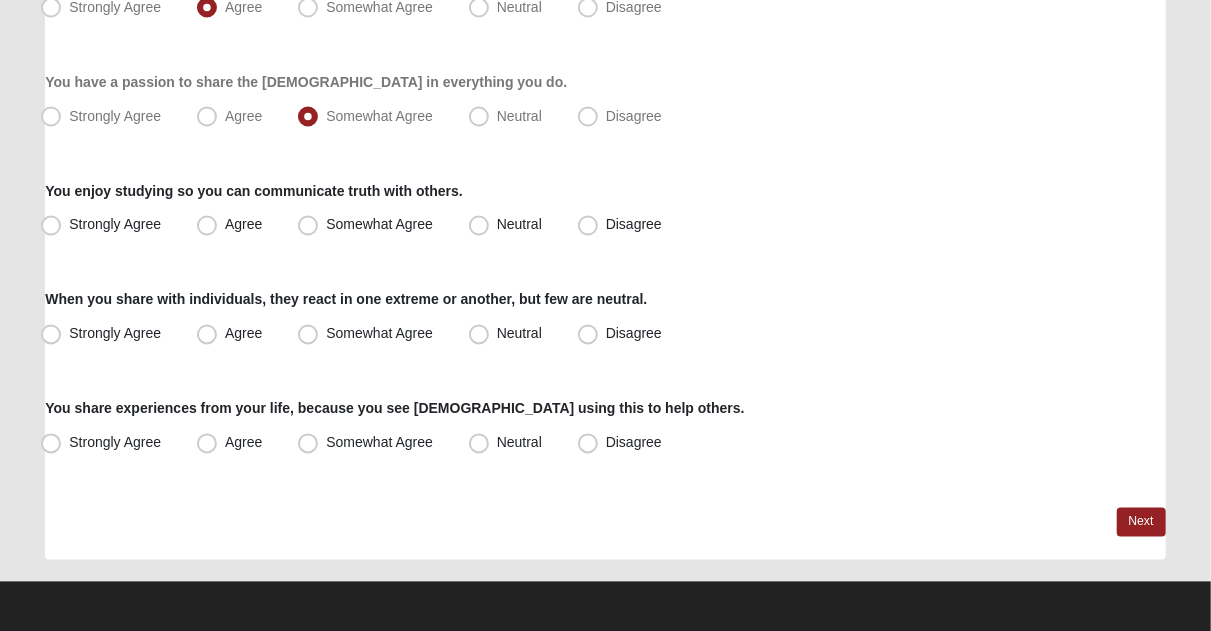 click on "Agree" at bounding box center [231, 226] 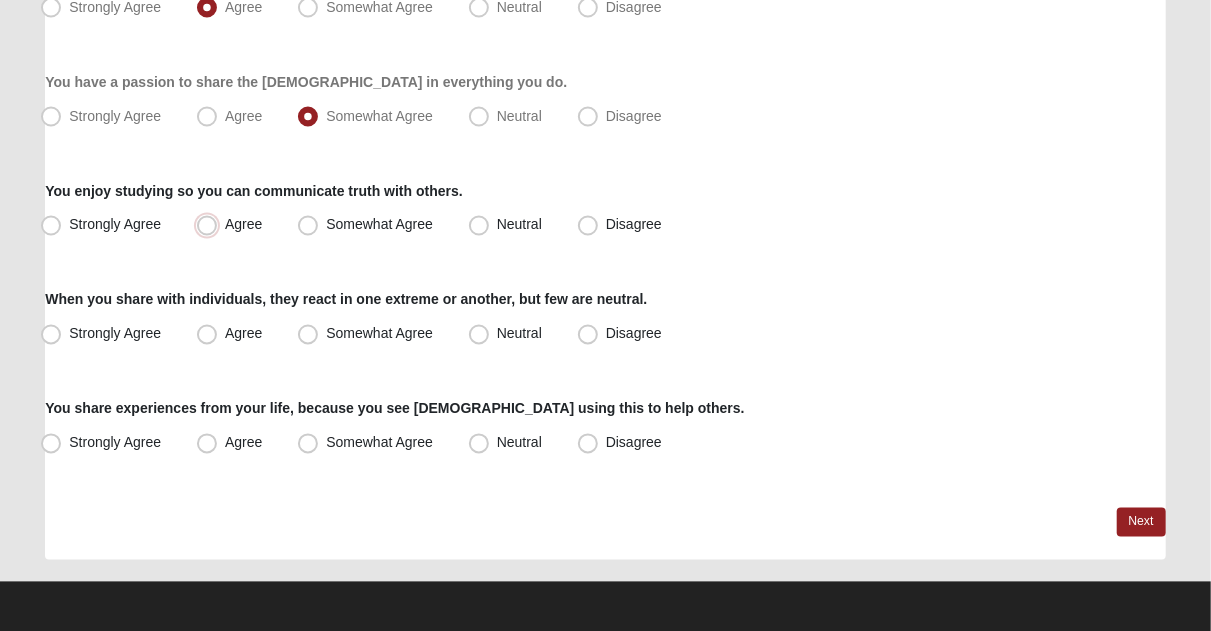 click on "Agree" at bounding box center [211, 225] 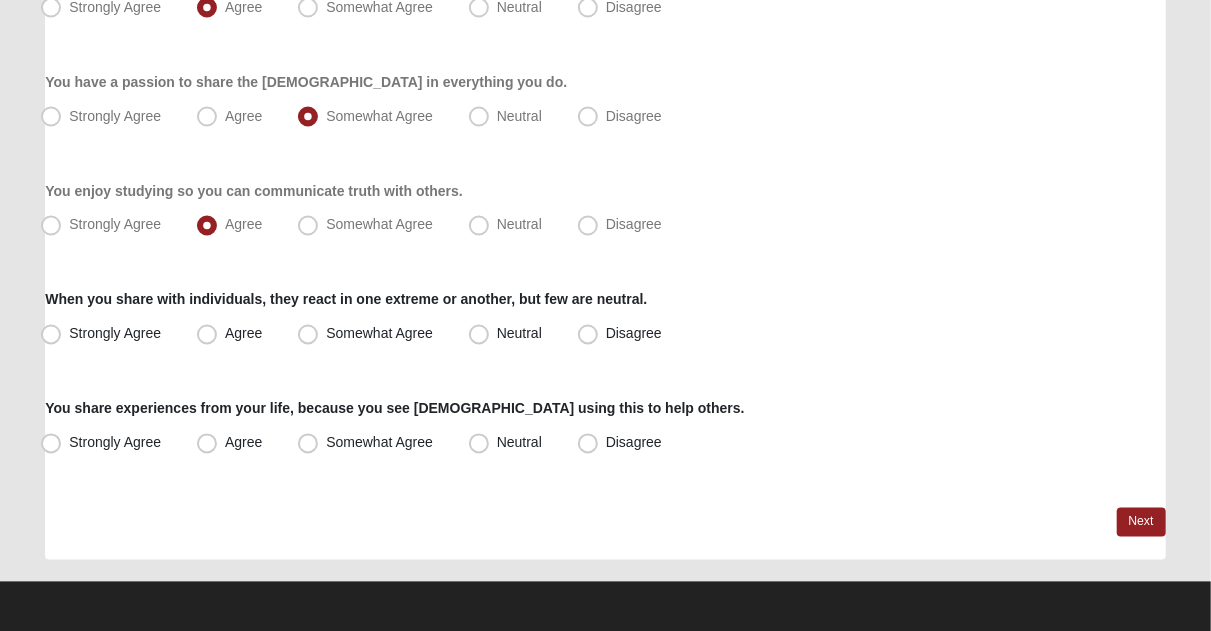 click on "Somewhat Agree" at bounding box center [379, 334] 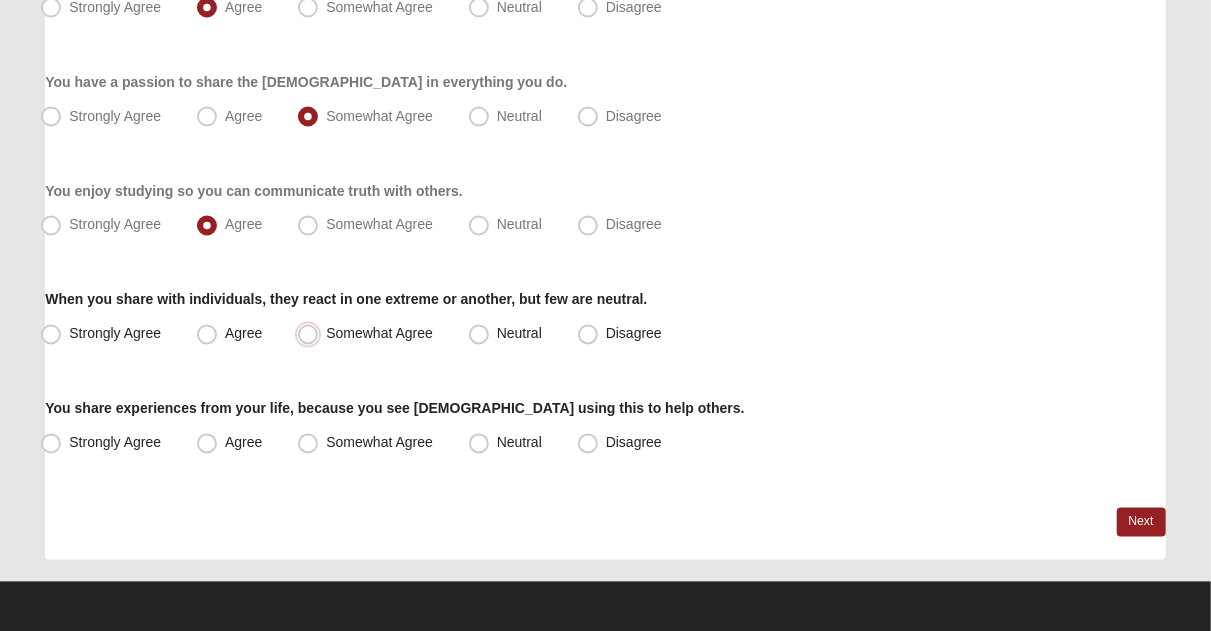 click on "Somewhat Agree" at bounding box center (312, 334) 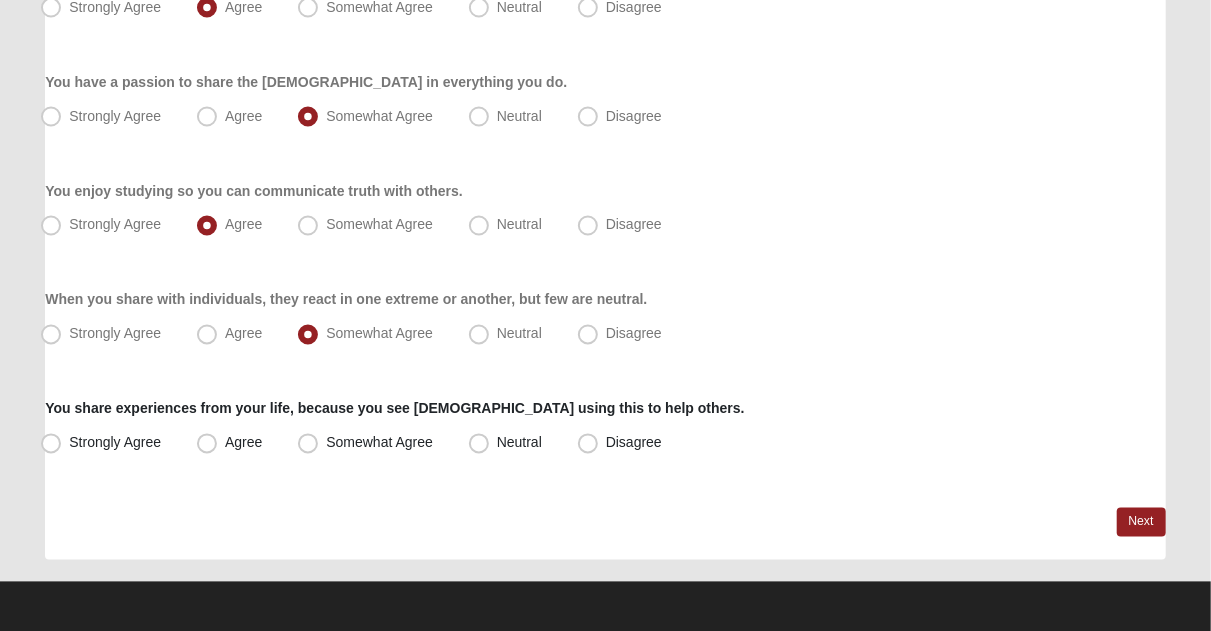 click on "Somewhat Agree" at bounding box center (367, 444) 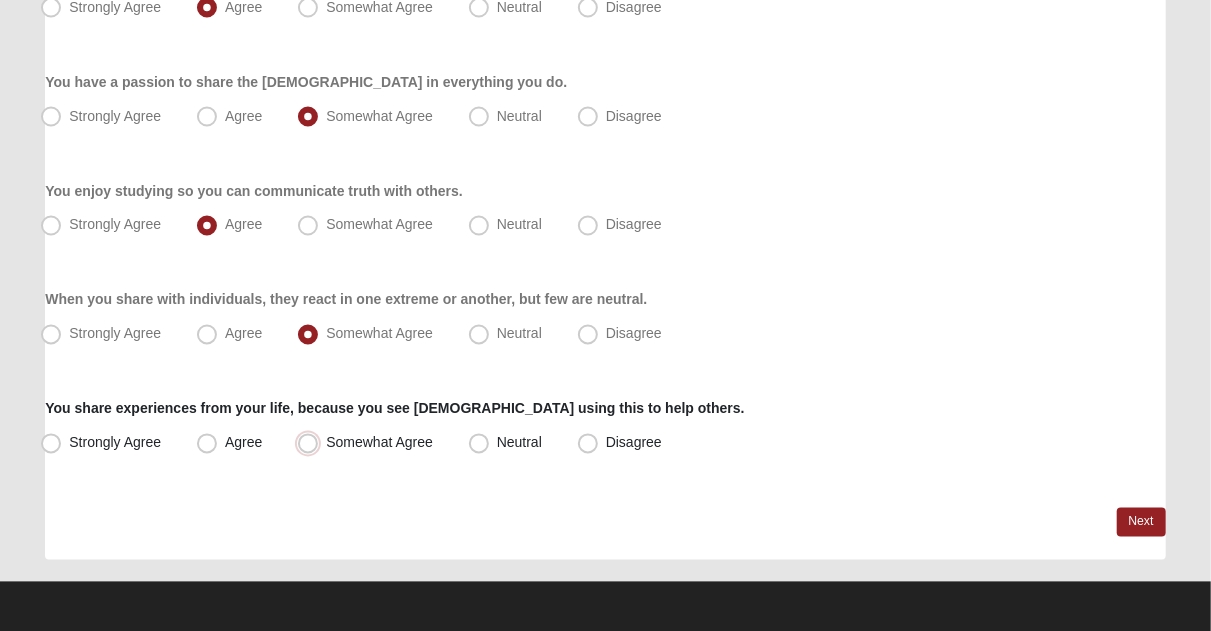 click on "Somewhat Agree" at bounding box center (312, 443) 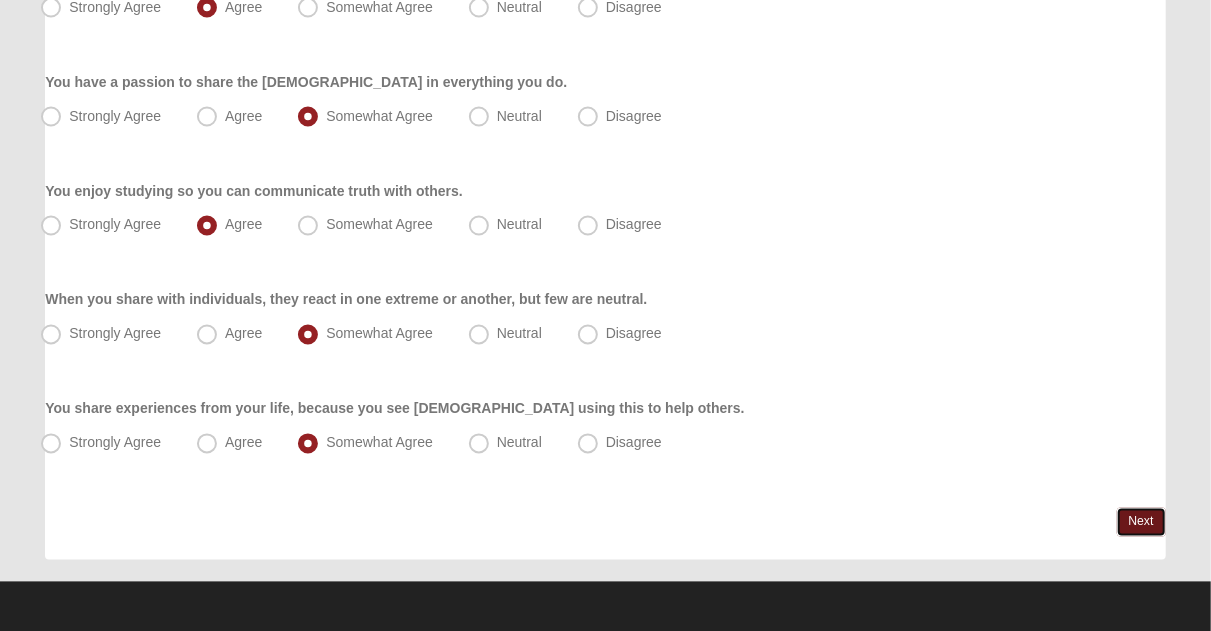click on "Next" at bounding box center (1141, 522) 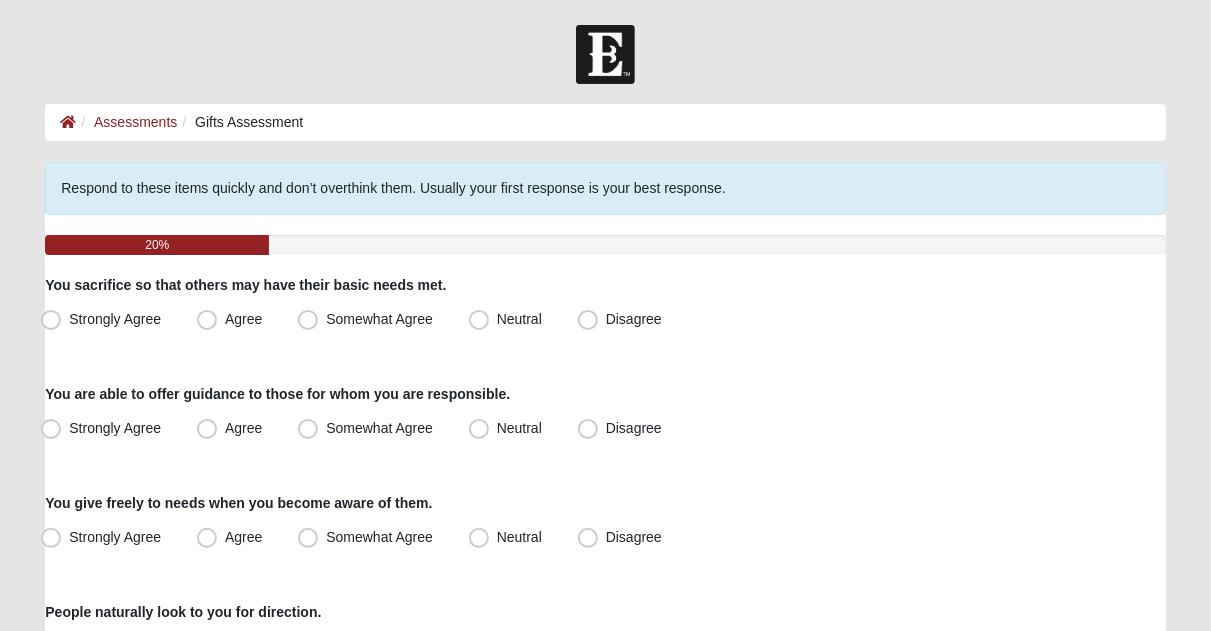 click on "Somewhat Agree" at bounding box center [379, 319] 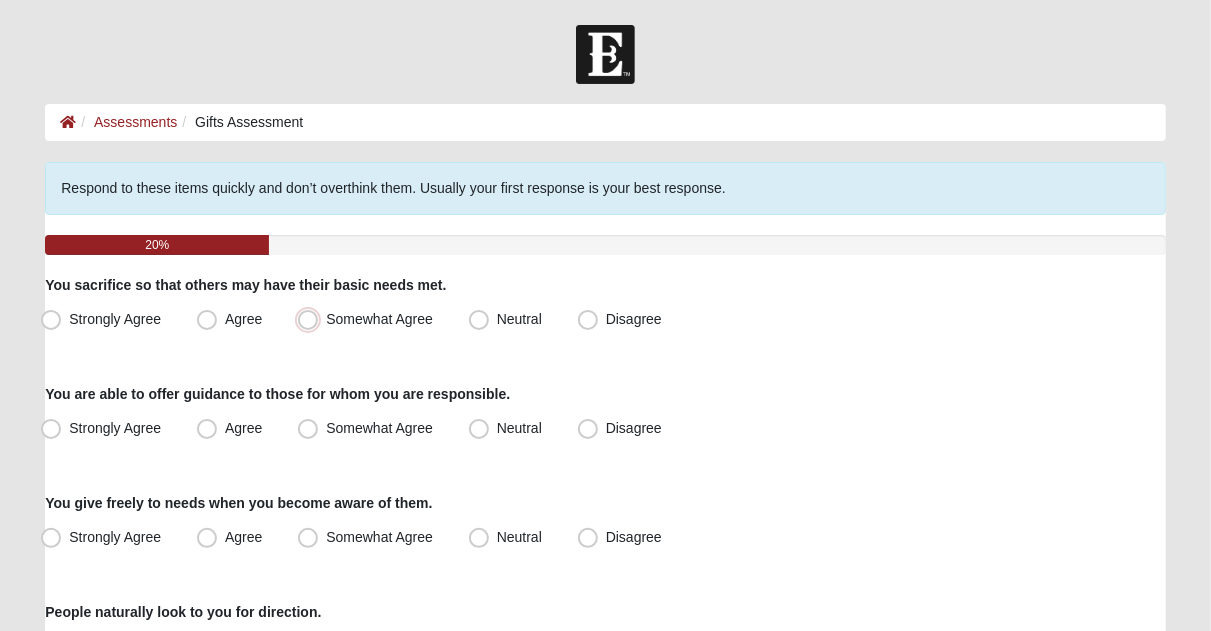 click on "Somewhat Agree" at bounding box center (312, 319) 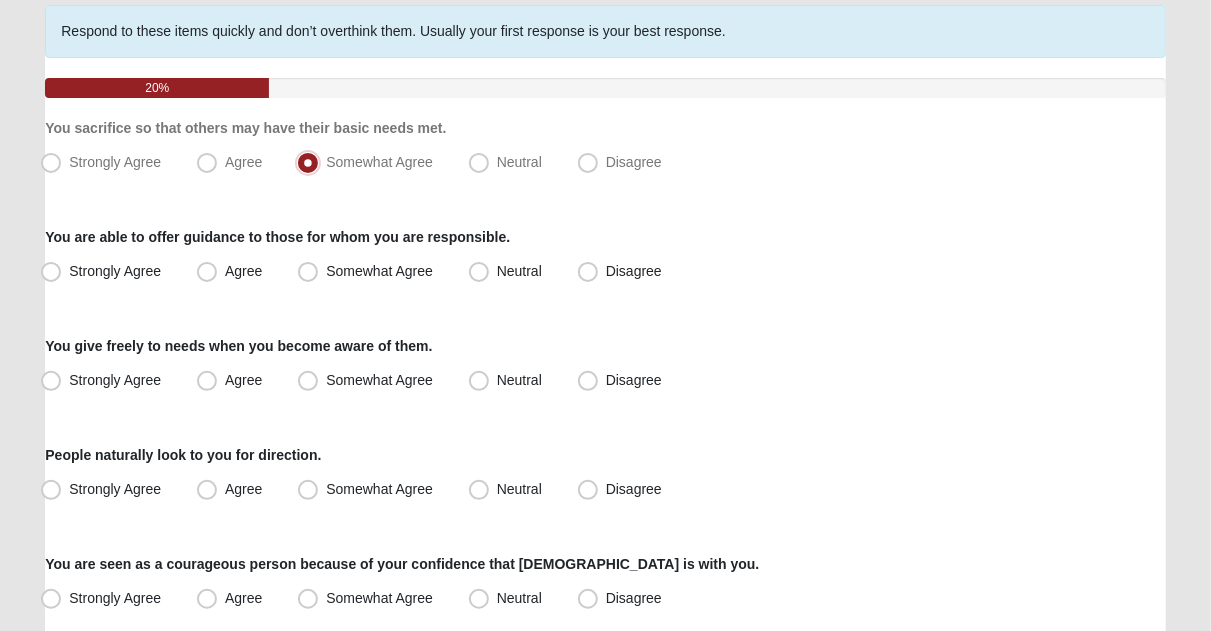 scroll, scrollTop: 158, scrollLeft: 0, axis: vertical 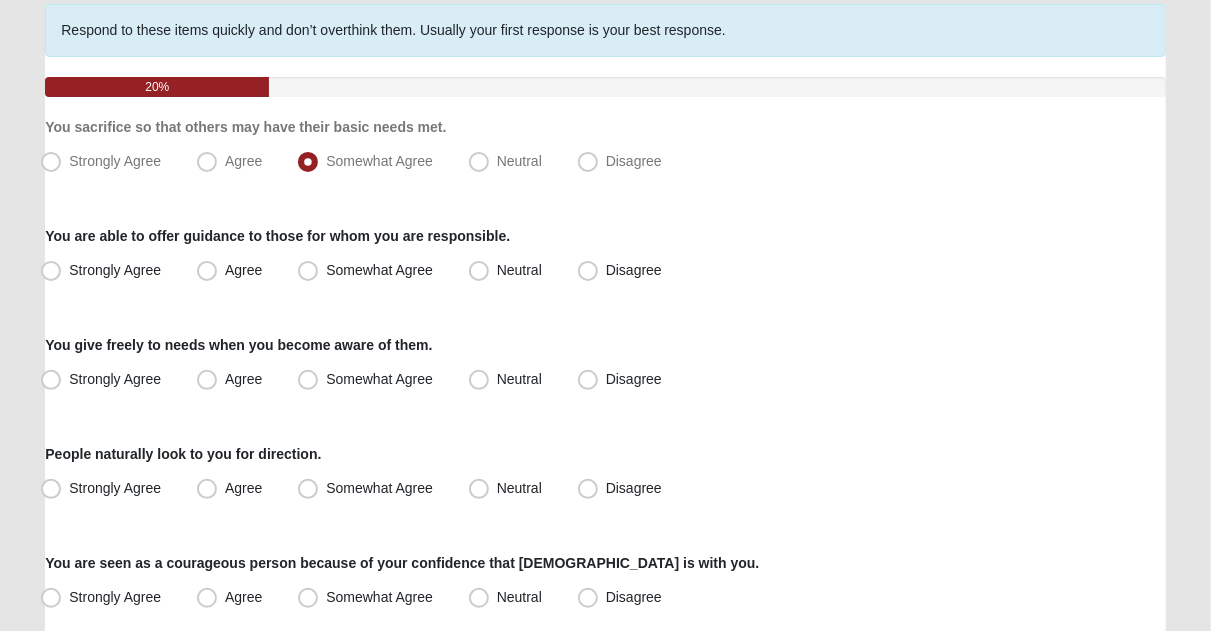 click on "Agree" at bounding box center [243, 270] 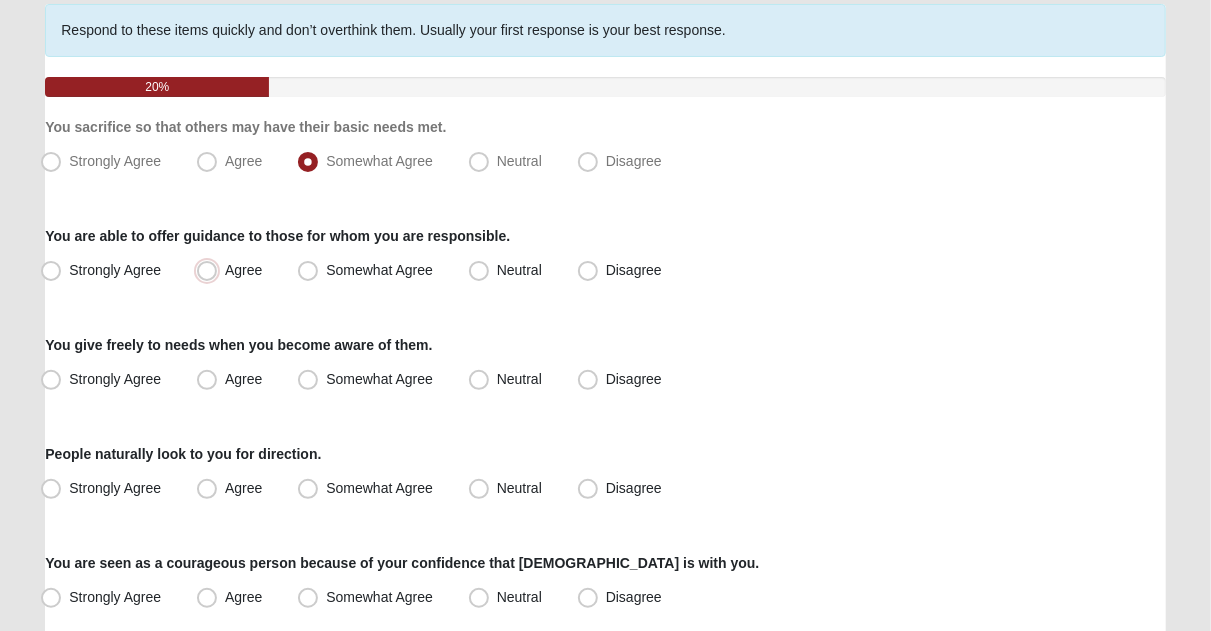 click on "Agree" at bounding box center (211, 270) 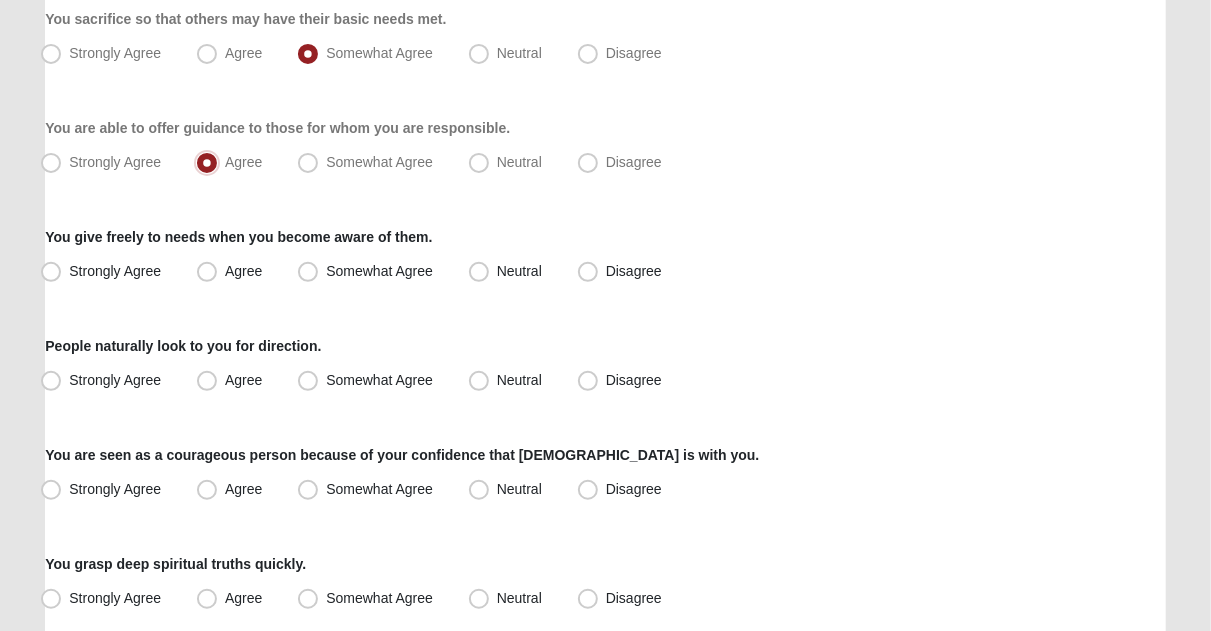 scroll, scrollTop: 290, scrollLeft: 0, axis: vertical 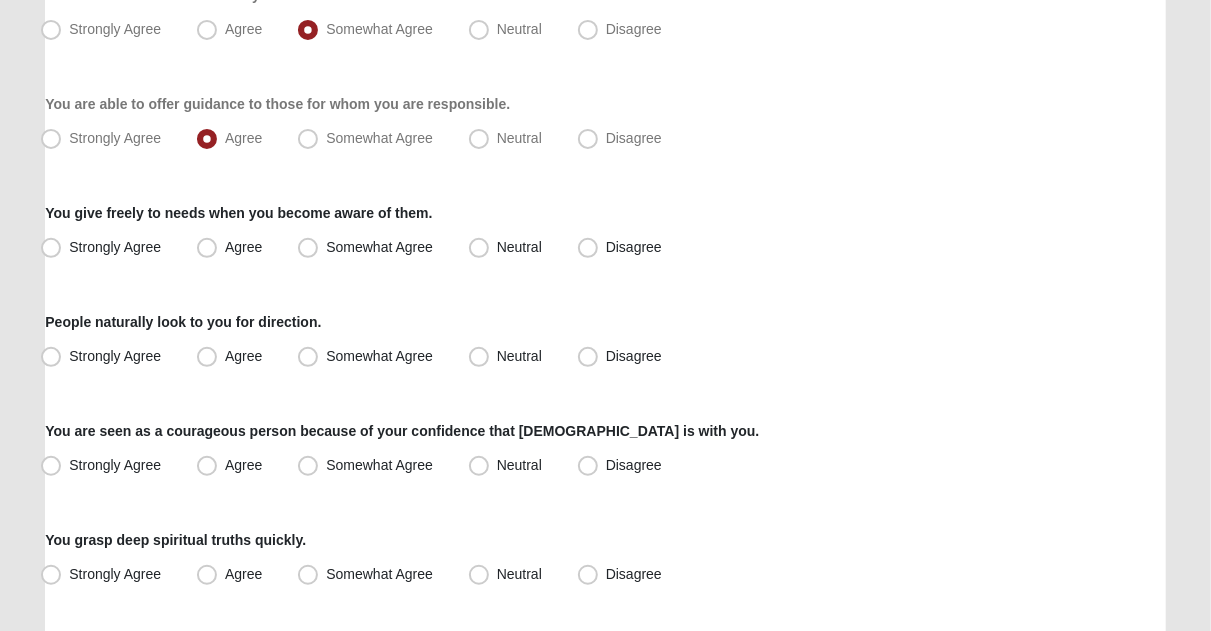click on "Agree" at bounding box center [243, 247] 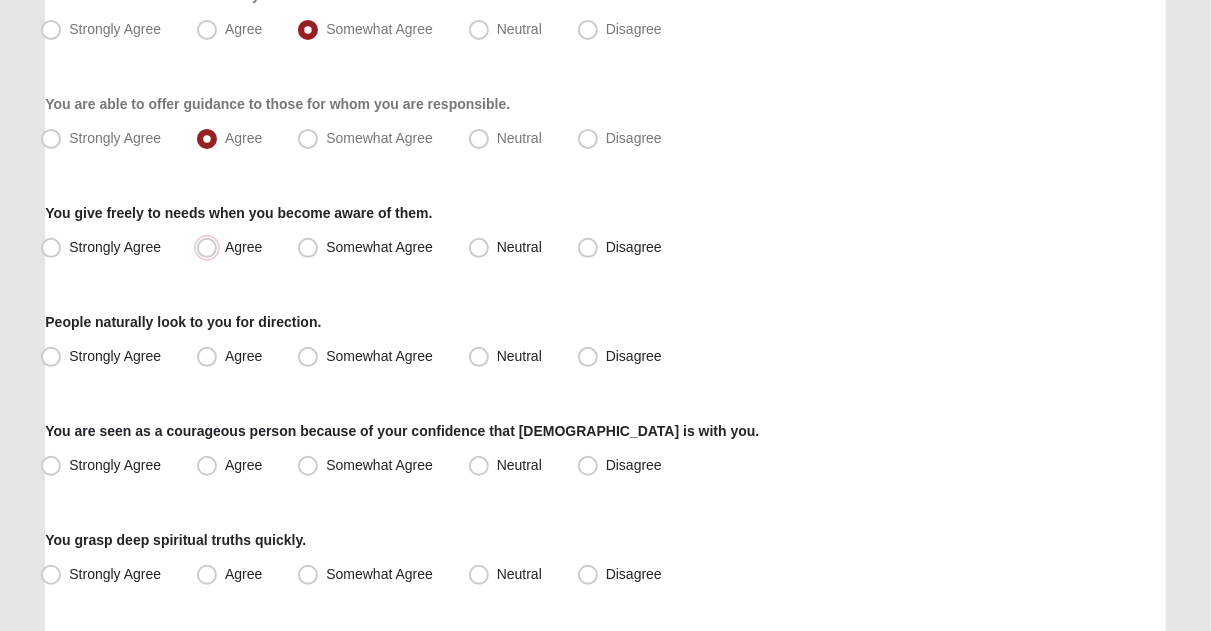 click on "Agree" at bounding box center [211, 247] 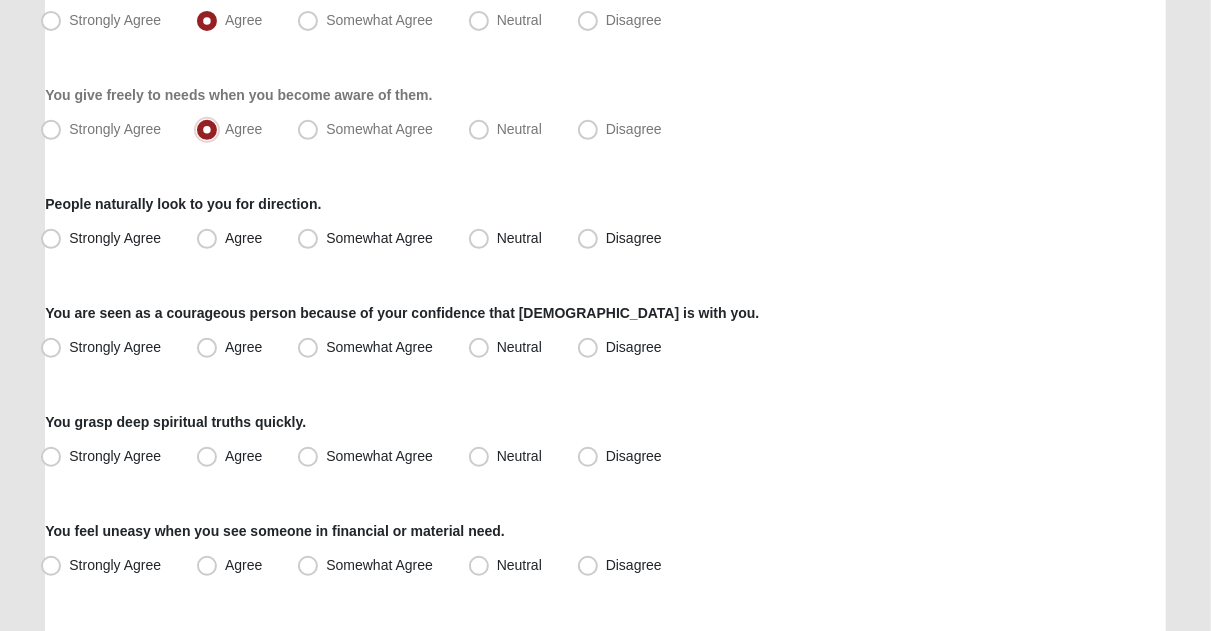 scroll, scrollTop: 410, scrollLeft: 0, axis: vertical 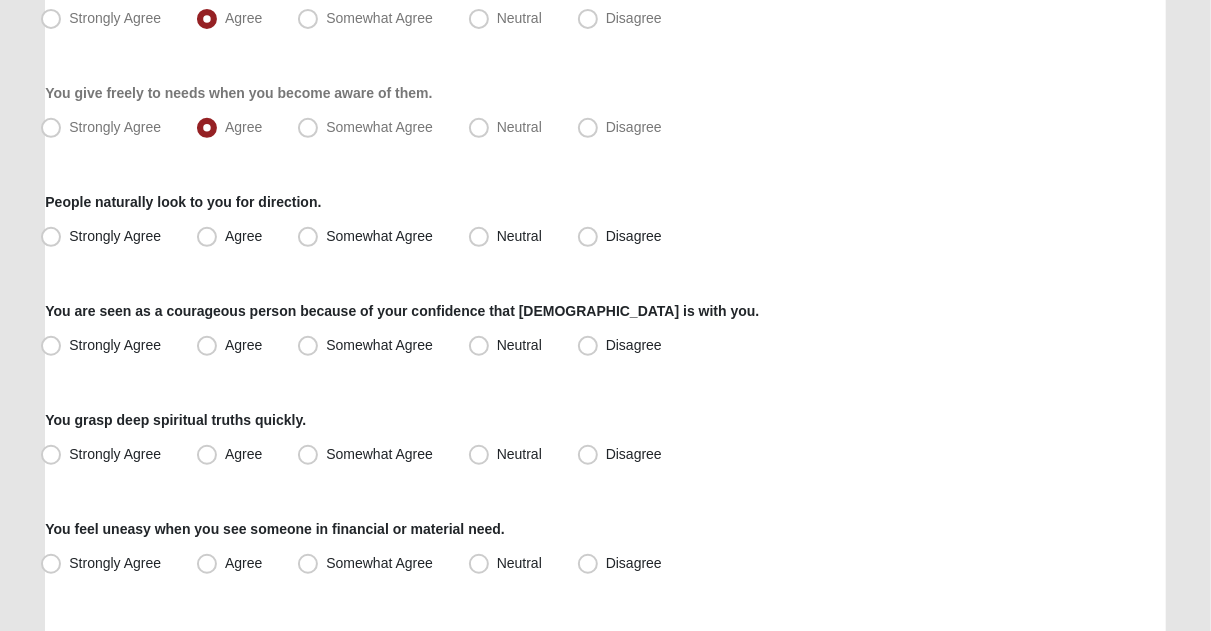 click on "Agree" at bounding box center [231, 237] 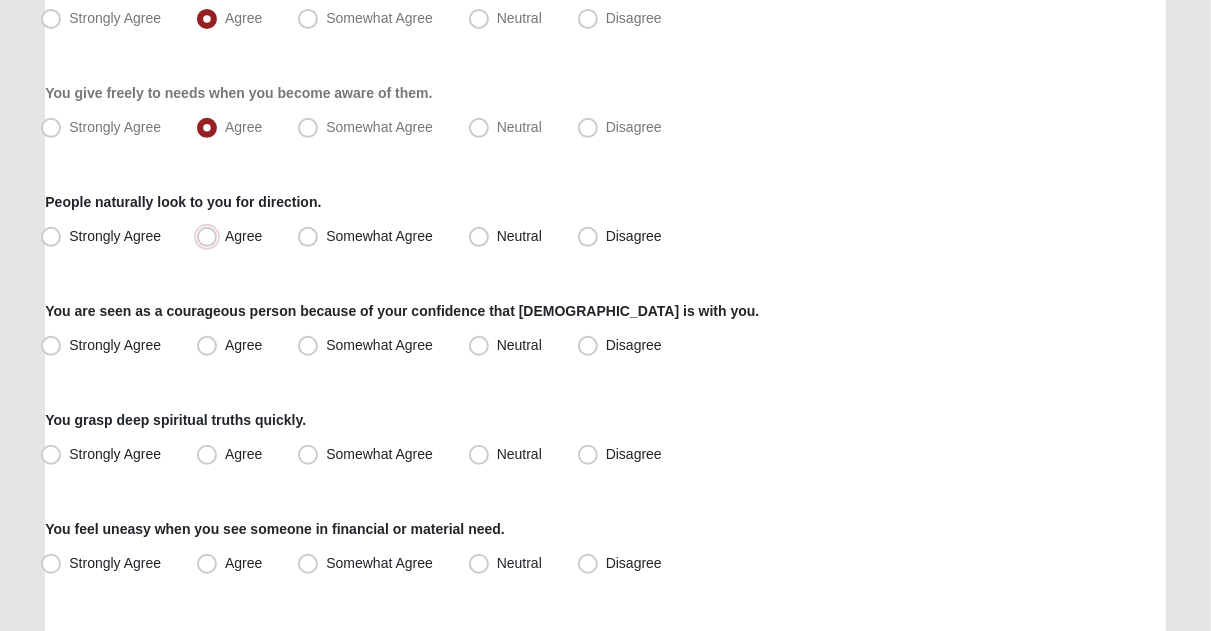 click on "Agree" at bounding box center [211, 236] 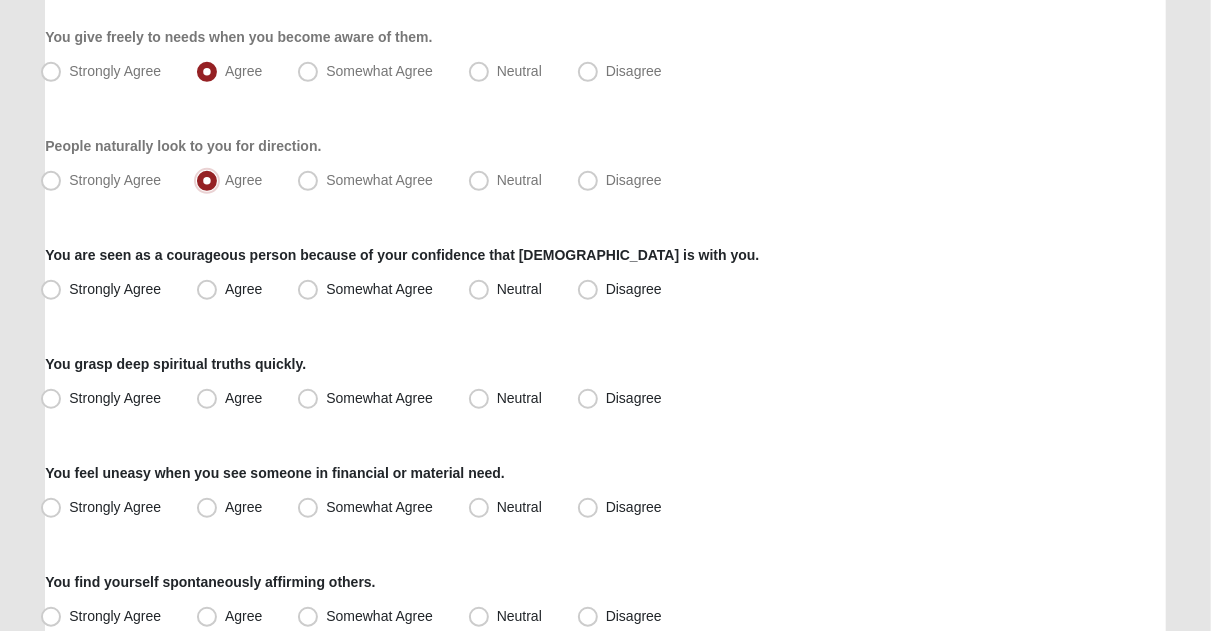 scroll, scrollTop: 488, scrollLeft: 0, axis: vertical 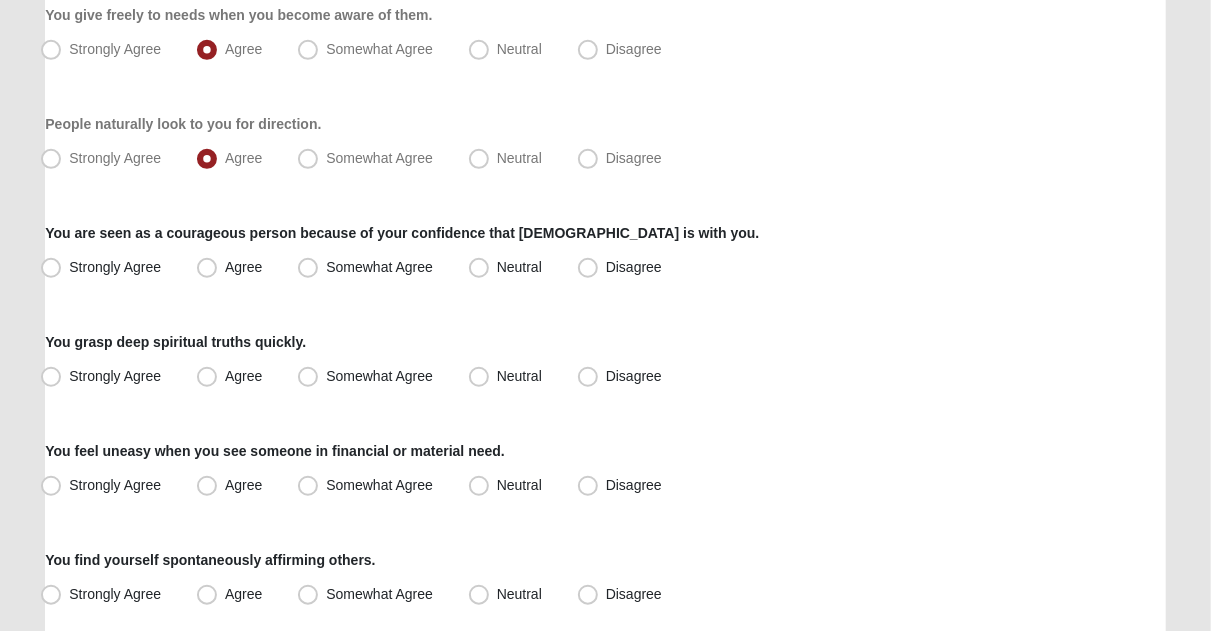 click on "People naturally look to you for direction.
Strongly Agree
Agree
Somewhat Agree
Neutral
Disagree" at bounding box center [605, 144] 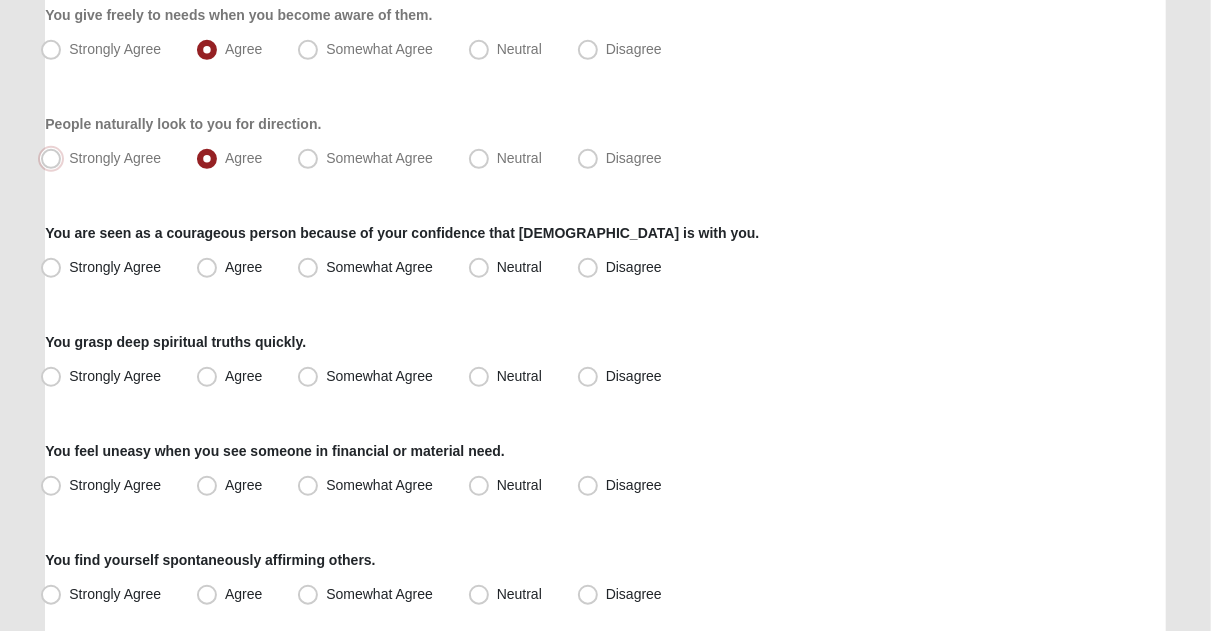 click on "Strongly Agree" at bounding box center (55, 158) 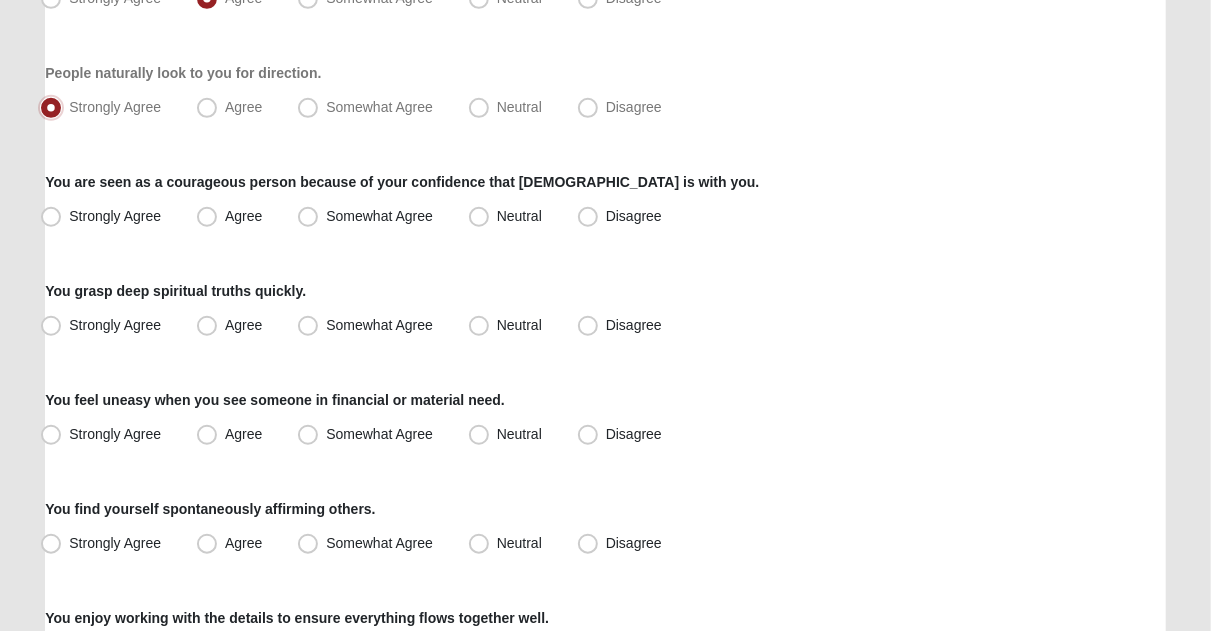 scroll, scrollTop: 540, scrollLeft: 0, axis: vertical 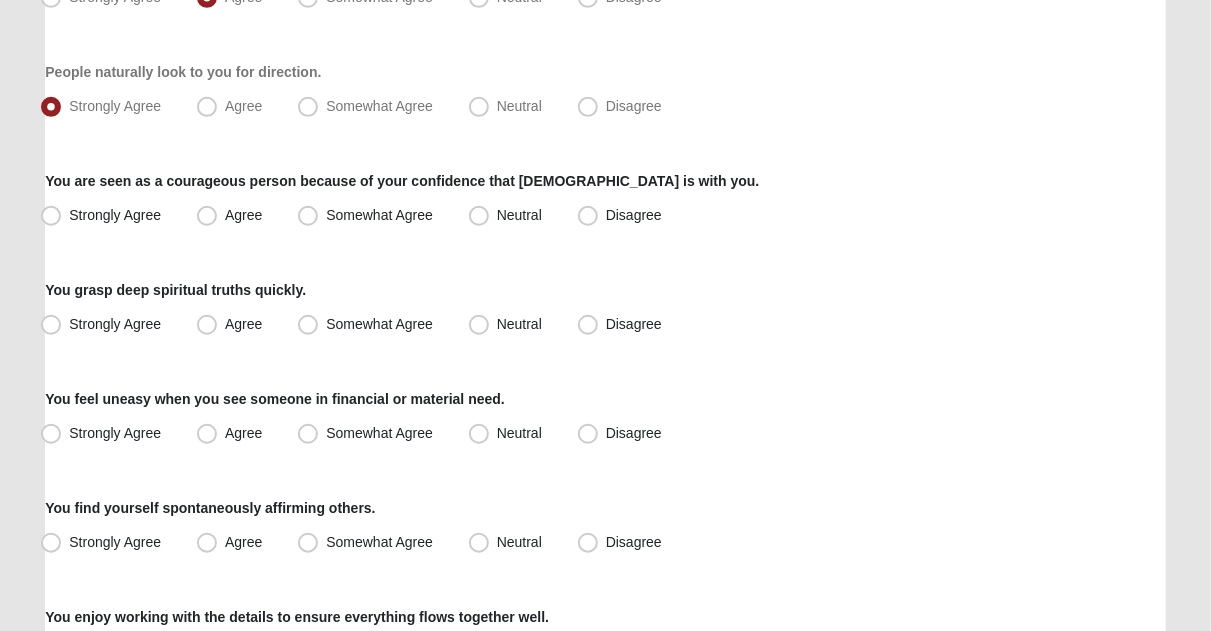click on "Strongly Agree
Agree
Somewhat Agree
Neutral
Disagree" at bounding box center [605, 216] 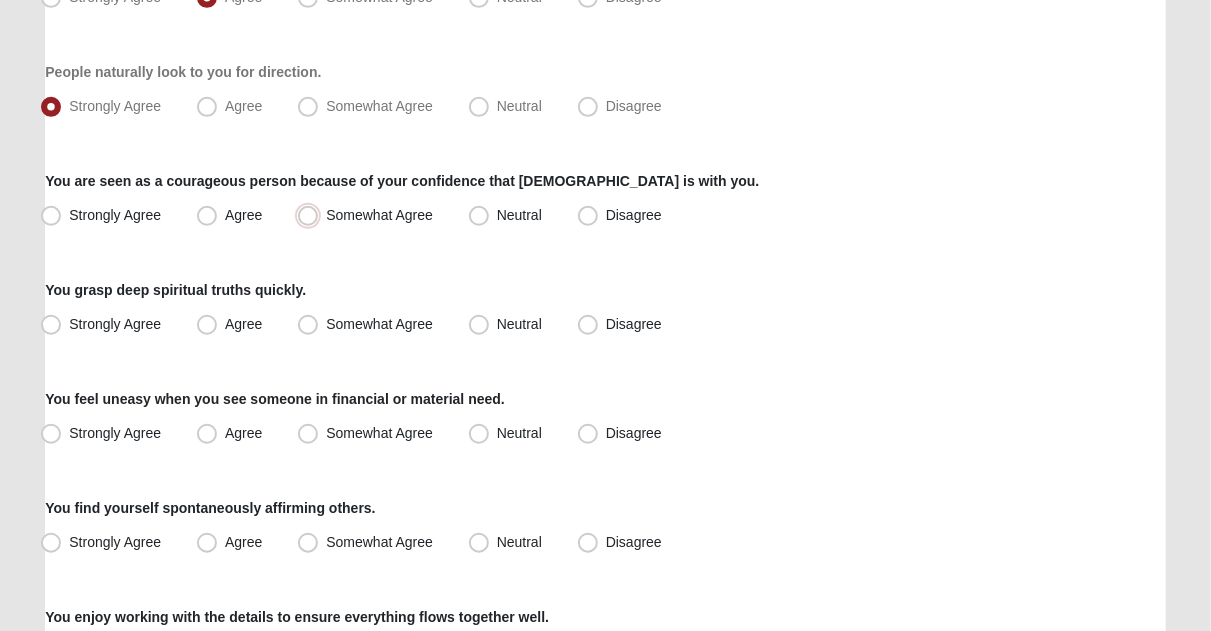 click on "Somewhat Agree" at bounding box center [312, 215] 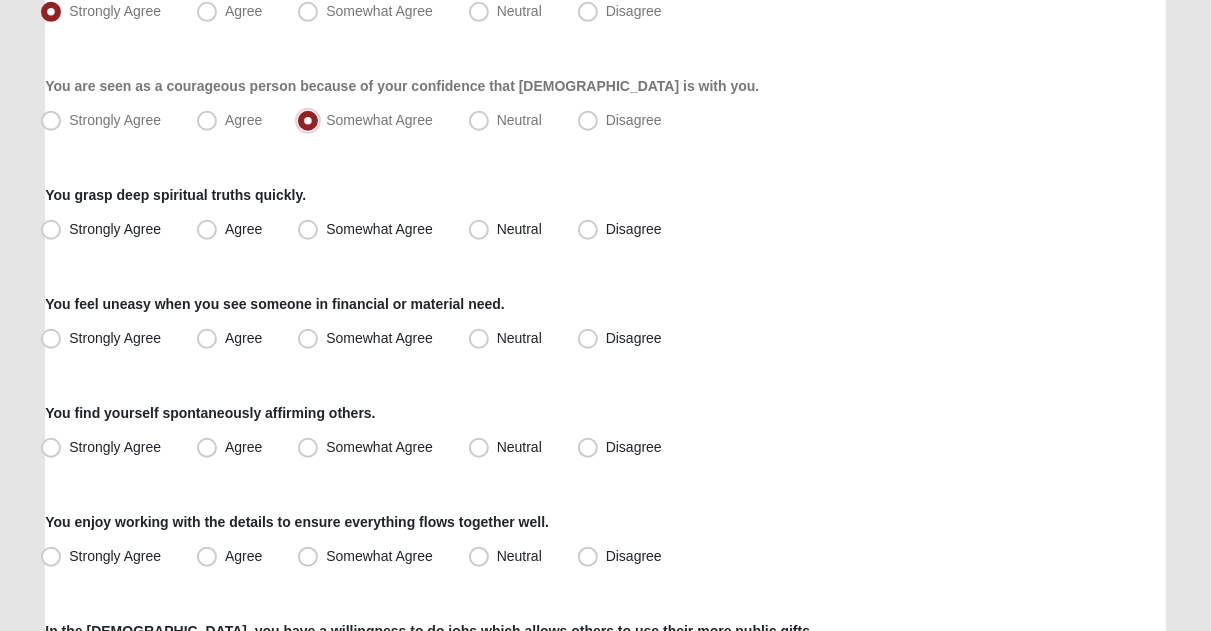 scroll, scrollTop: 638, scrollLeft: 0, axis: vertical 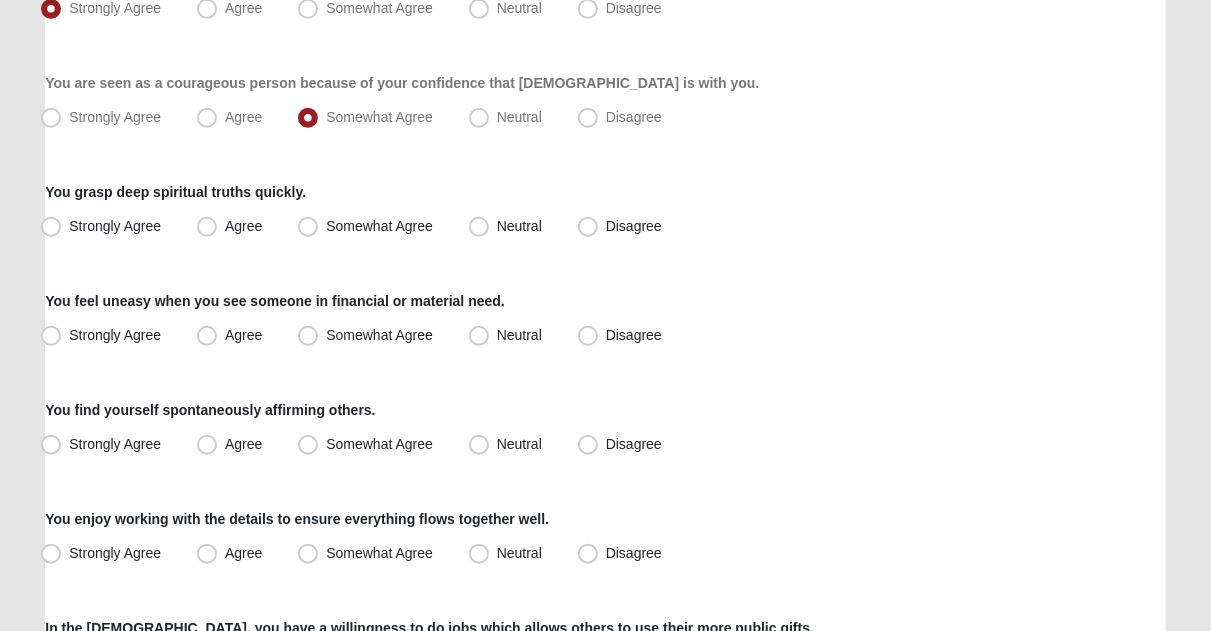 click on "Agree" at bounding box center [231, 227] 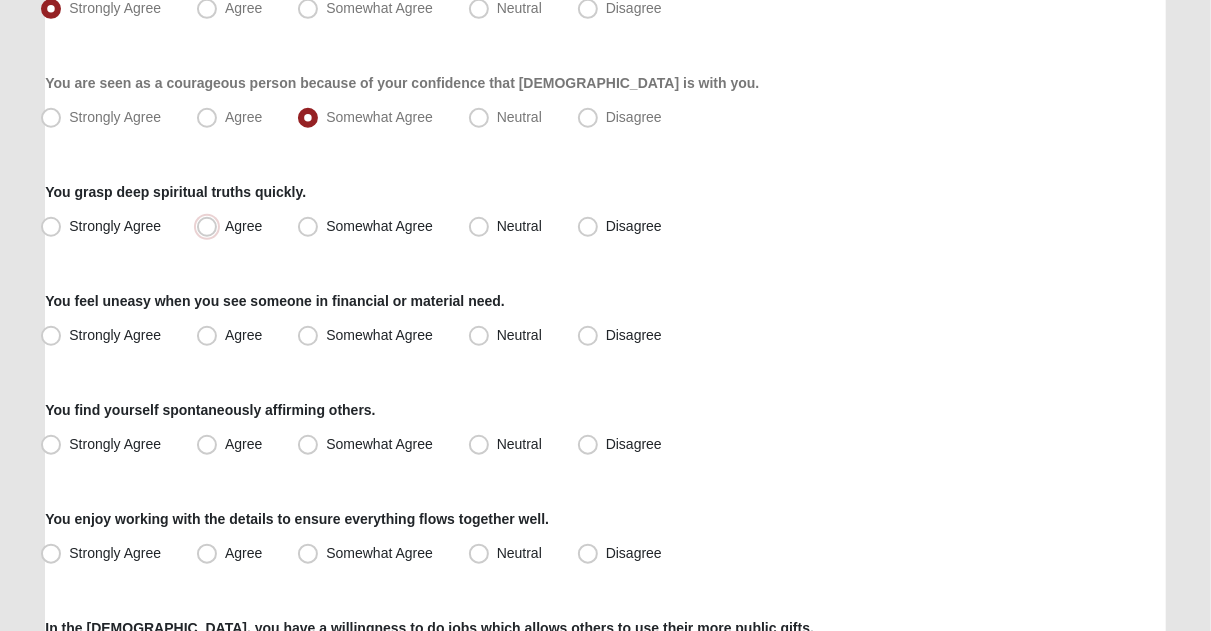 click on "Agree" at bounding box center (211, 226) 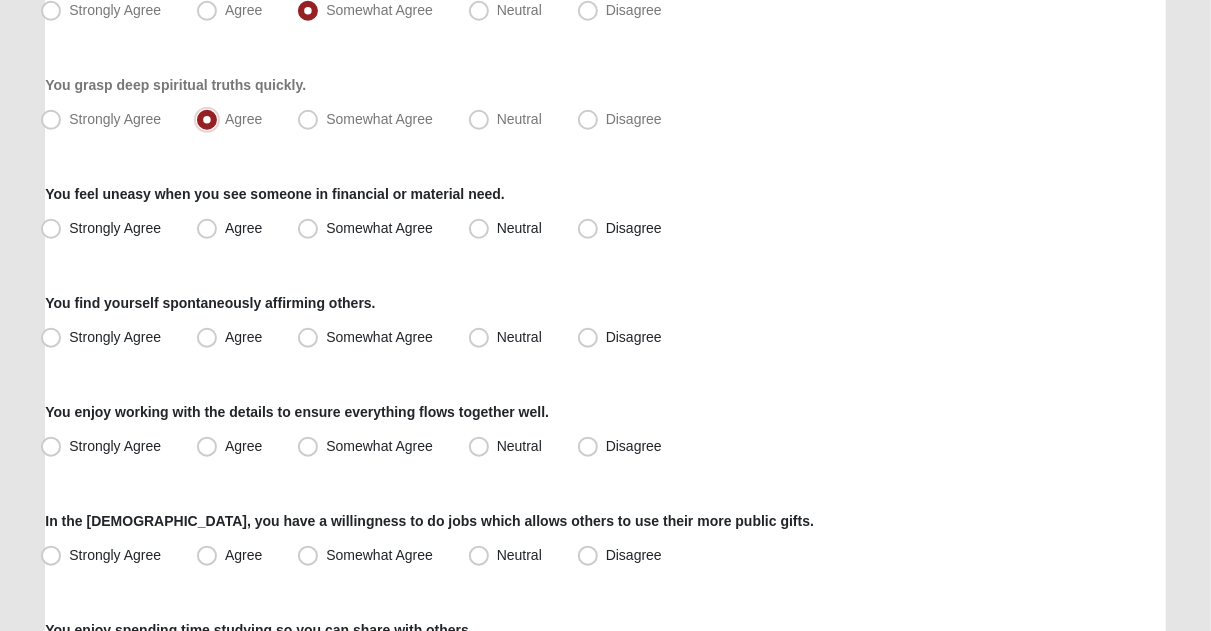 scroll, scrollTop: 747, scrollLeft: 0, axis: vertical 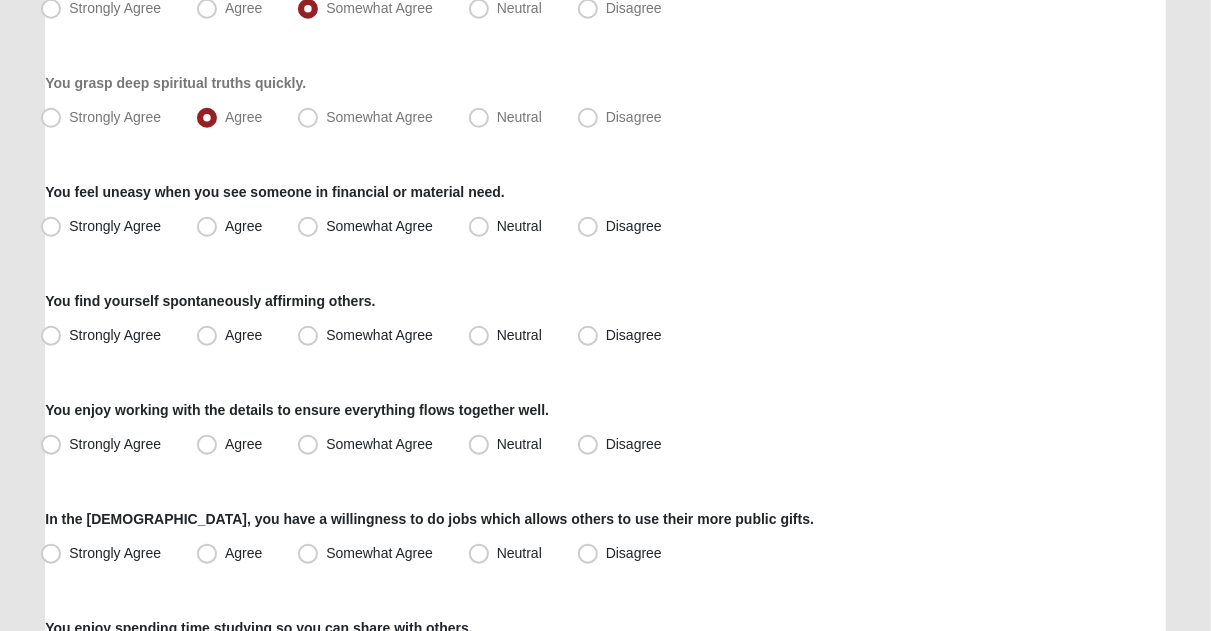 click on "Somewhat Agree" at bounding box center (379, 226) 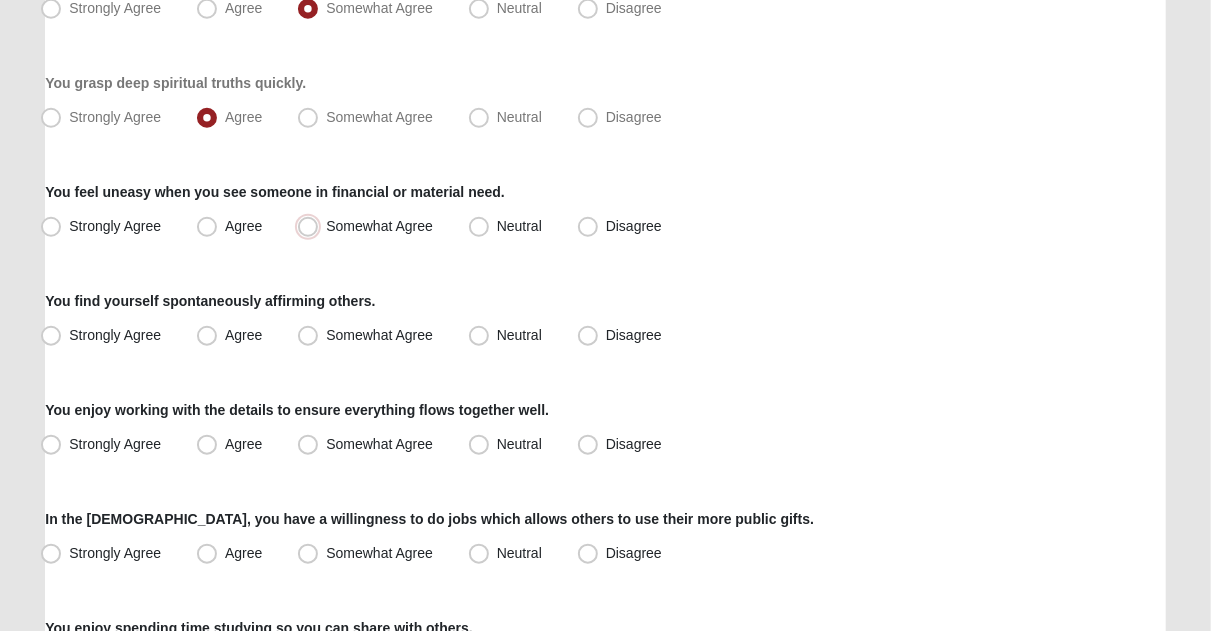 click on "Somewhat Agree" at bounding box center (312, 226) 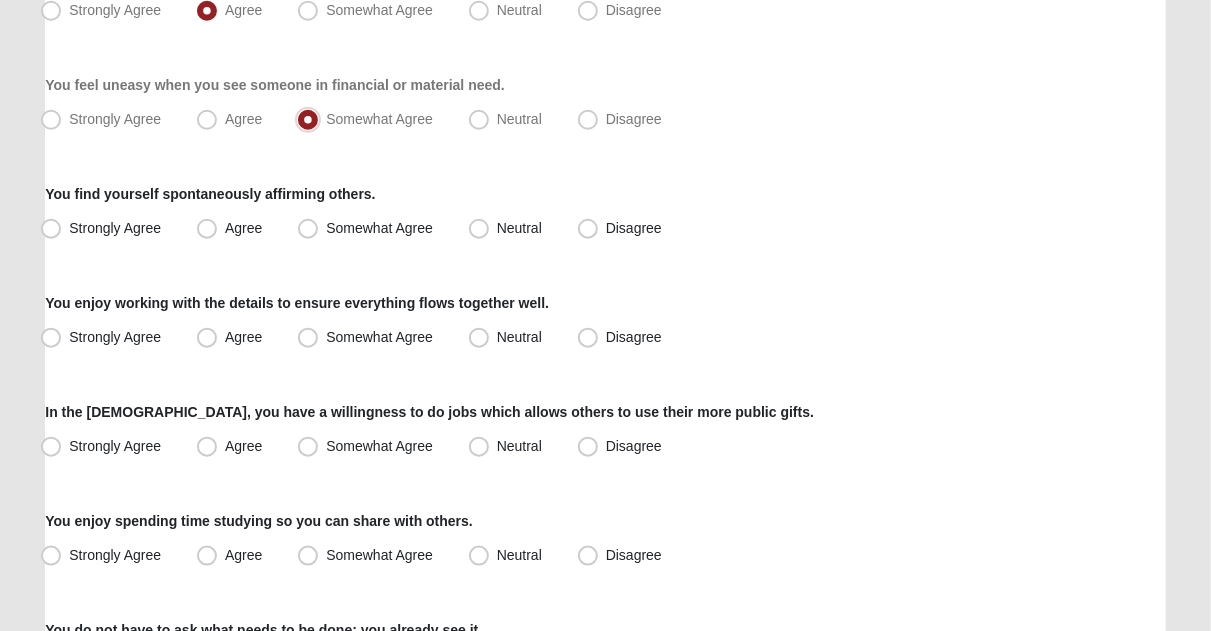 scroll, scrollTop: 857, scrollLeft: 0, axis: vertical 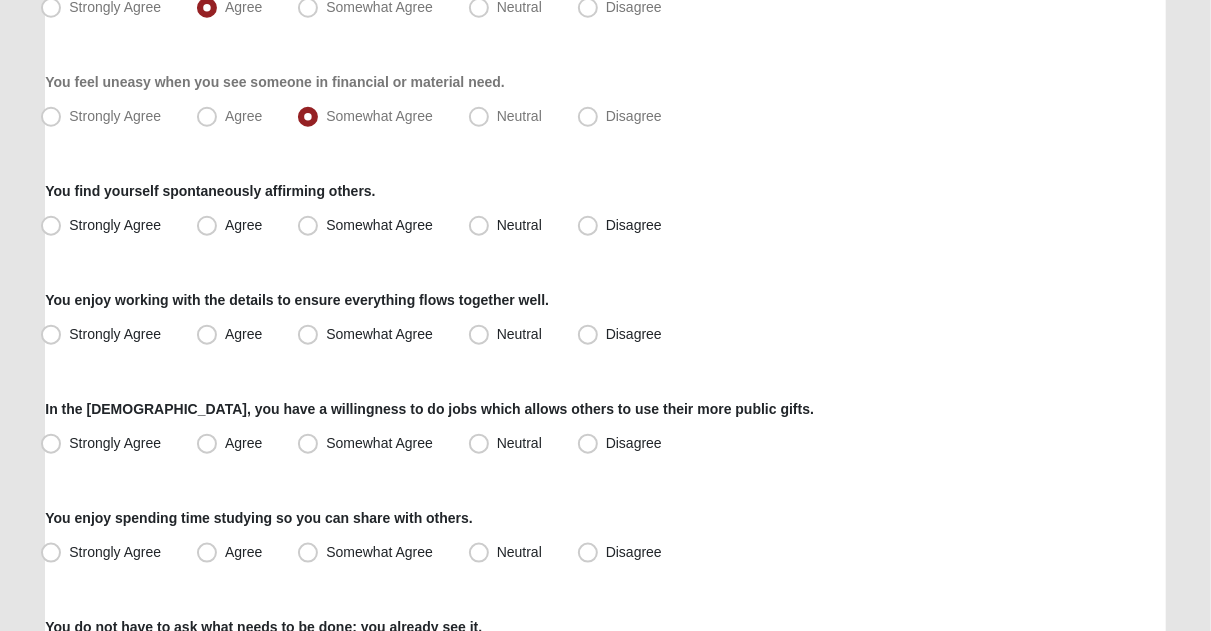click on "Agree" at bounding box center [243, 225] 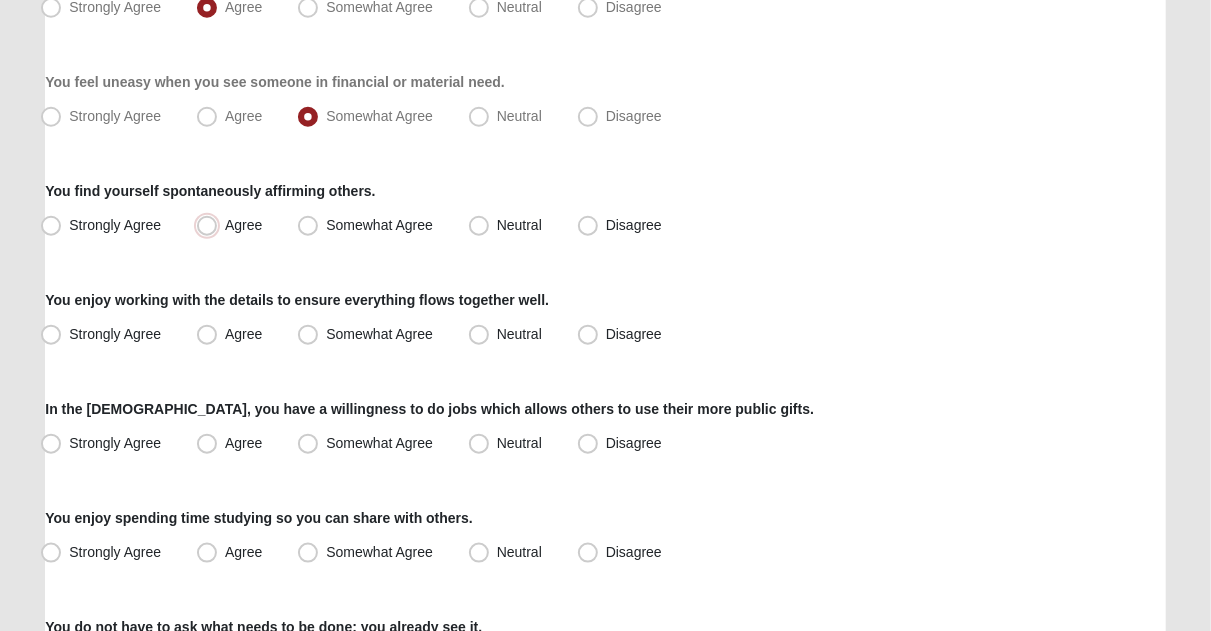 click on "Agree" at bounding box center (211, 225) 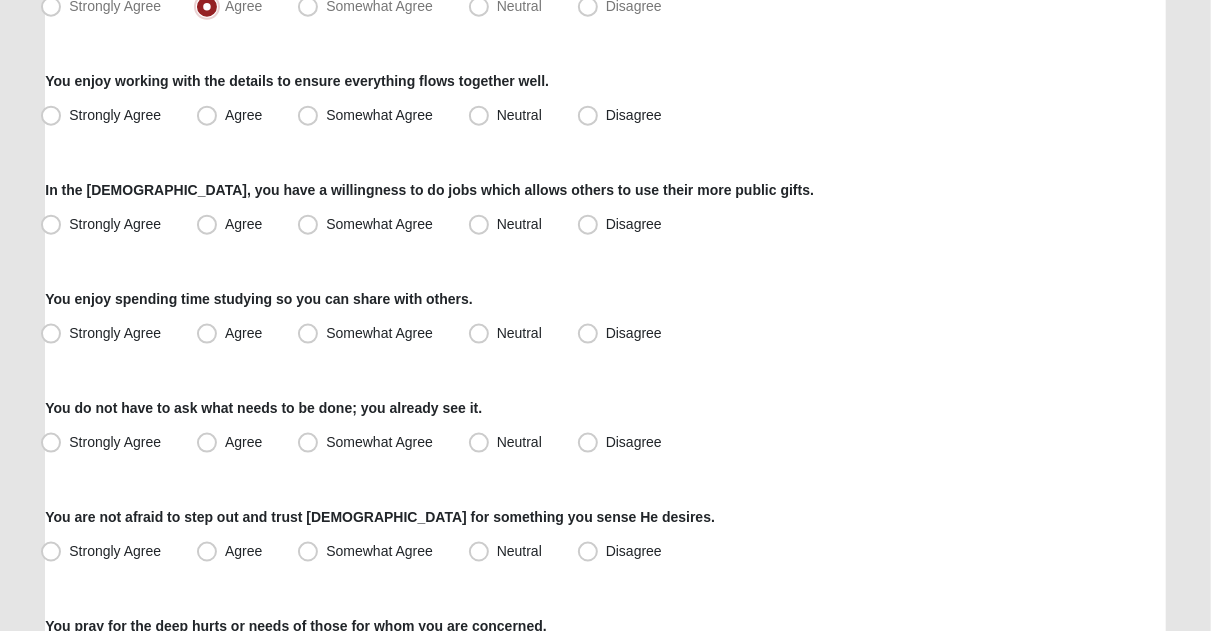 scroll, scrollTop: 1085, scrollLeft: 0, axis: vertical 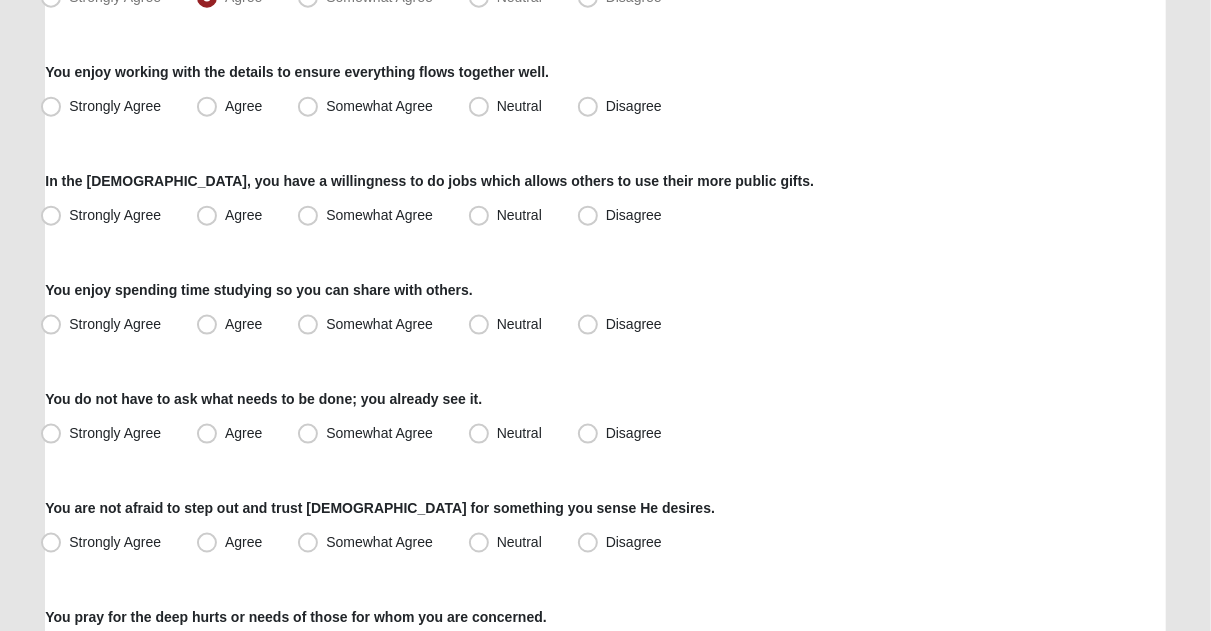 click on "Strongly Agree" at bounding box center [115, 106] 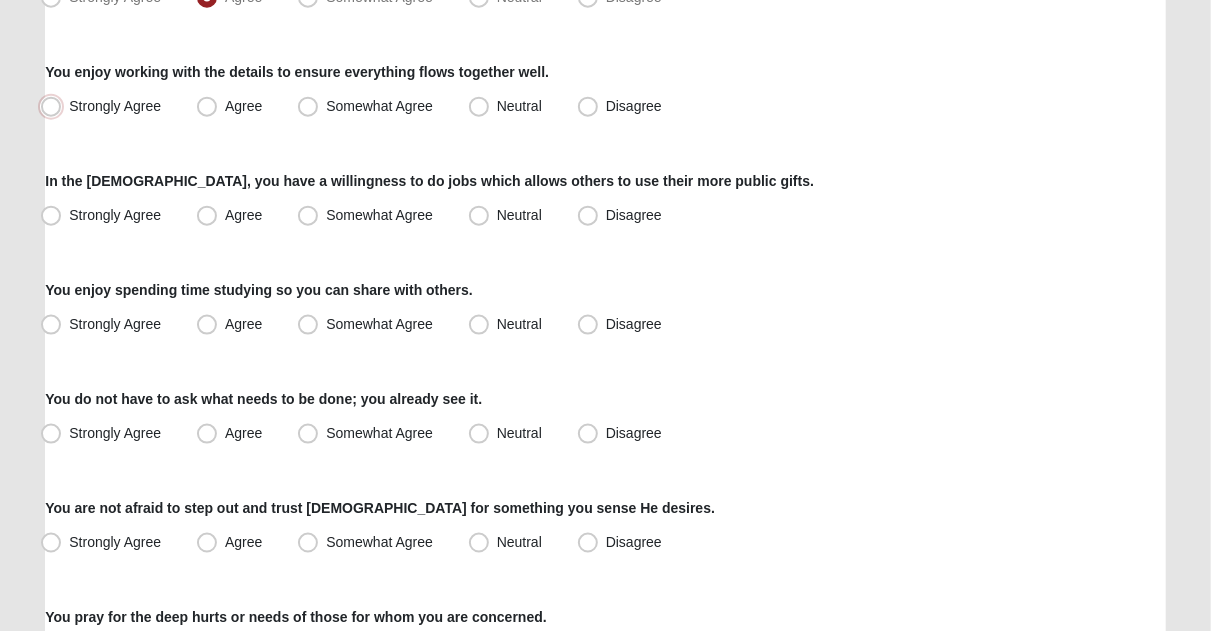 click on "Strongly Agree" at bounding box center (55, 106) 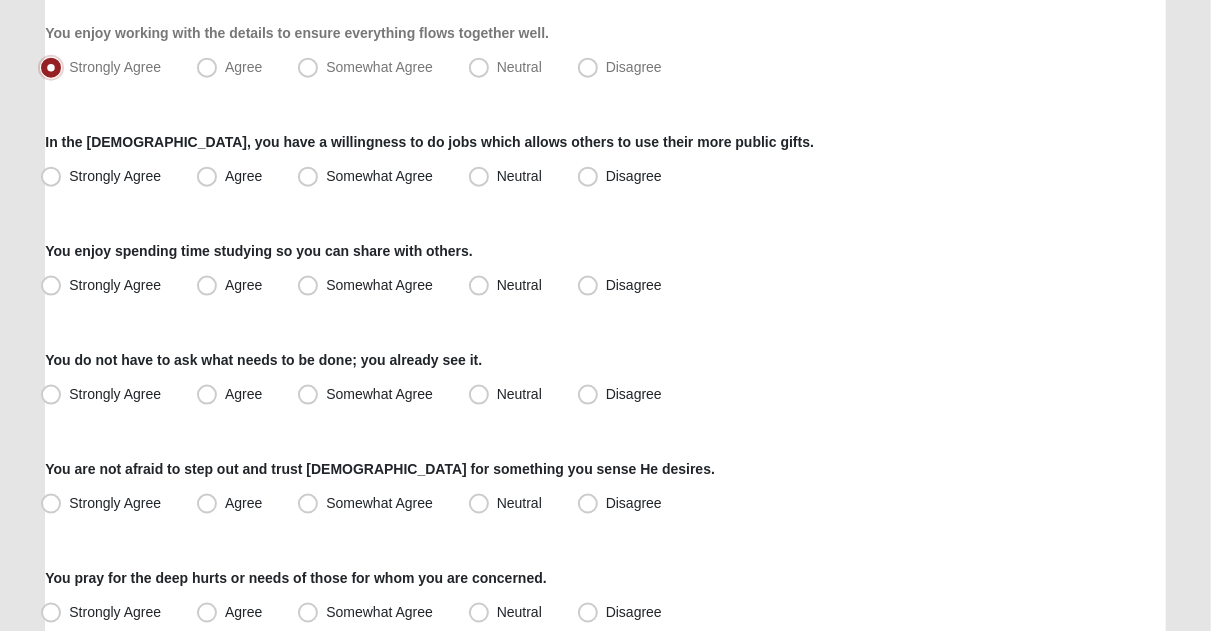 scroll, scrollTop: 1129, scrollLeft: 0, axis: vertical 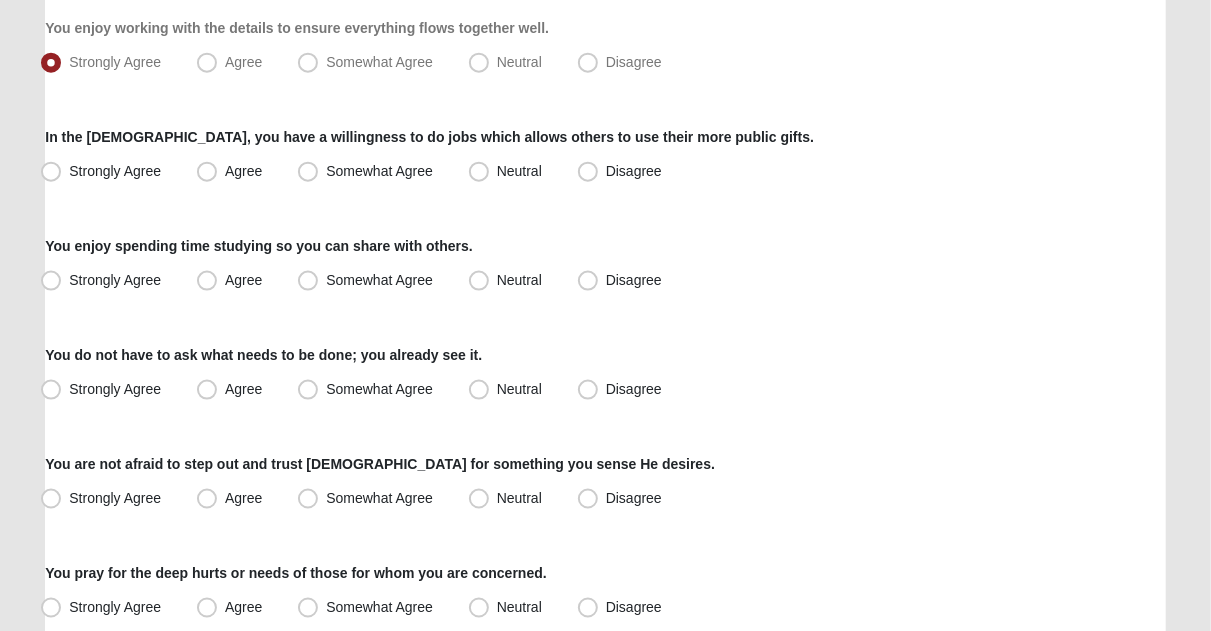 click on "Agree" at bounding box center [243, 171] 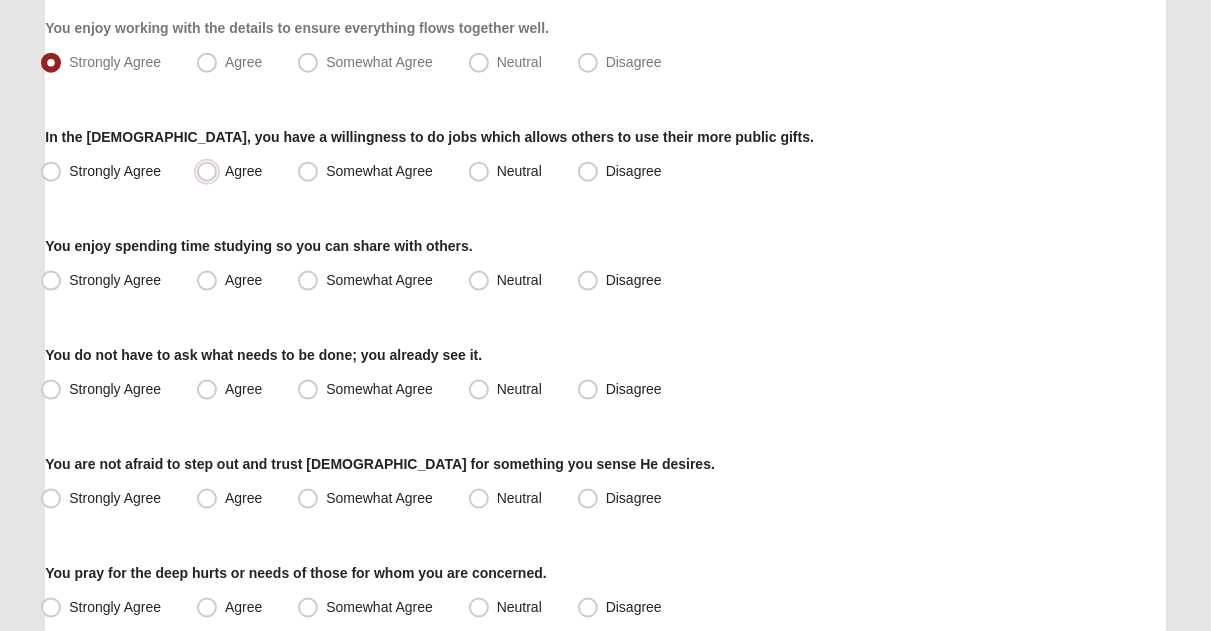 click on "Agree" at bounding box center [211, 171] 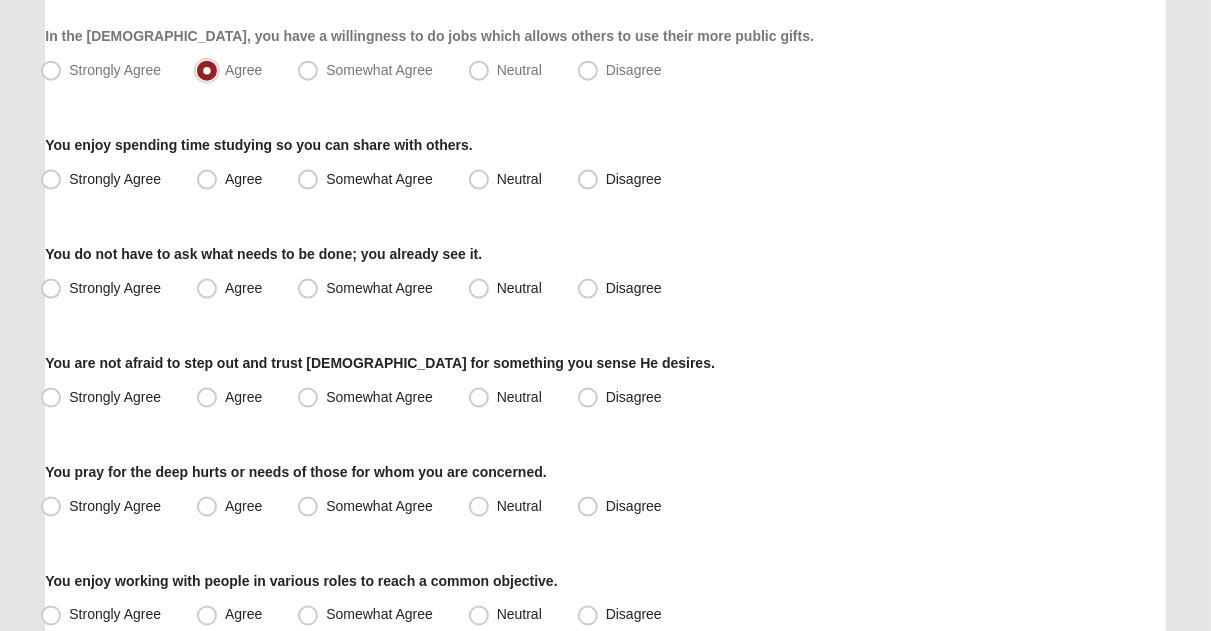 scroll, scrollTop: 1231, scrollLeft: 0, axis: vertical 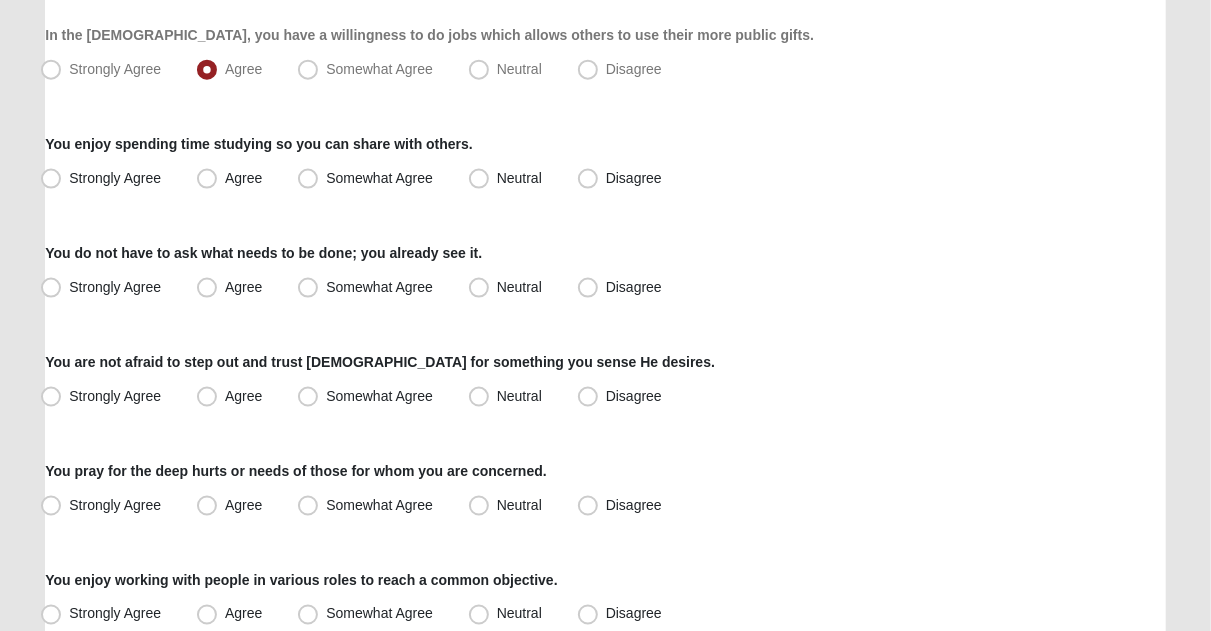click on "Agree" at bounding box center [231, 179] 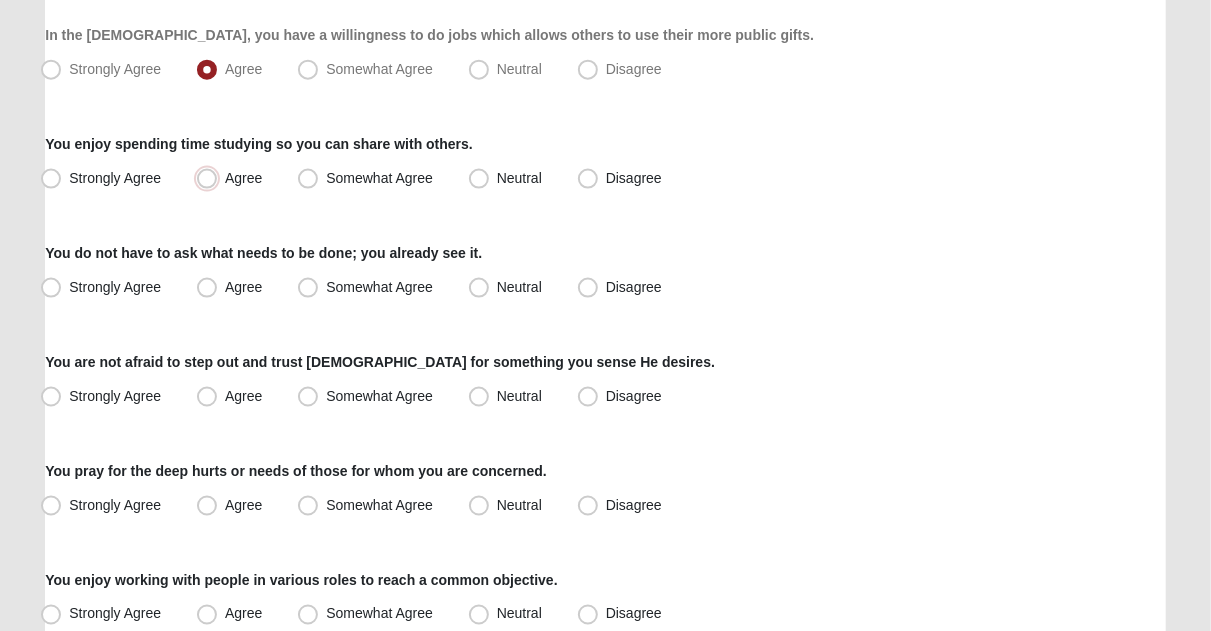 click on "Agree" at bounding box center (211, 178) 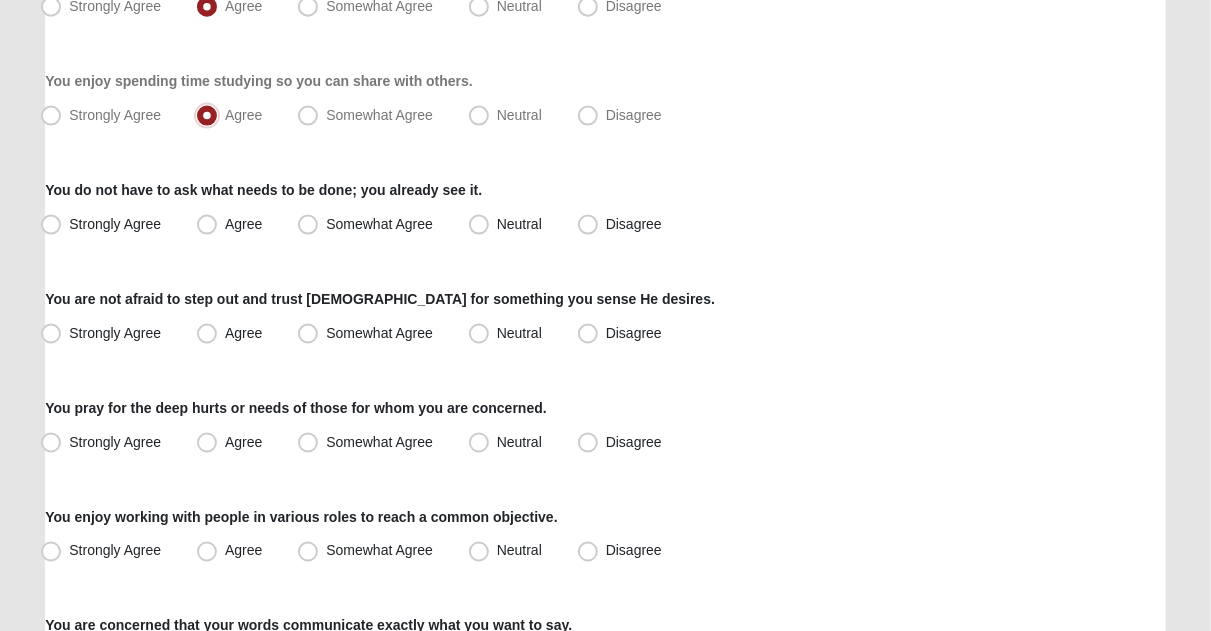 scroll, scrollTop: 1329, scrollLeft: 0, axis: vertical 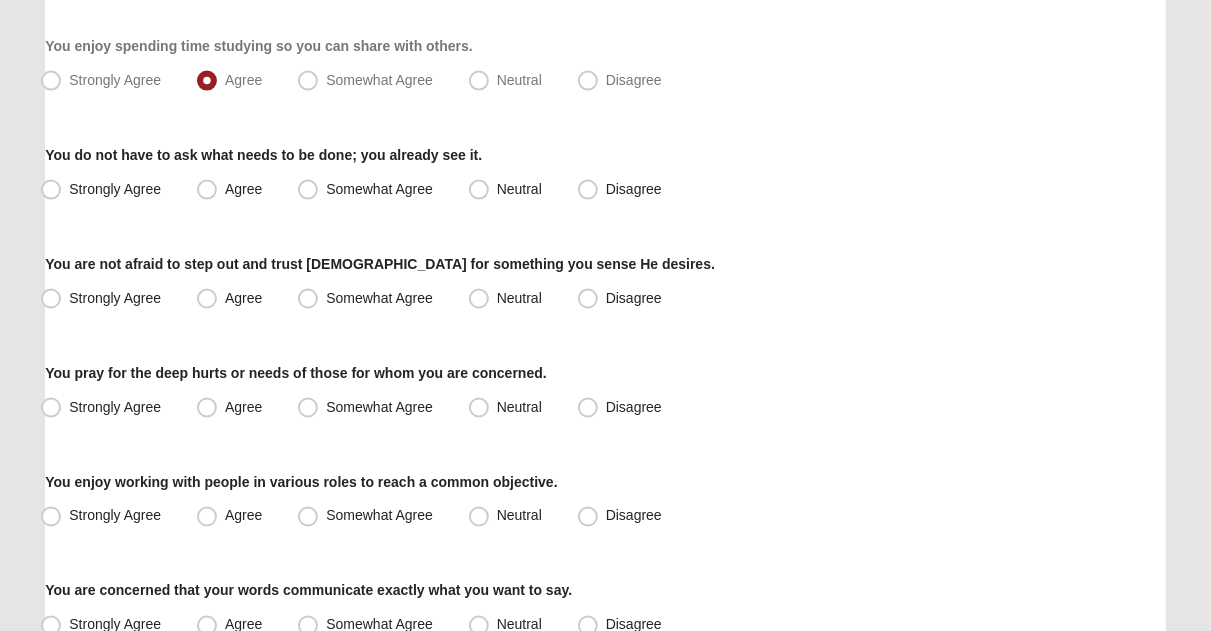 click on "Agree" at bounding box center [243, 189] 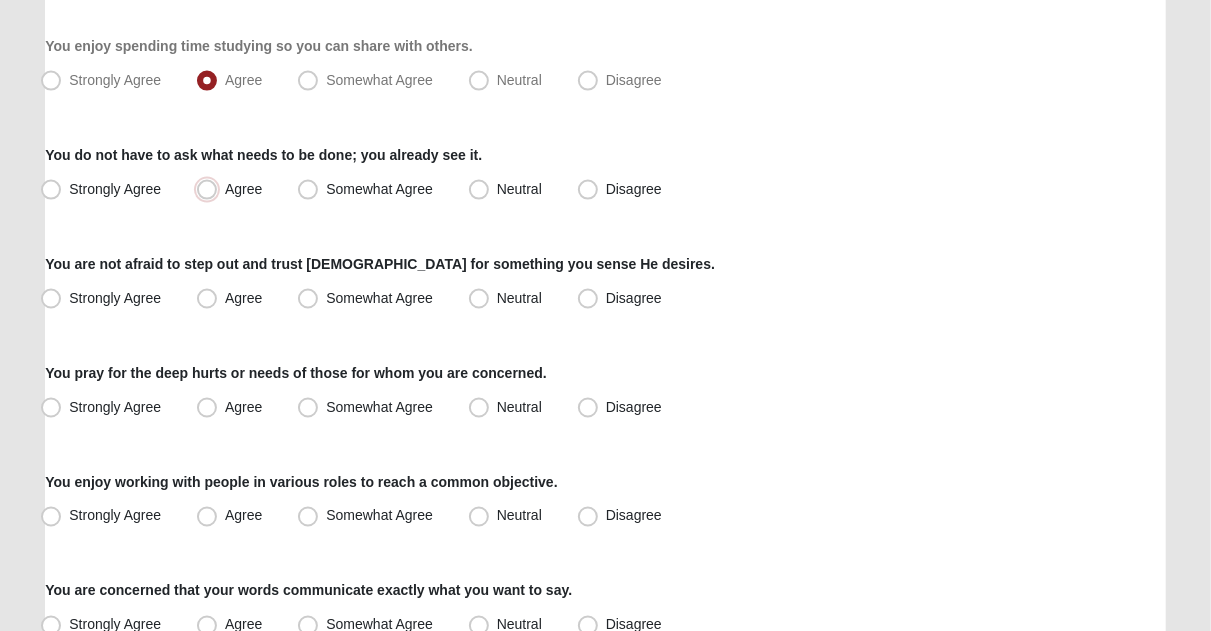 click on "Agree" at bounding box center (211, 189) 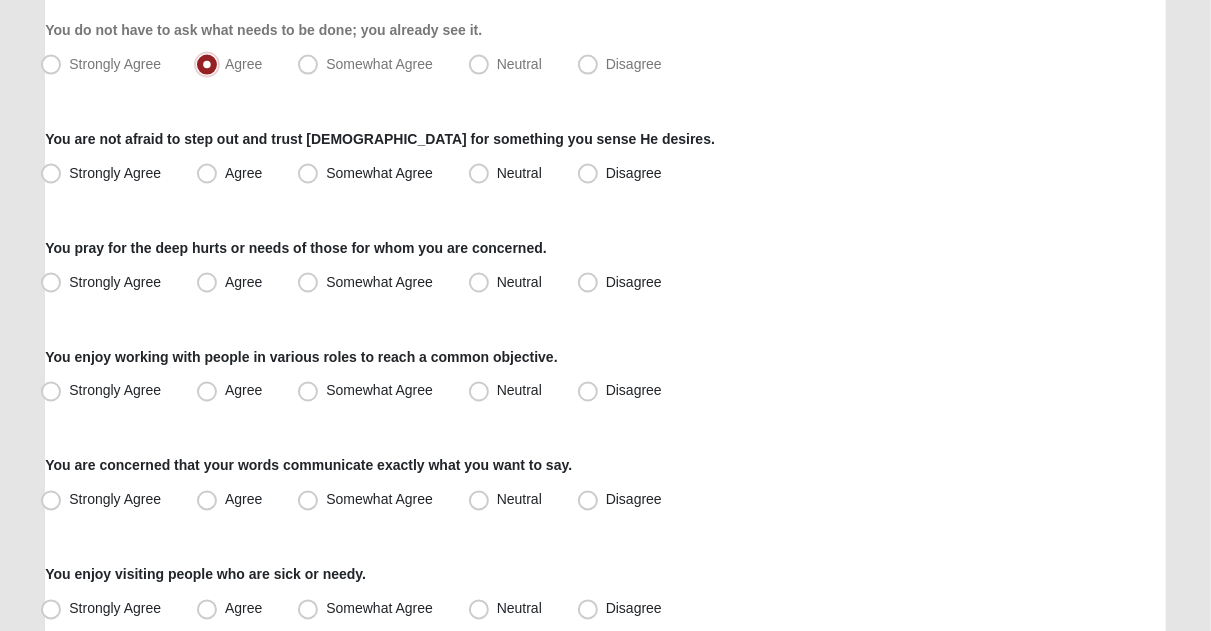 scroll, scrollTop: 1455, scrollLeft: 0, axis: vertical 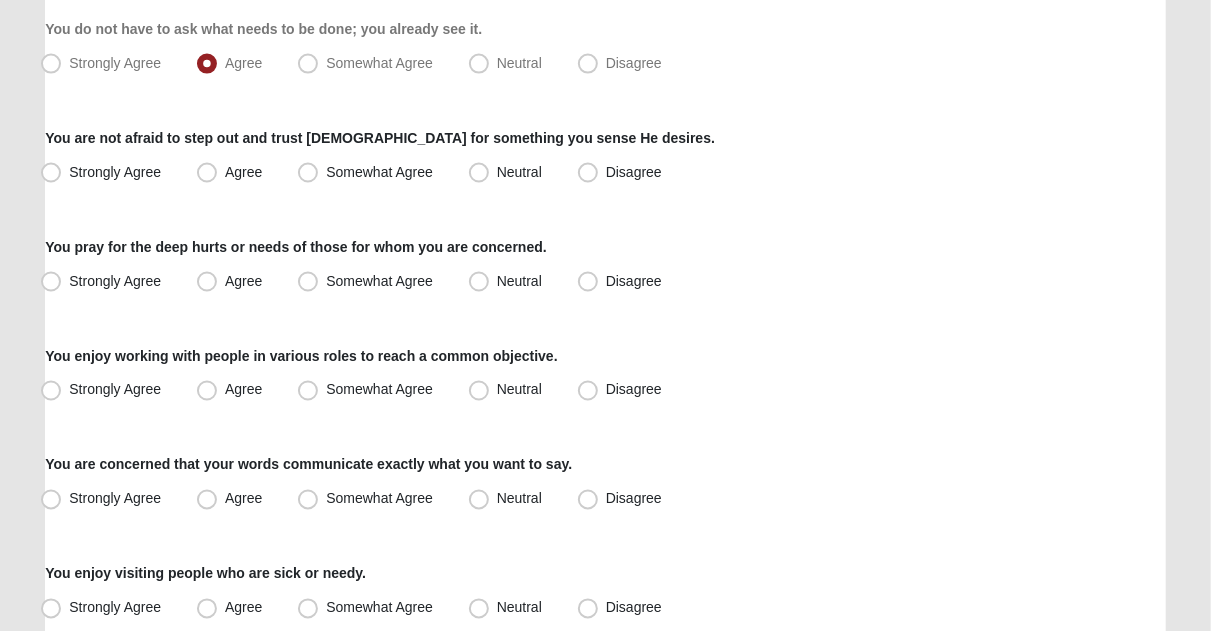 click on "Somewhat Agree" at bounding box center (367, 173) 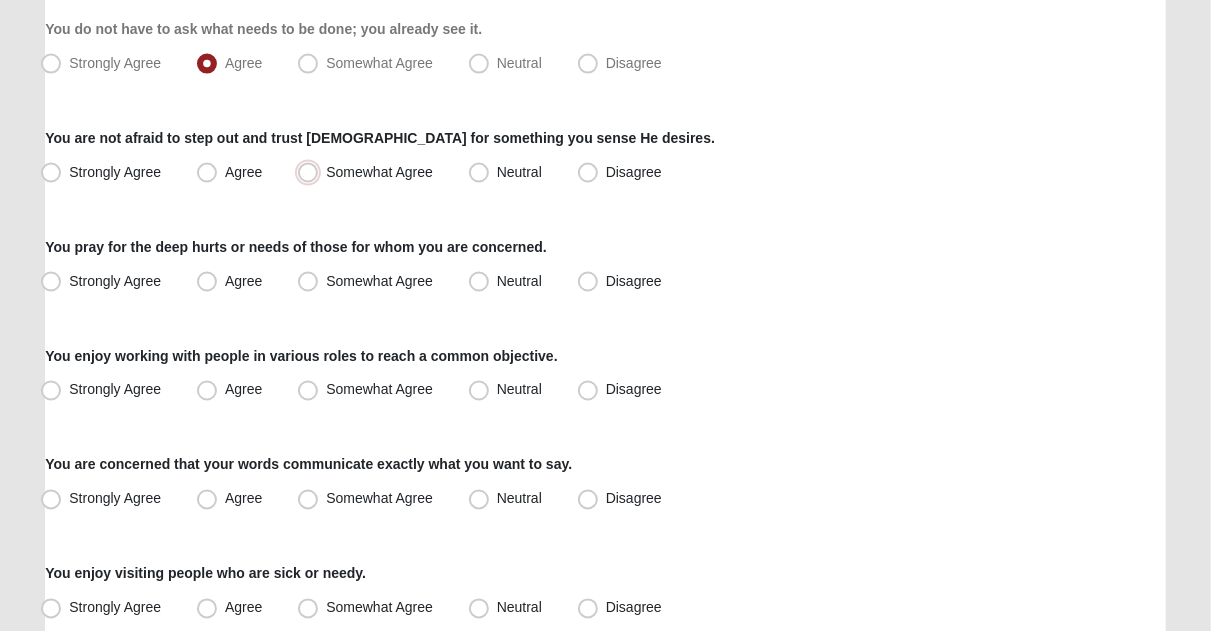 click on "Somewhat Agree" at bounding box center (312, 172) 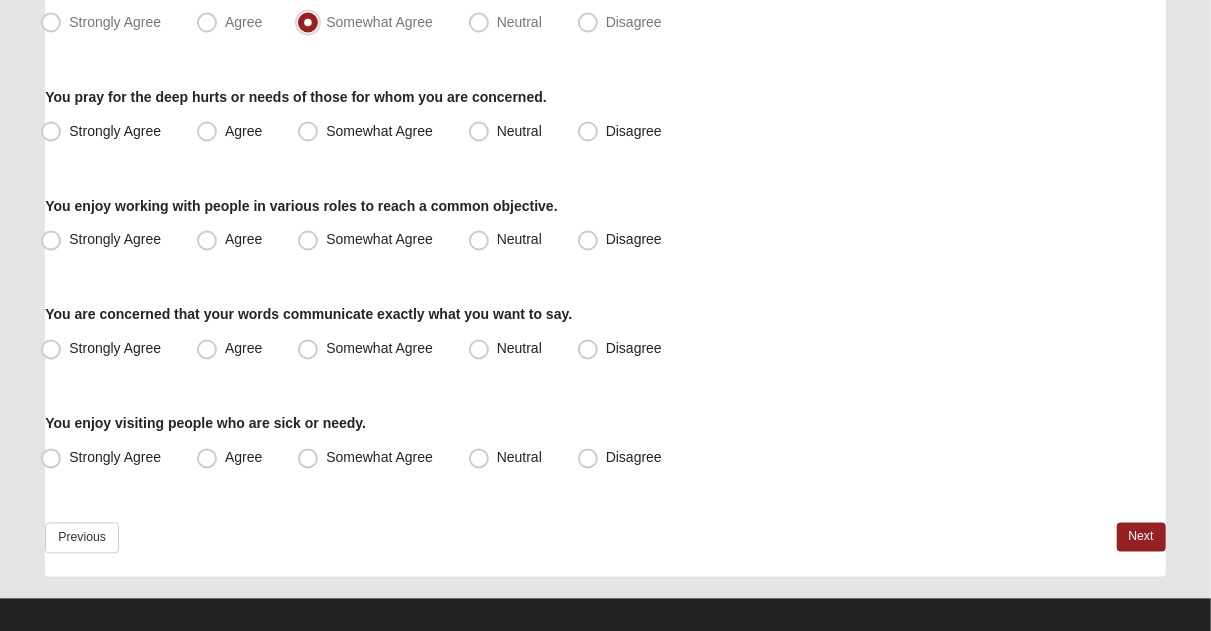scroll, scrollTop: 1606, scrollLeft: 0, axis: vertical 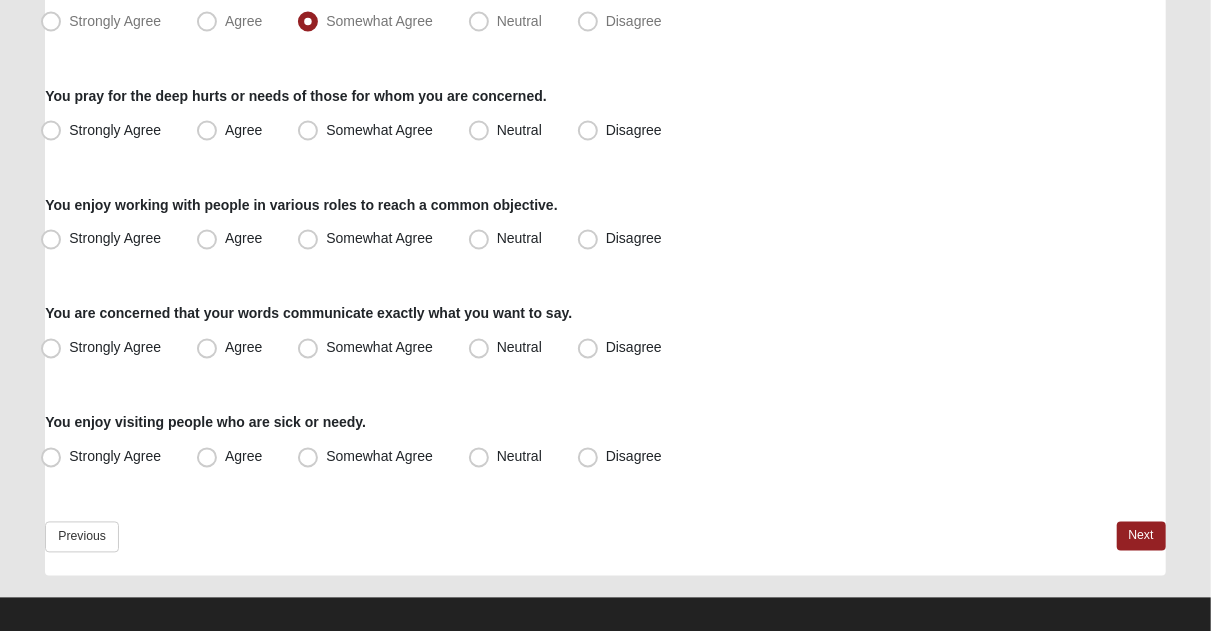 click on "Somewhat Agree" at bounding box center [367, 131] 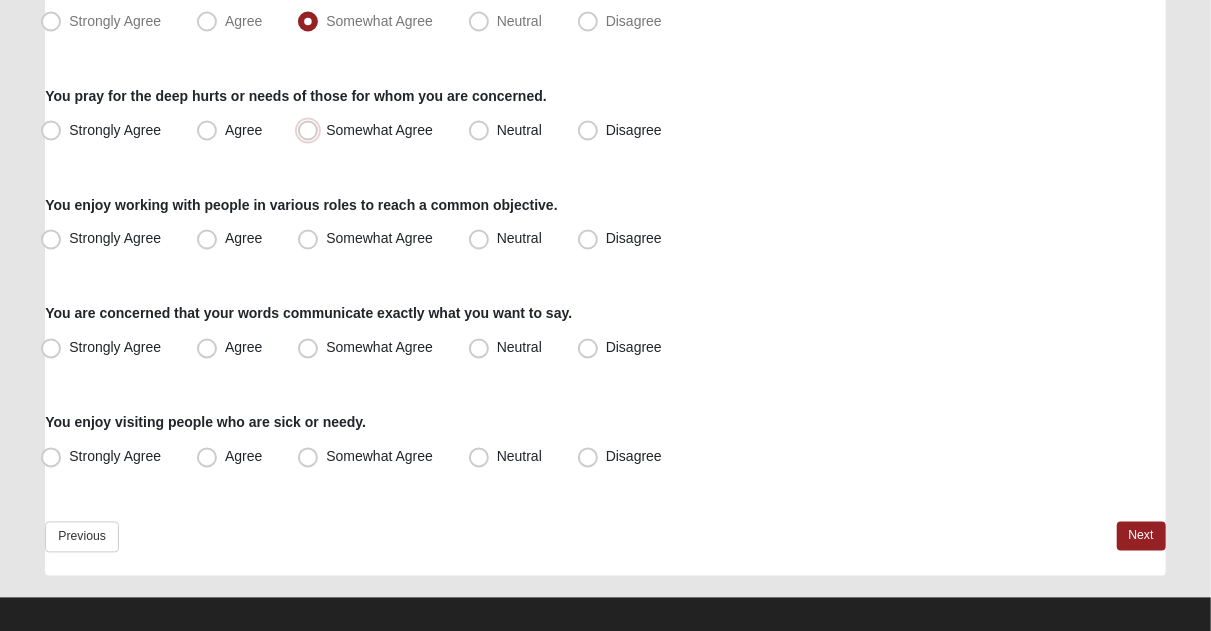 click on "Somewhat Agree" at bounding box center (312, 130) 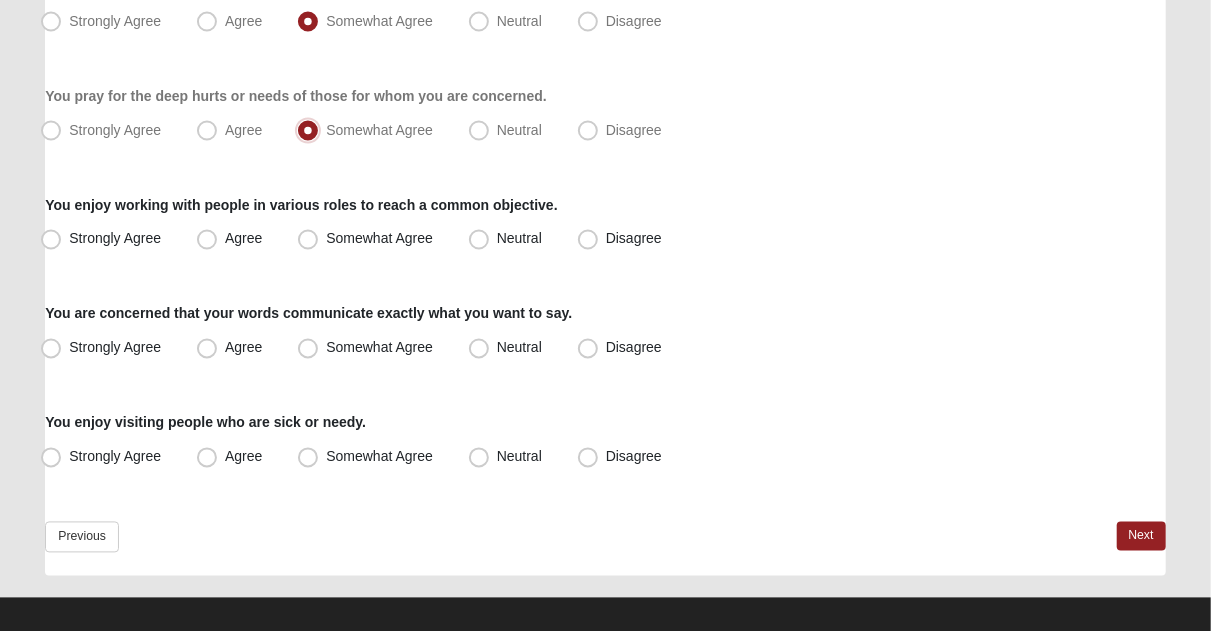 scroll, scrollTop: 1622, scrollLeft: 0, axis: vertical 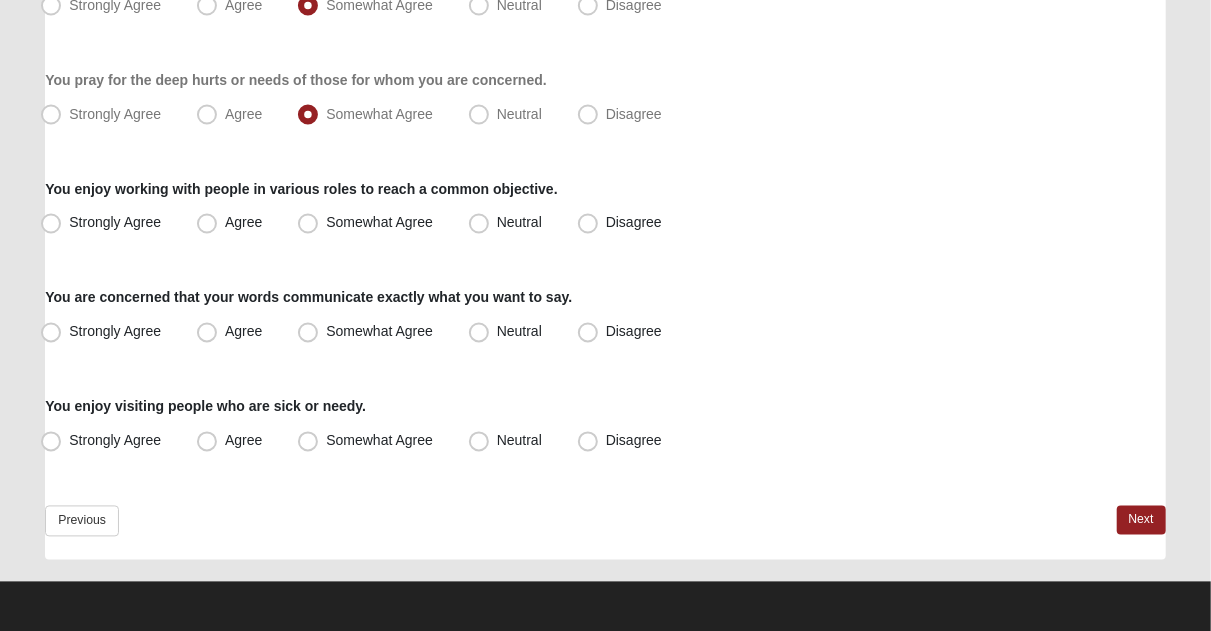click on "Strongly Agree" at bounding box center [103, 224] 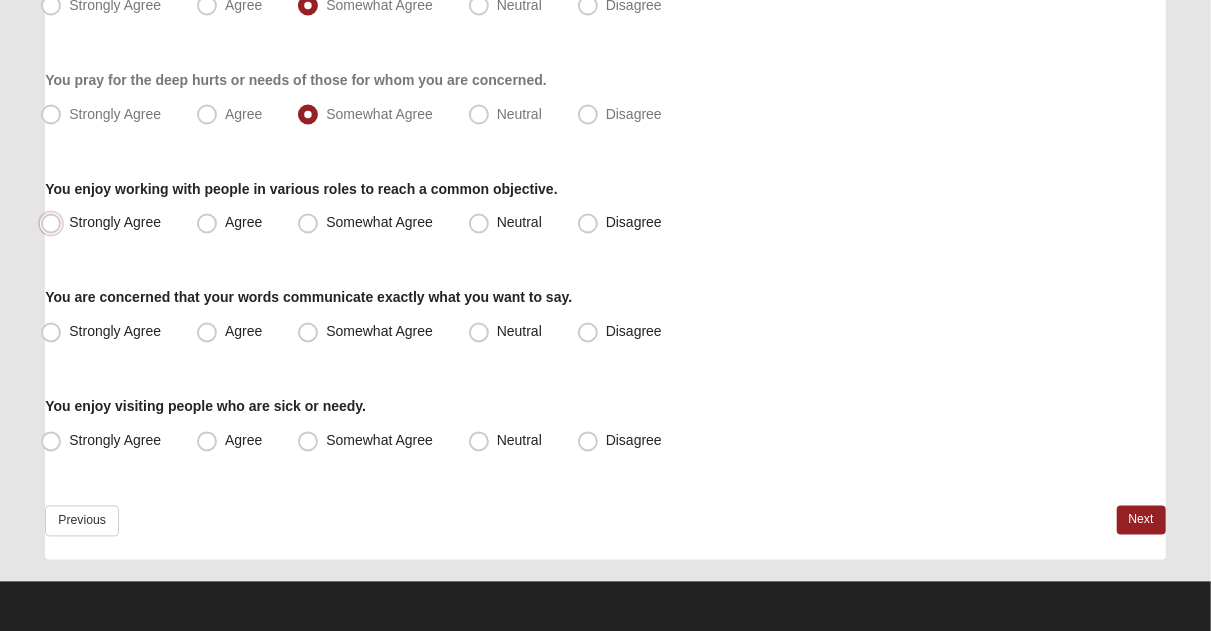 click on "Strongly Agree" at bounding box center [55, 223] 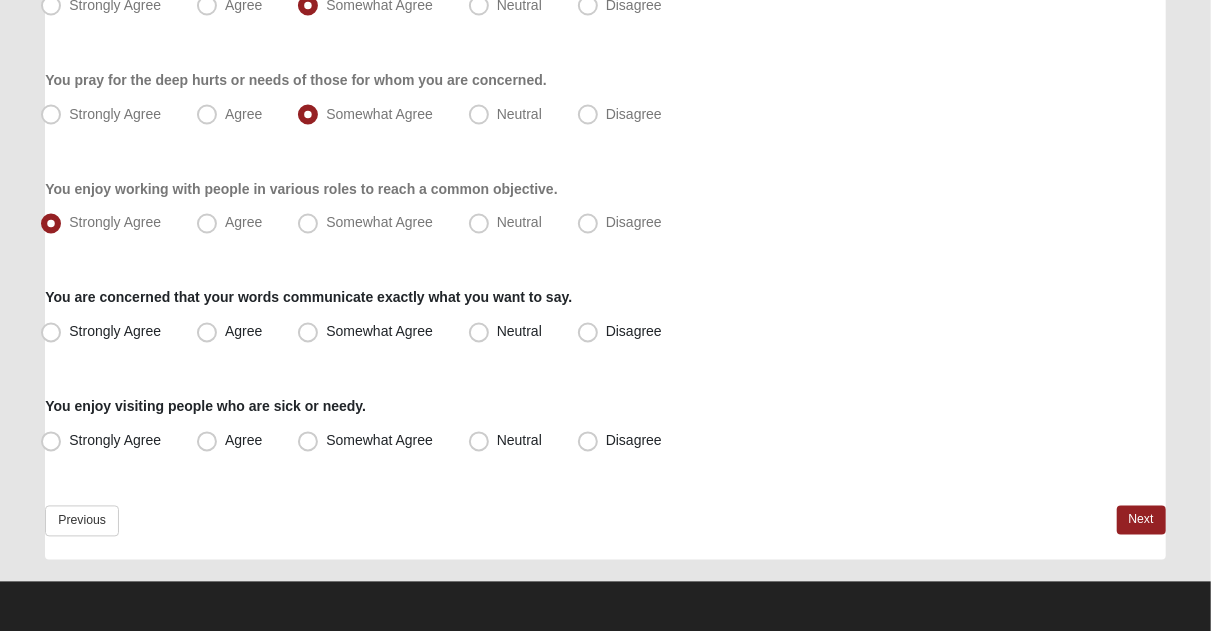 click on "Somewhat Agree" at bounding box center (367, 333) 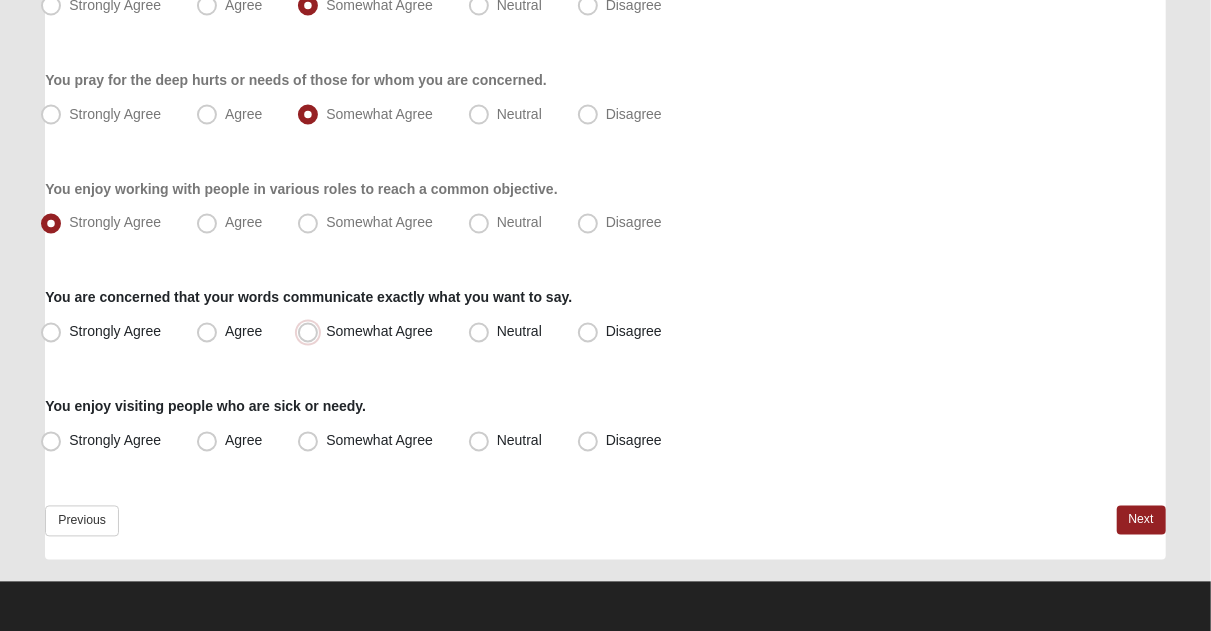 click on "Somewhat Agree" at bounding box center [312, 332] 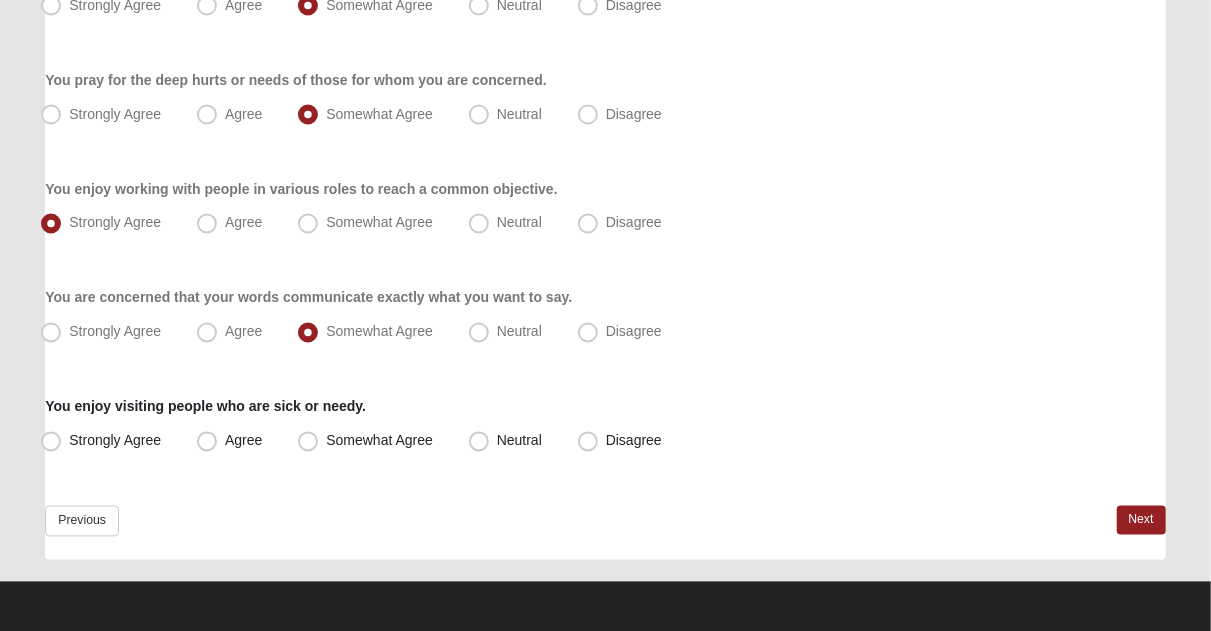 click on "Agree" at bounding box center [231, 442] 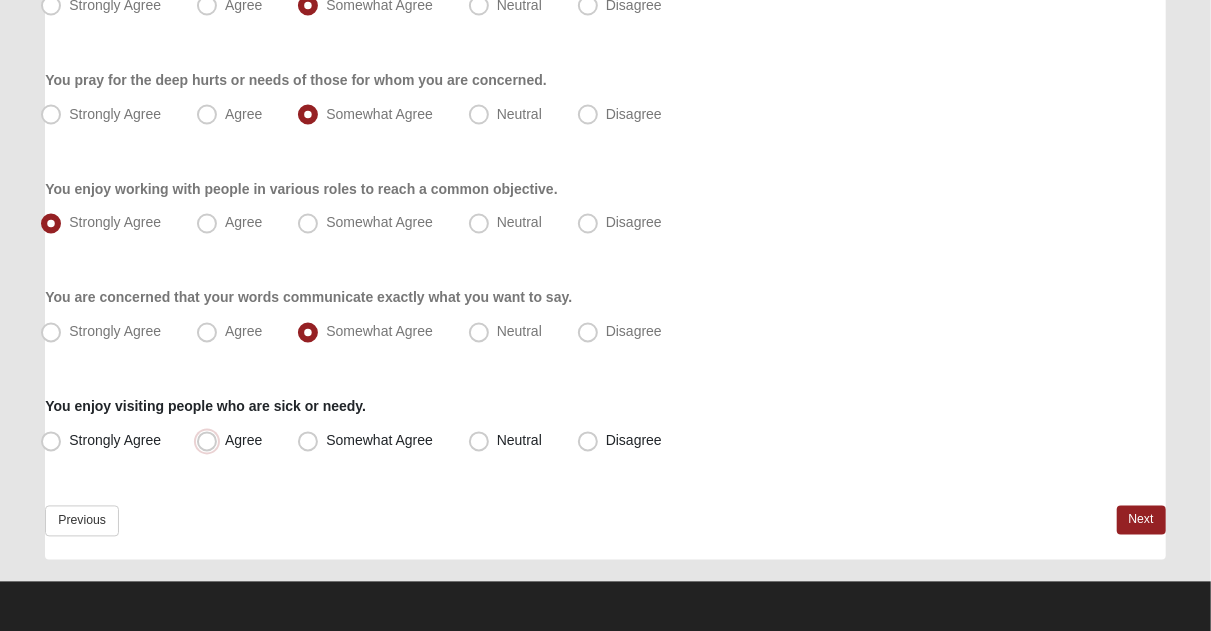 click on "Agree" at bounding box center [211, 441] 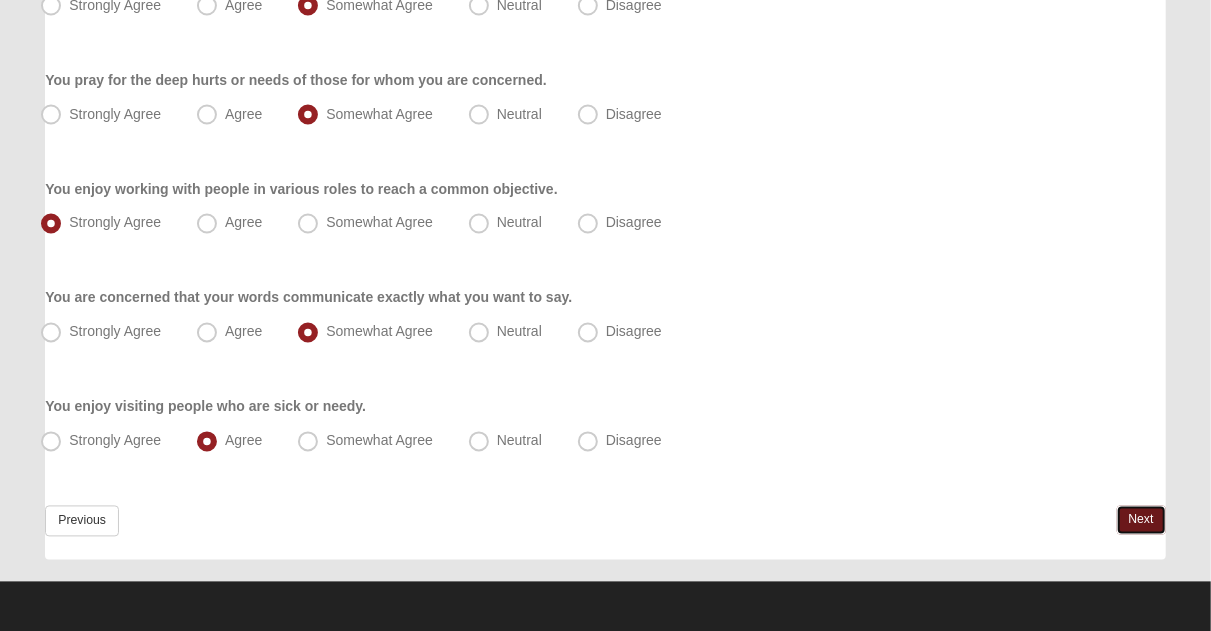 click on "Next" at bounding box center [1141, 520] 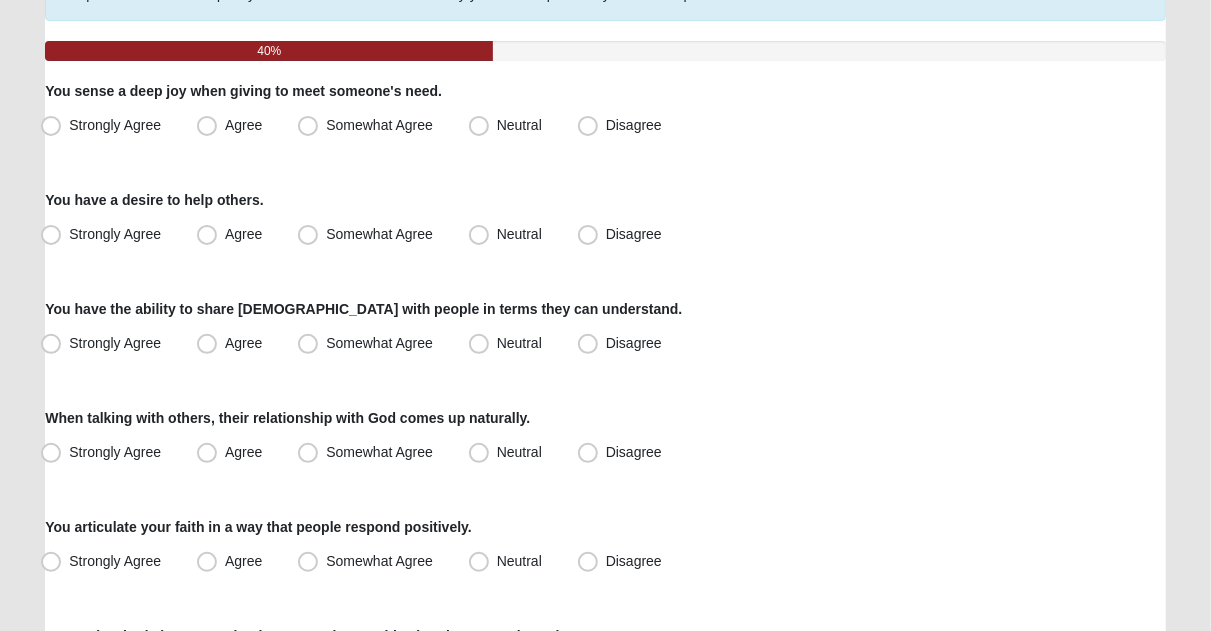 scroll, scrollTop: 195, scrollLeft: 0, axis: vertical 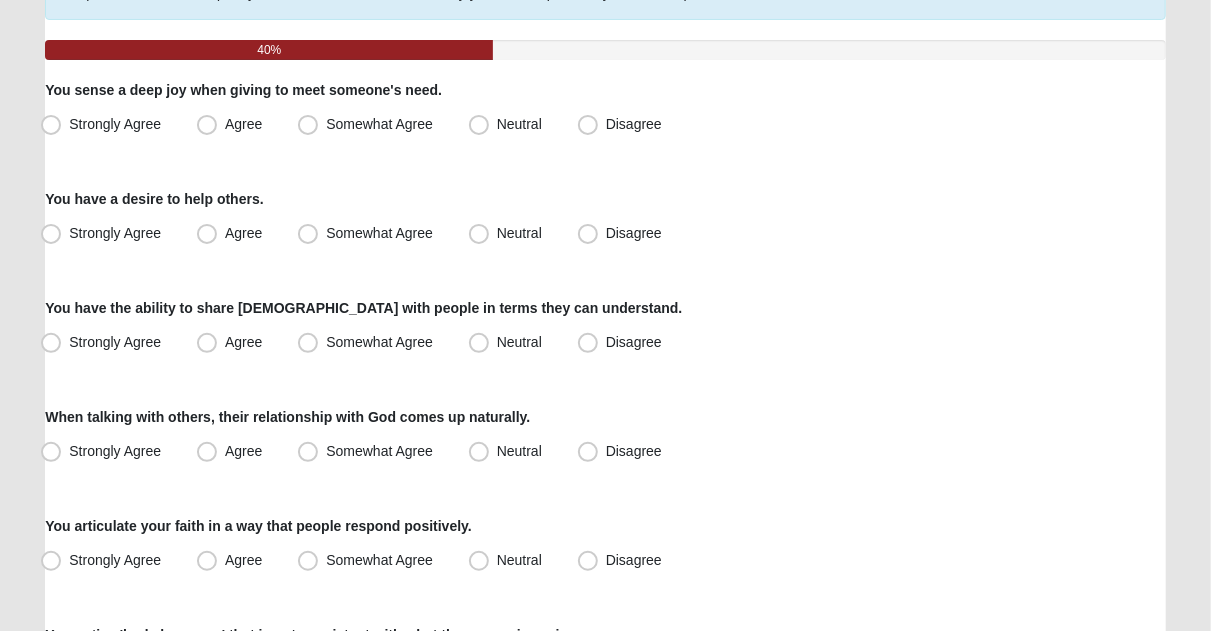click on "Strongly Agree" at bounding box center (115, 124) 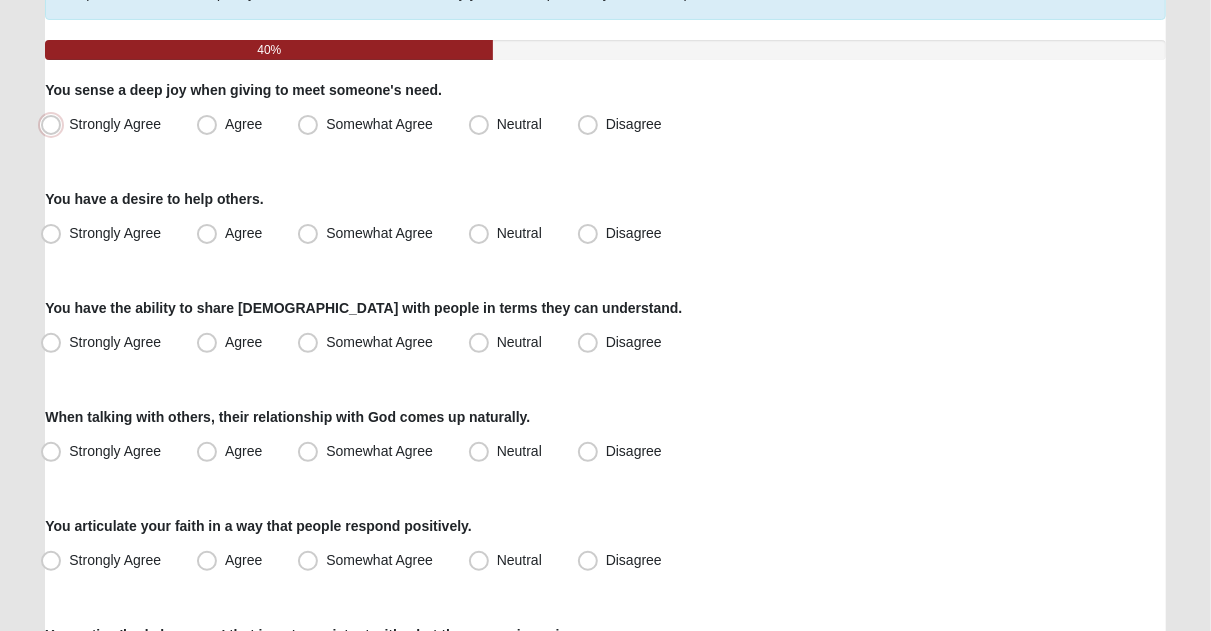click on "Strongly Agree" at bounding box center [55, 124] 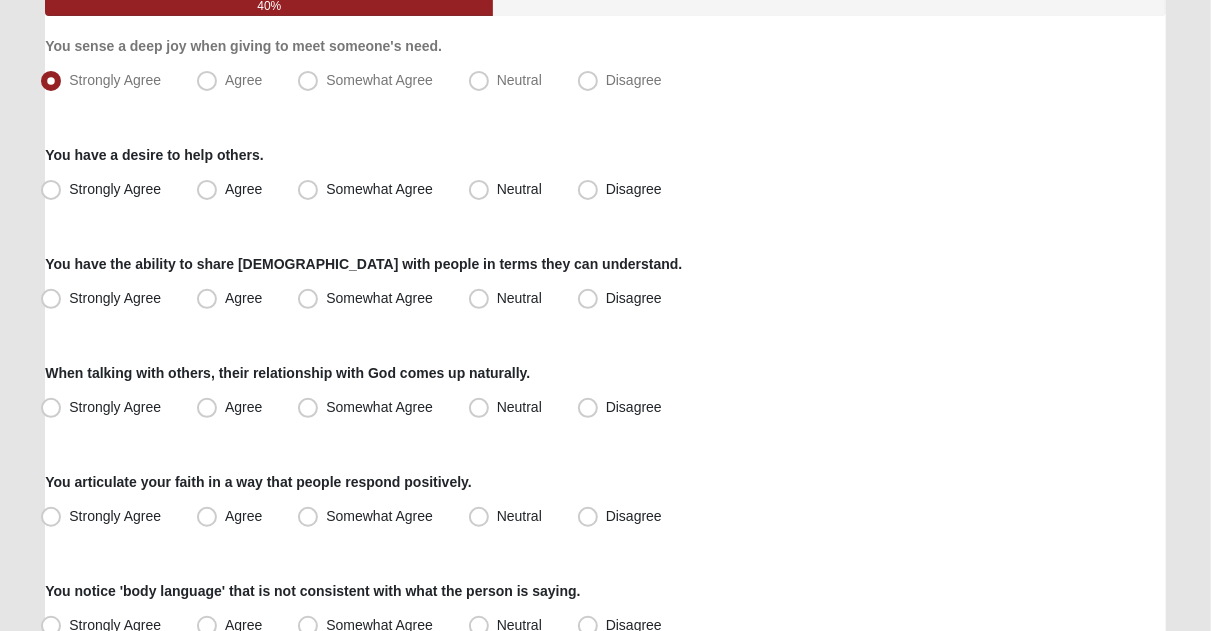 click on "Strongly Agree" at bounding box center [103, 190] 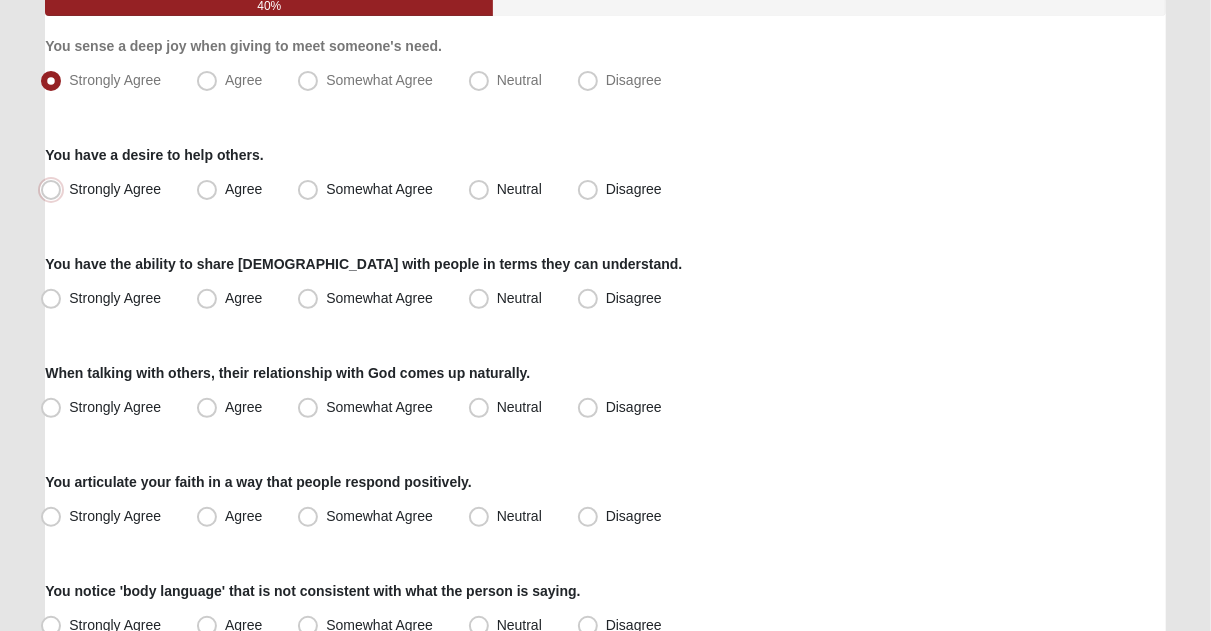 click on "Strongly Agree" at bounding box center (55, 189) 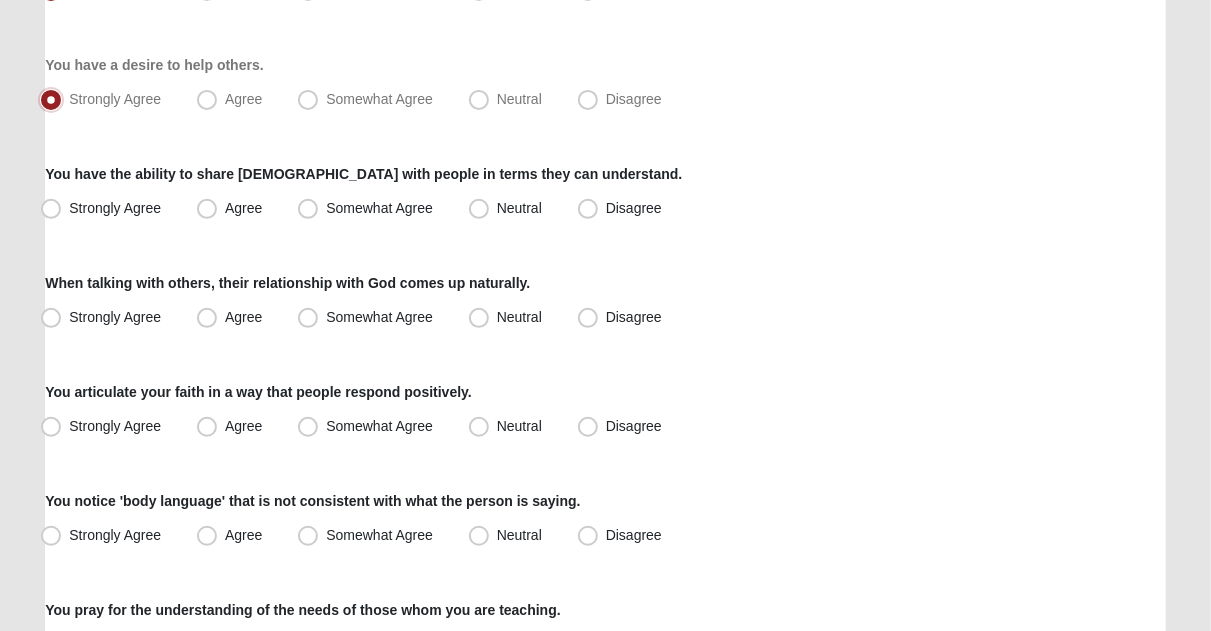 scroll, scrollTop: 331, scrollLeft: 0, axis: vertical 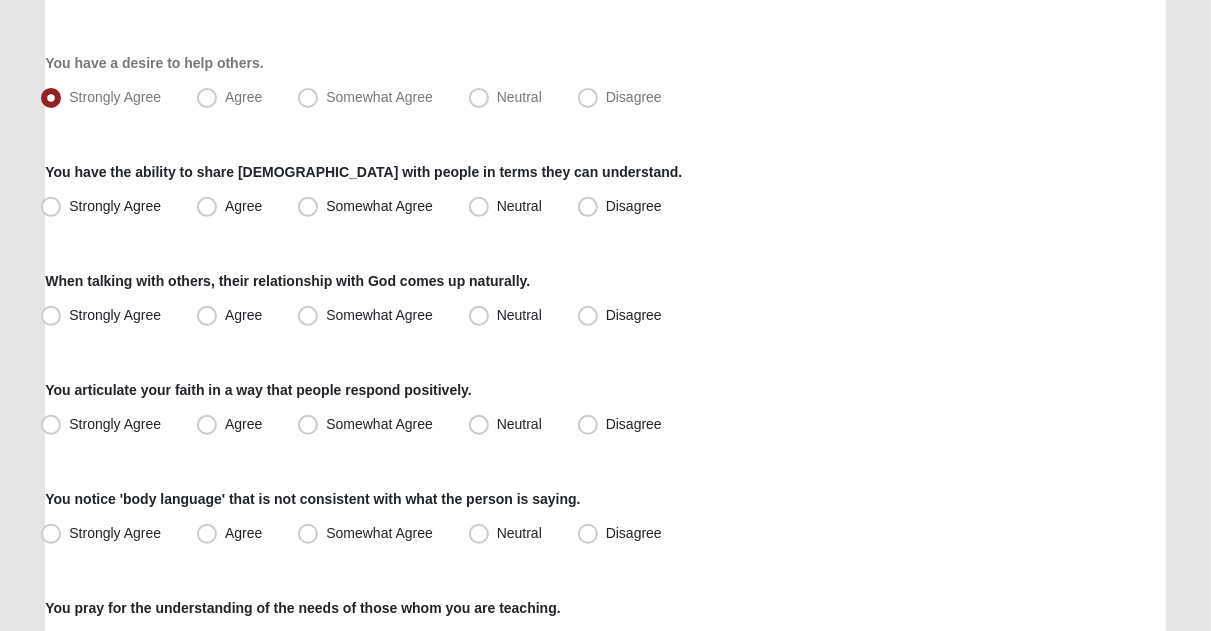 click on "Somewhat Agree" at bounding box center (379, 206) 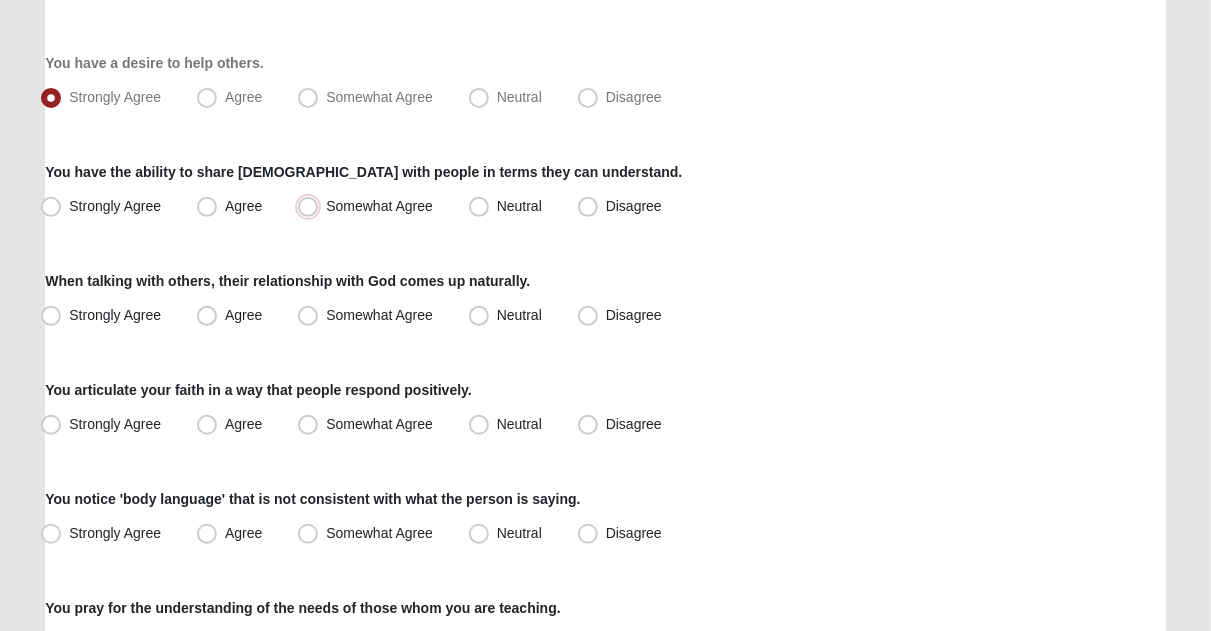 click on "Somewhat Agree" at bounding box center [312, 206] 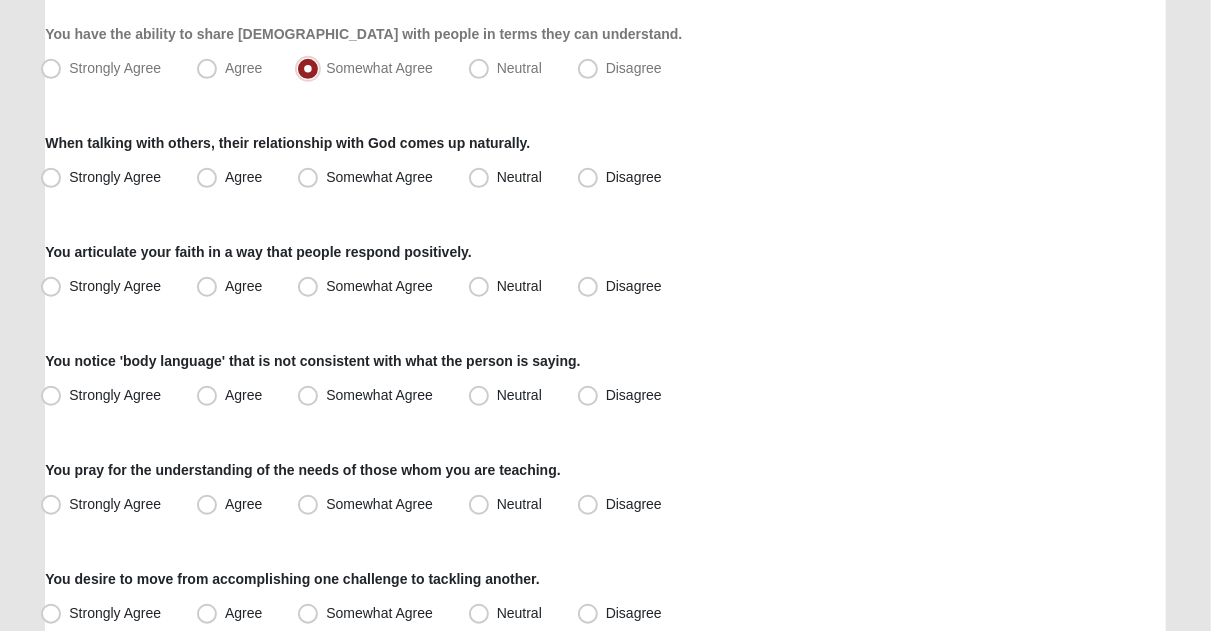 scroll, scrollTop: 483, scrollLeft: 0, axis: vertical 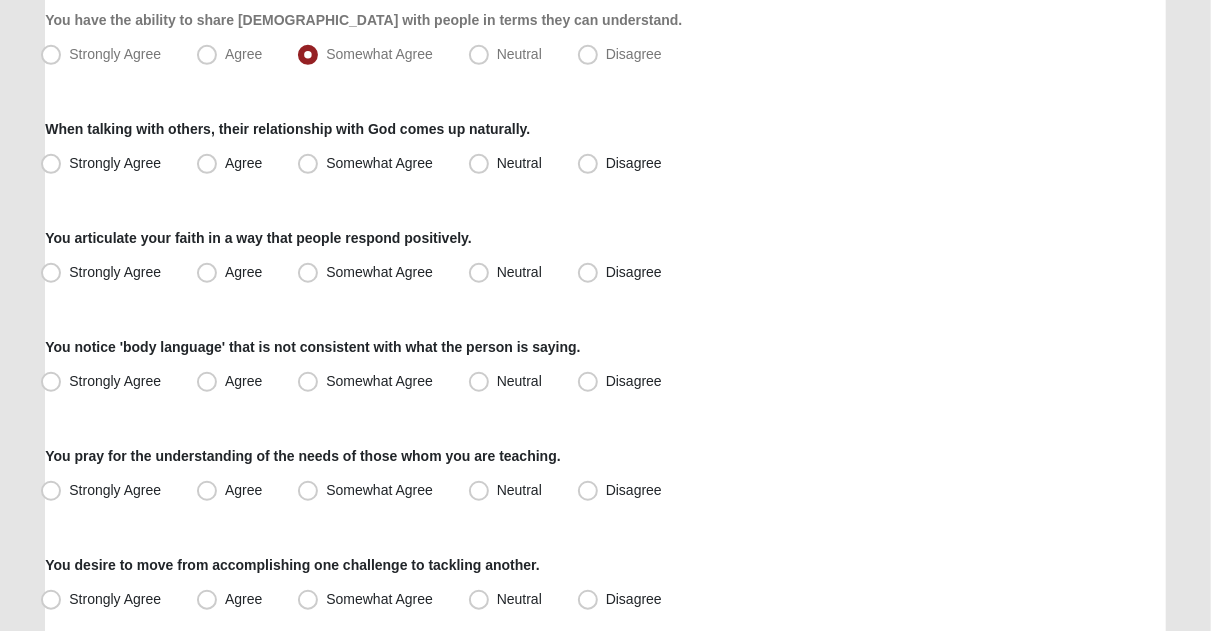 click on "Neutral" at bounding box center (519, 163) 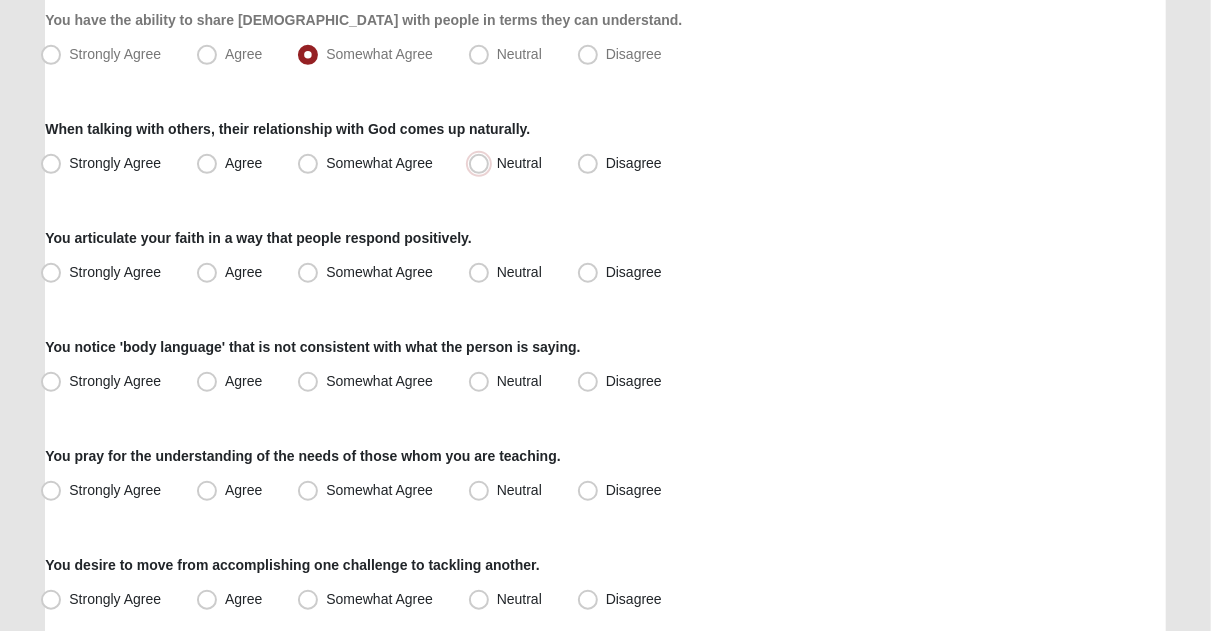 click on "Neutral" at bounding box center (483, 163) 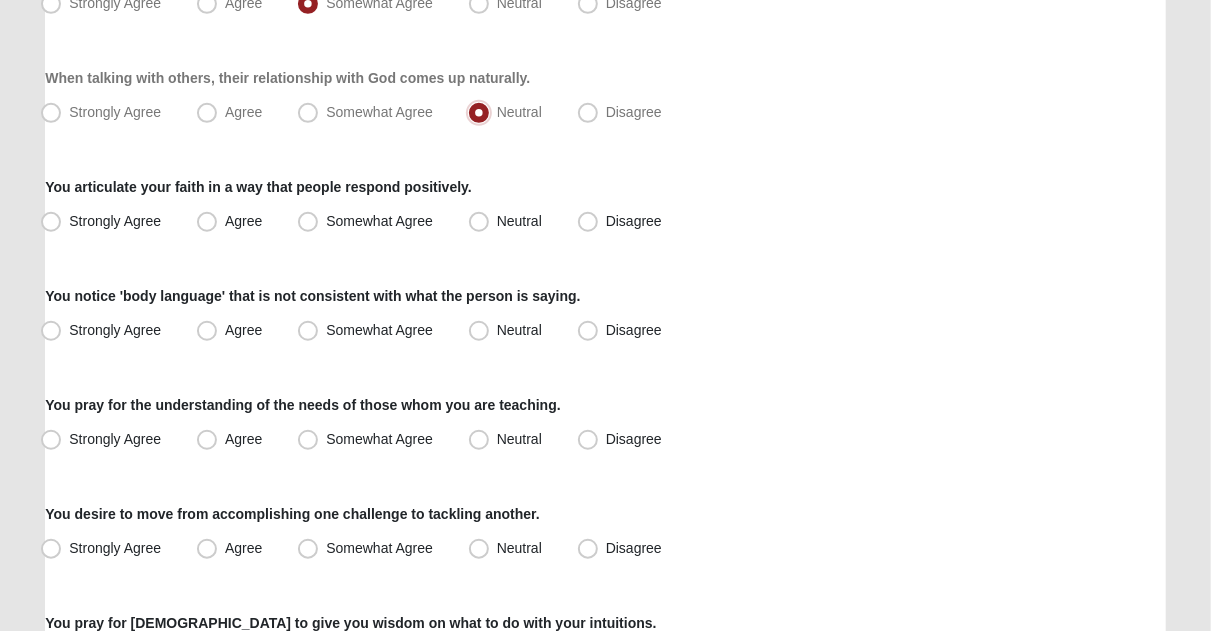 scroll, scrollTop: 551, scrollLeft: 0, axis: vertical 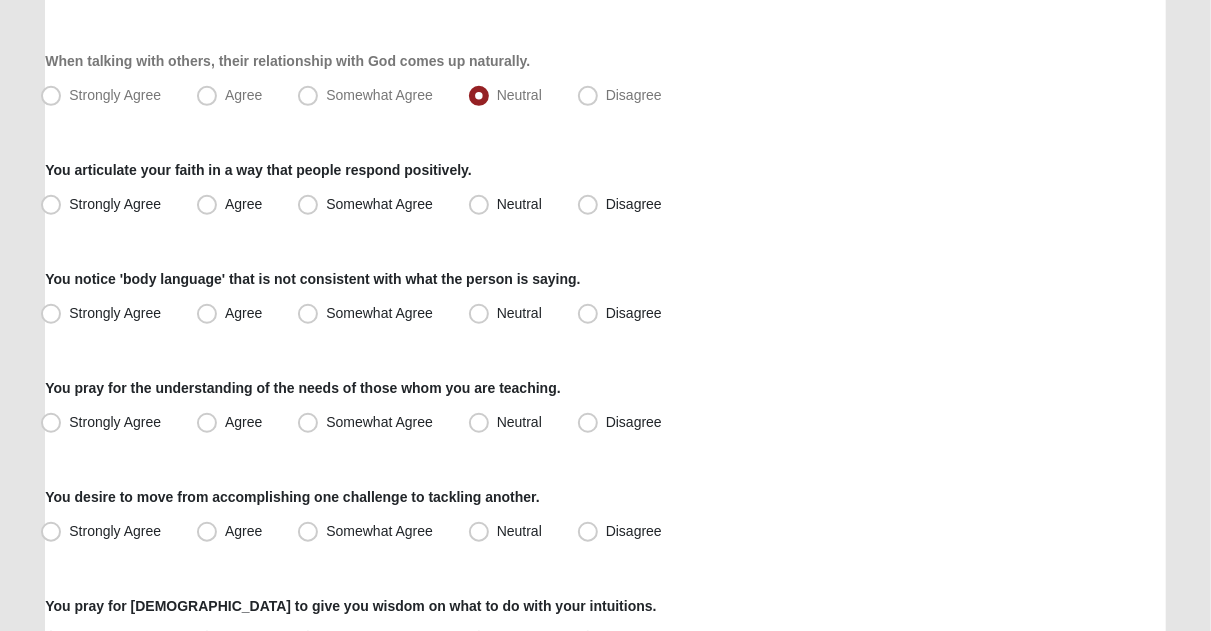 click on "Somewhat Agree" at bounding box center (367, 205) 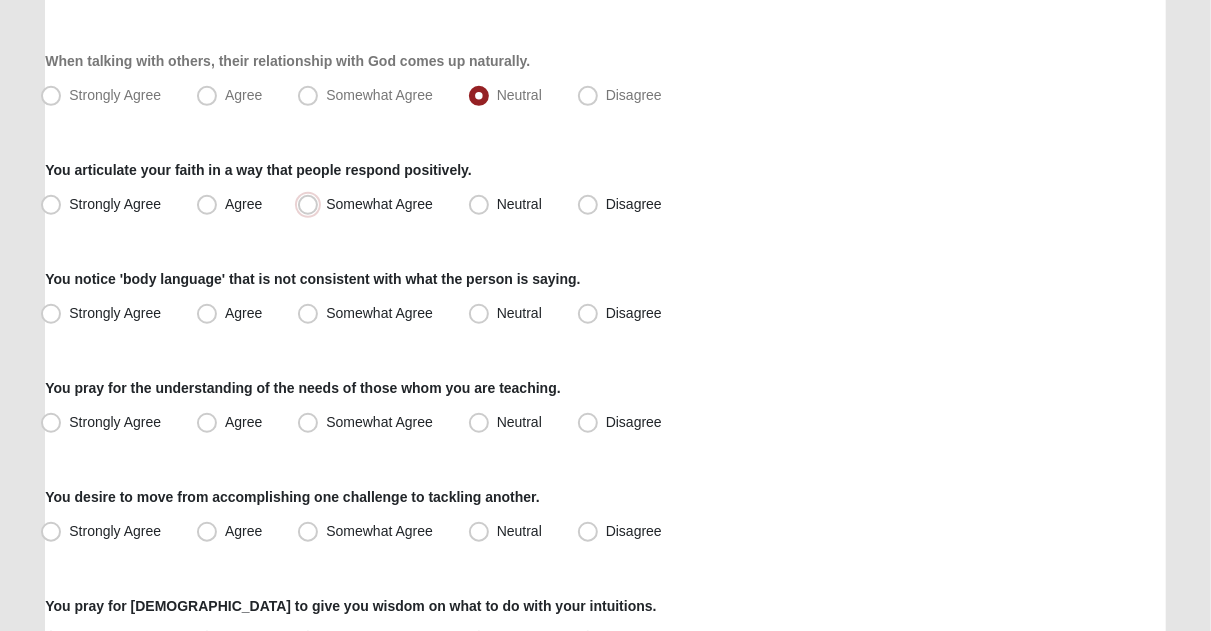 click on "Somewhat Agree" at bounding box center (312, 204) 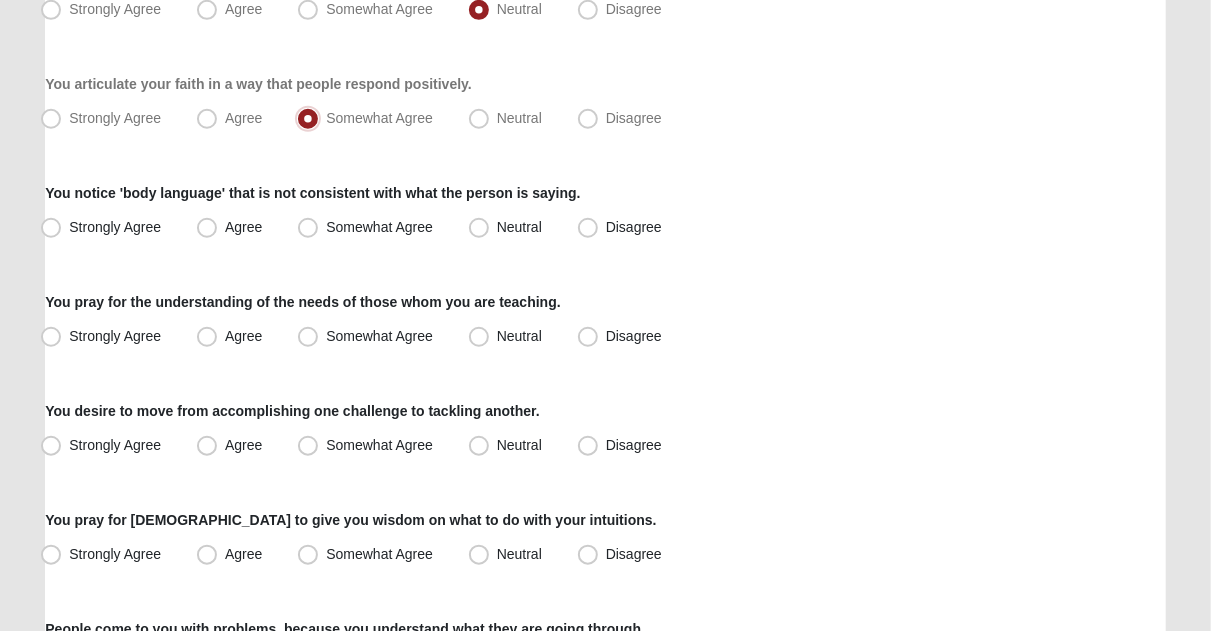 scroll, scrollTop: 643, scrollLeft: 0, axis: vertical 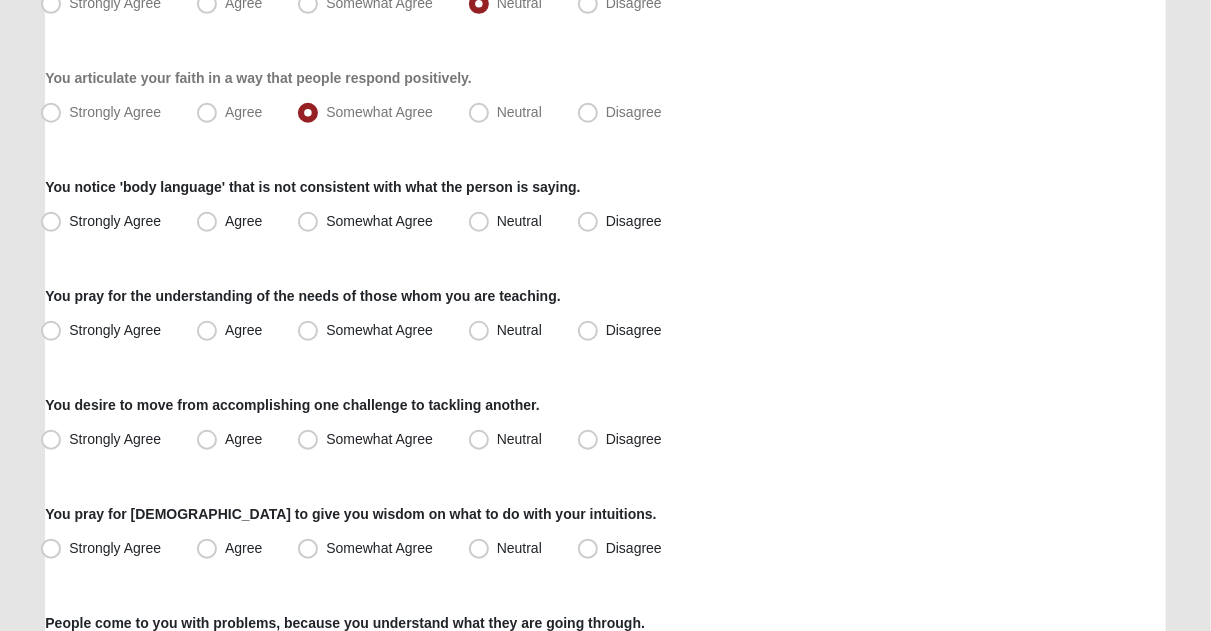 click on "Agree" at bounding box center [243, 221] 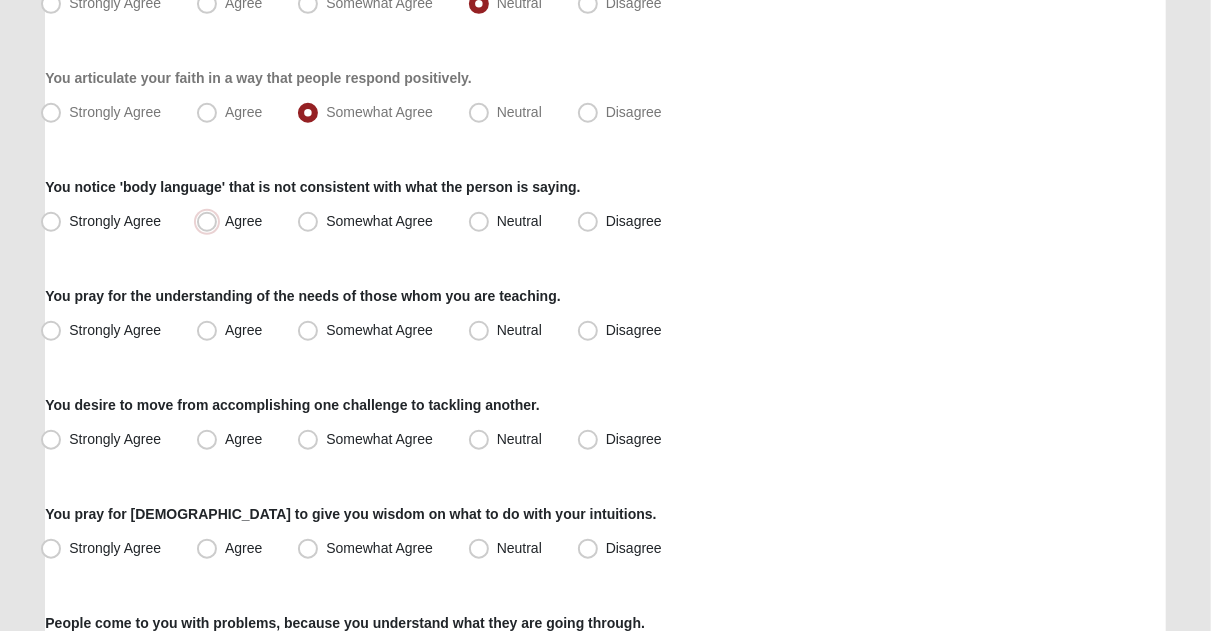 click on "Agree" at bounding box center [211, 221] 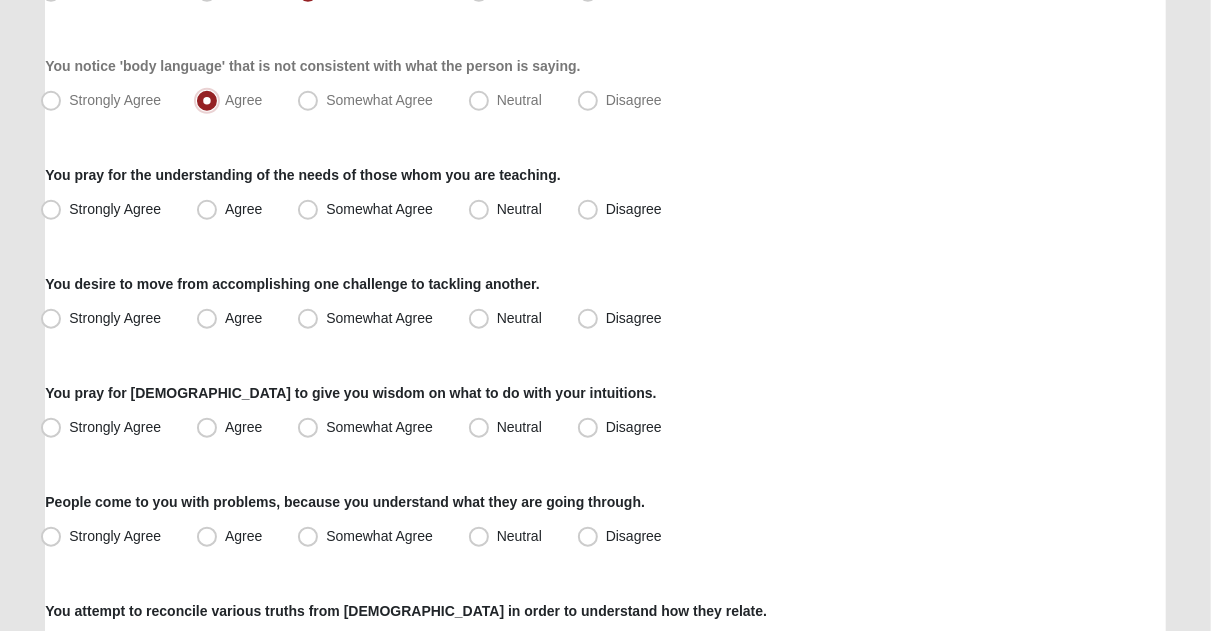 scroll, scrollTop: 775, scrollLeft: 0, axis: vertical 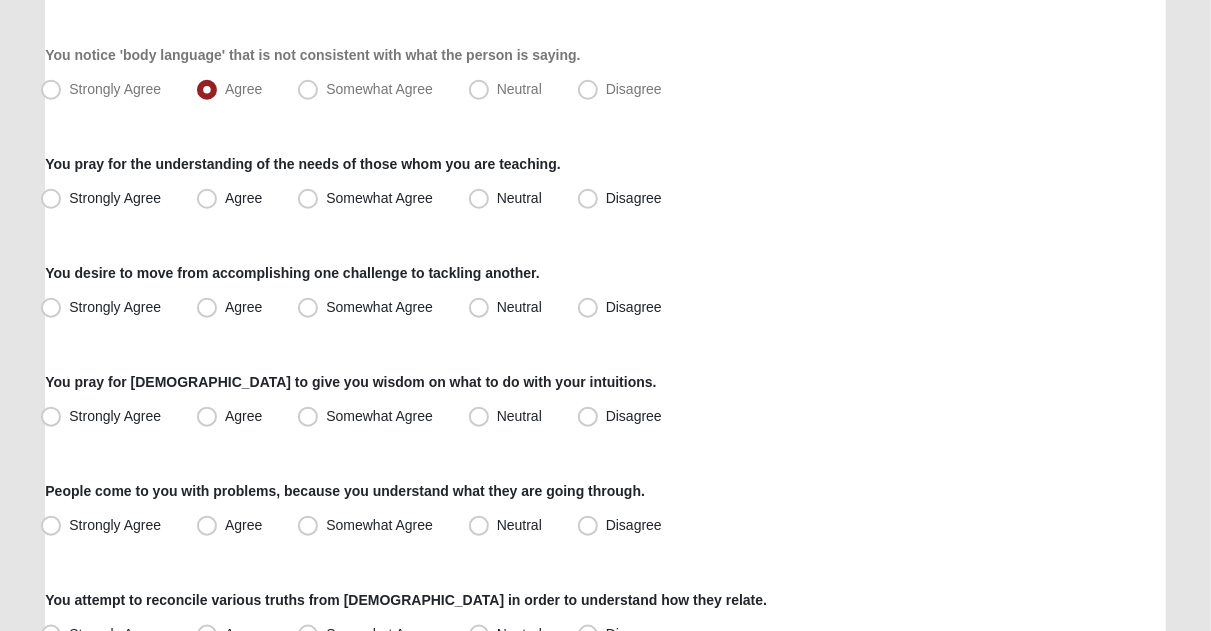 click on "Neutral" at bounding box center (519, 198) 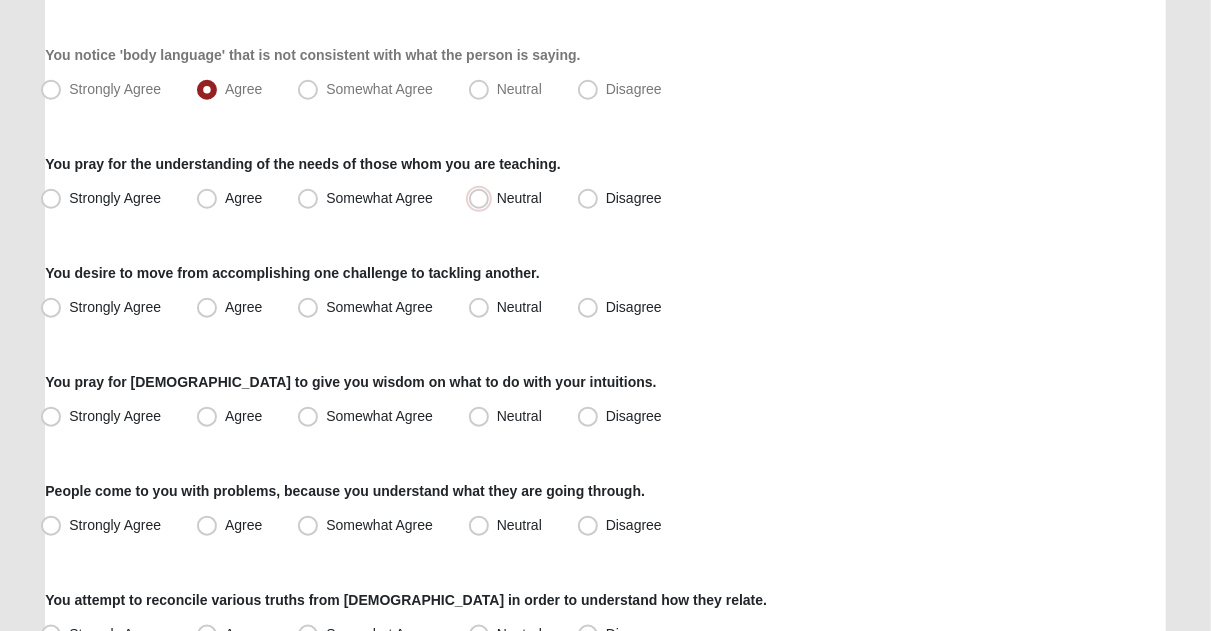 click on "Neutral" at bounding box center [483, 198] 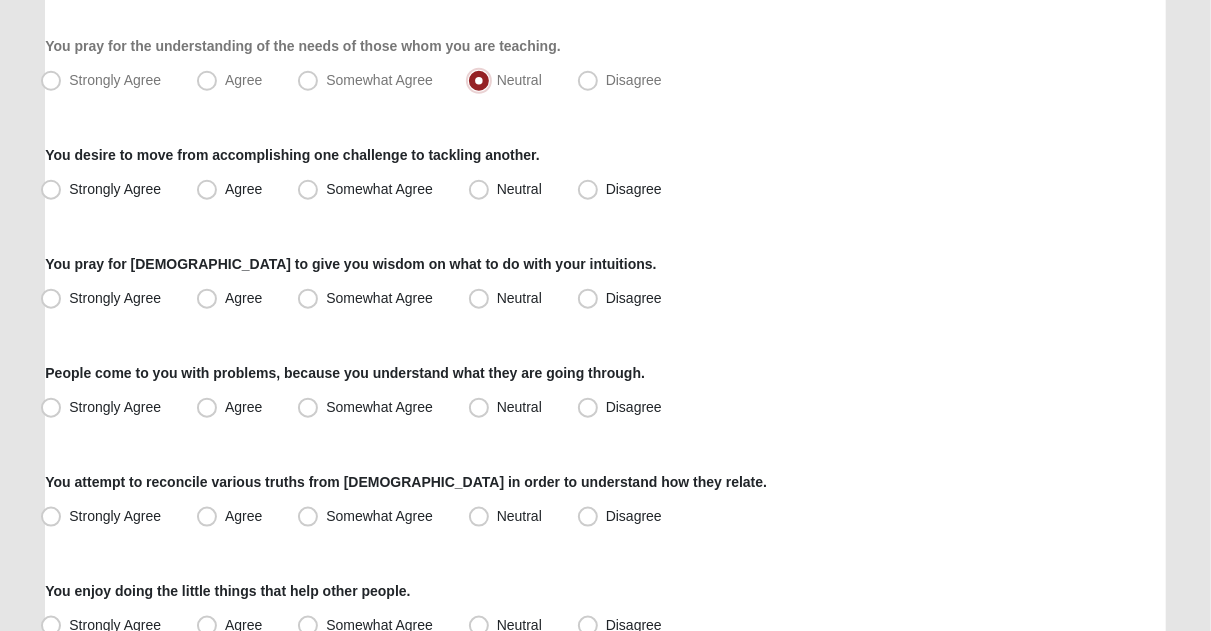 scroll, scrollTop: 894, scrollLeft: 0, axis: vertical 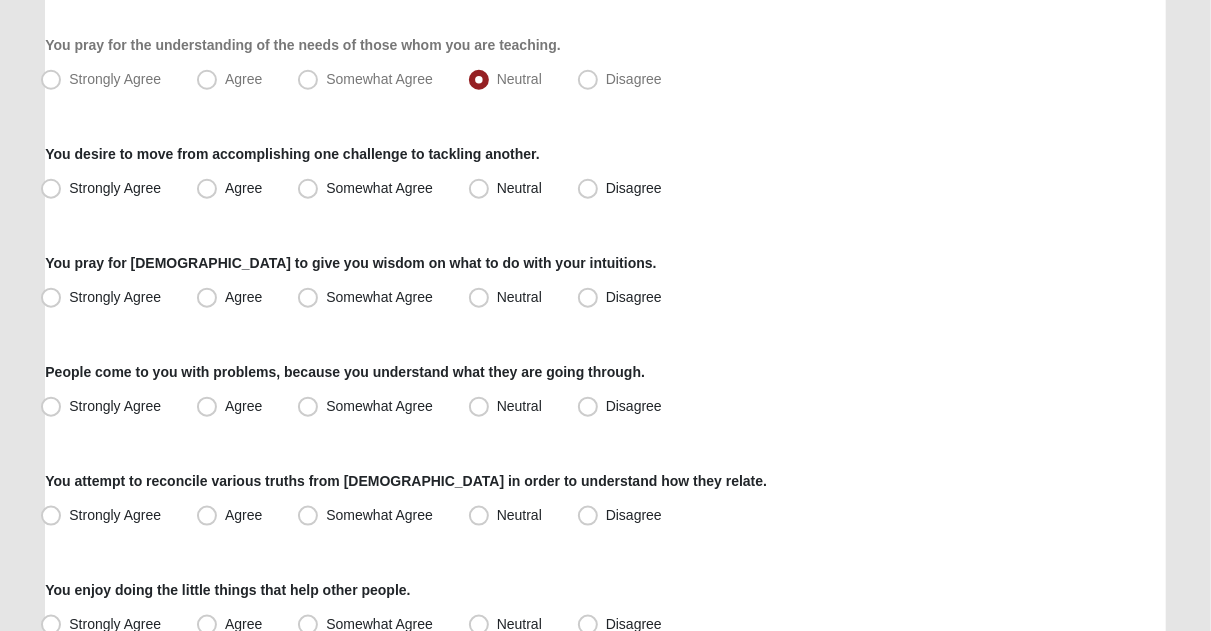 click on "Strongly Agree" at bounding box center [103, 189] 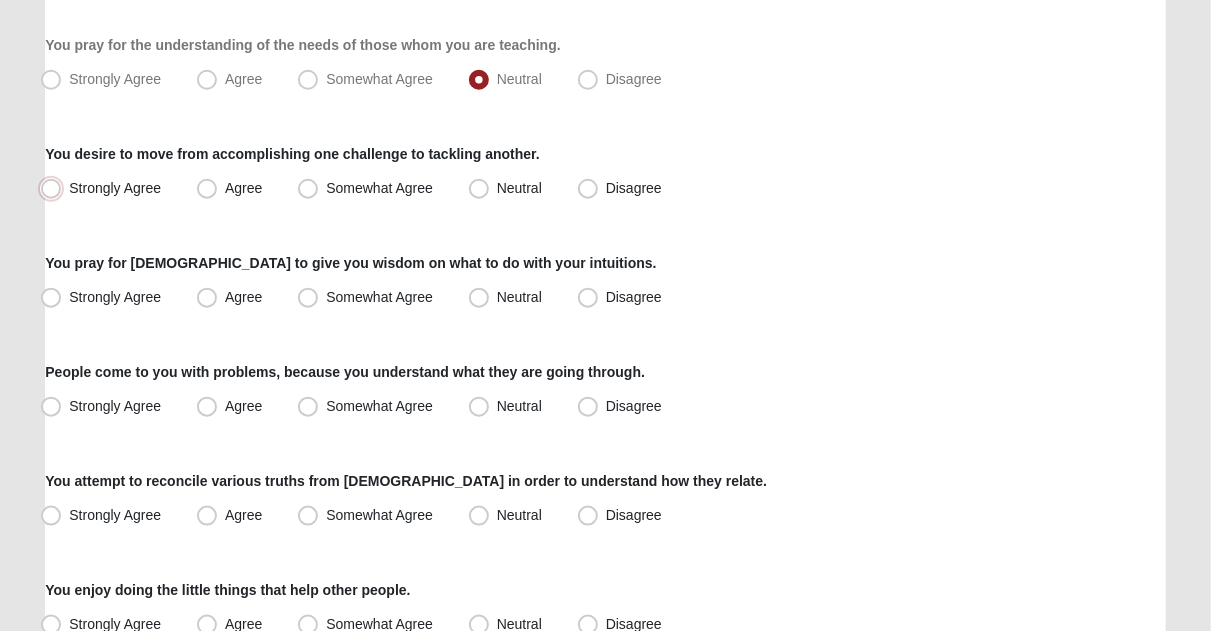 click on "Strongly Agree" at bounding box center (55, 188) 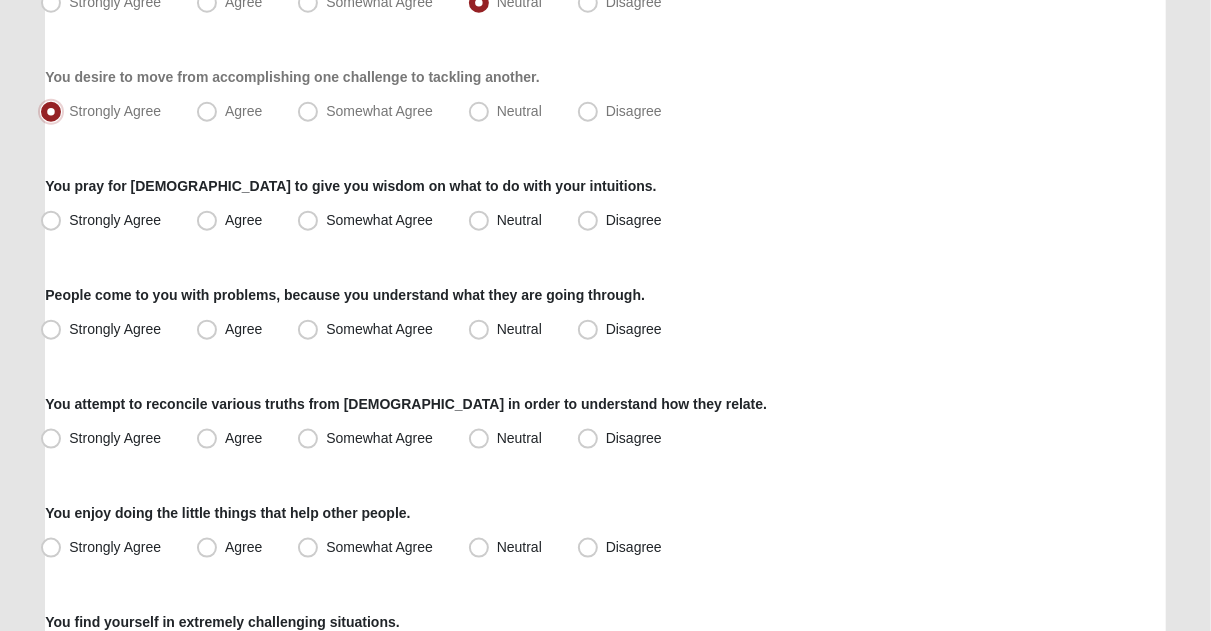 scroll, scrollTop: 975, scrollLeft: 0, axis: vertical 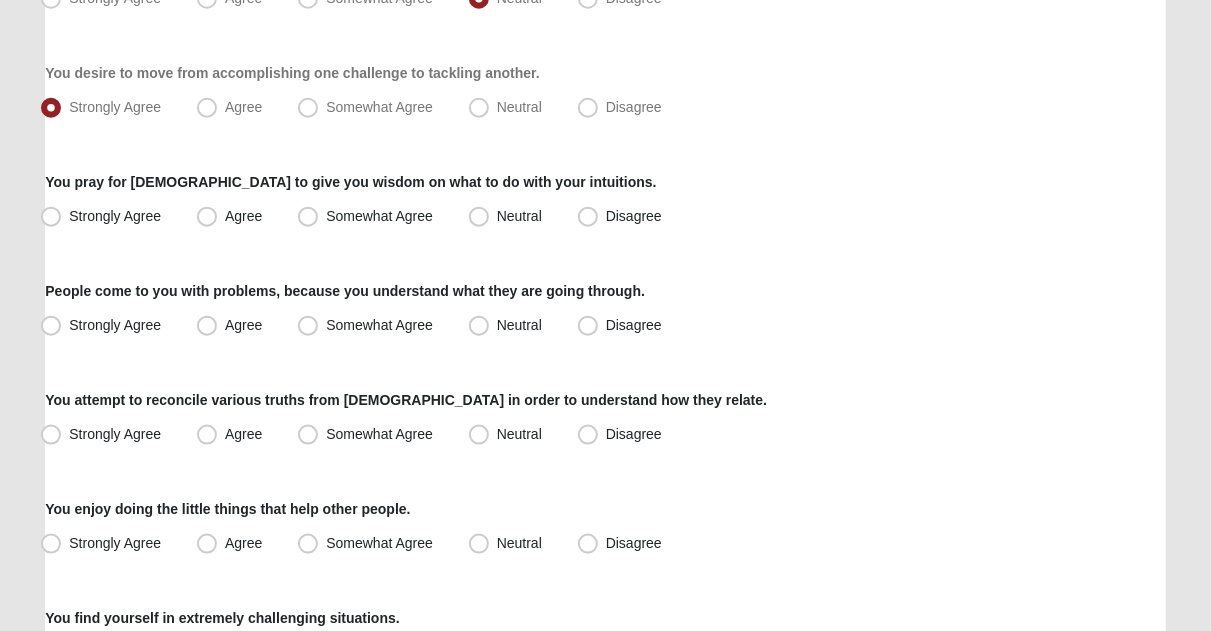 click on "Somewhat Agree" at bounding box center [379, 216] 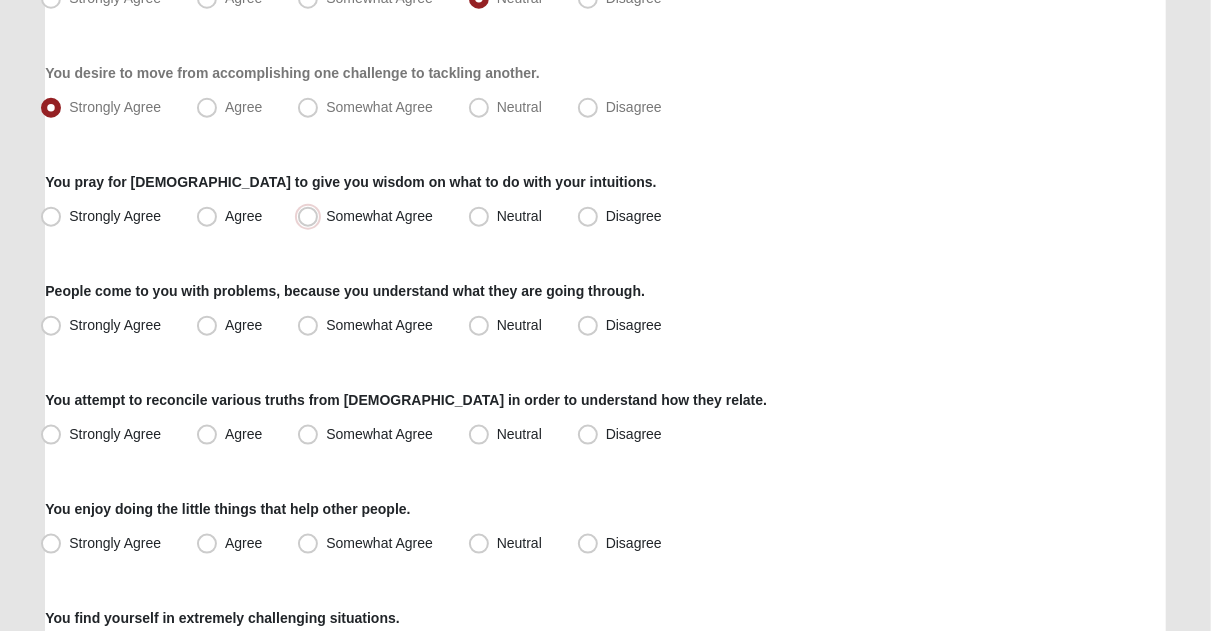 click on "Somewhat Agree" at bounding box center (312, 216) 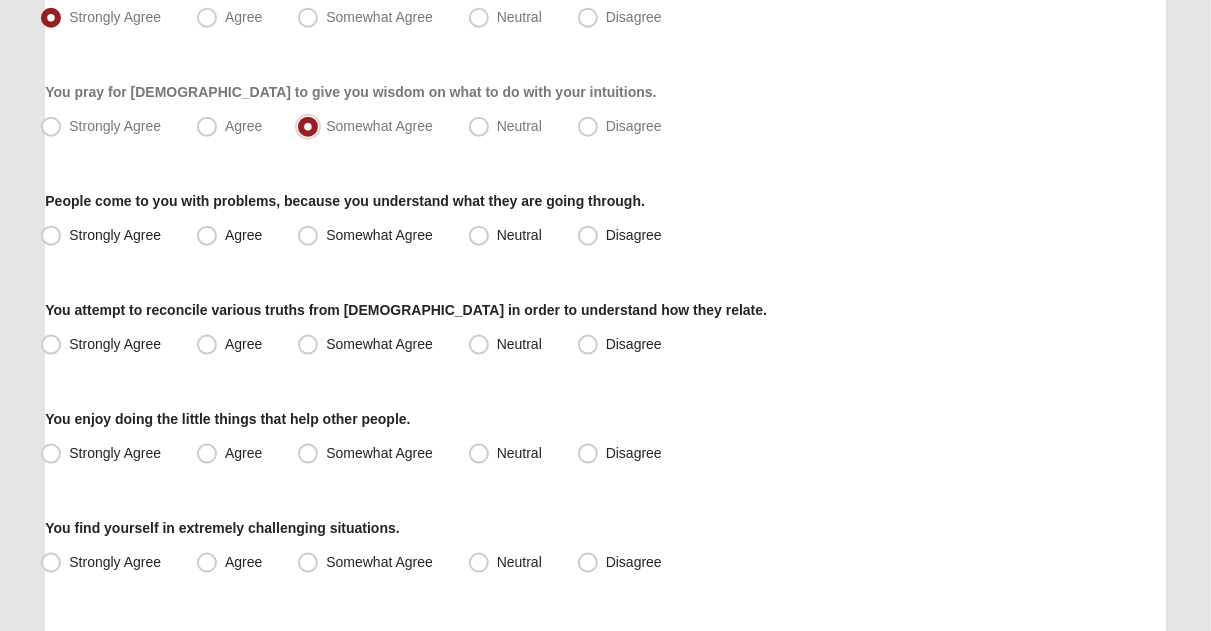scroll, scrollTop: 1066, scrollLeft: 0, axis: vertical 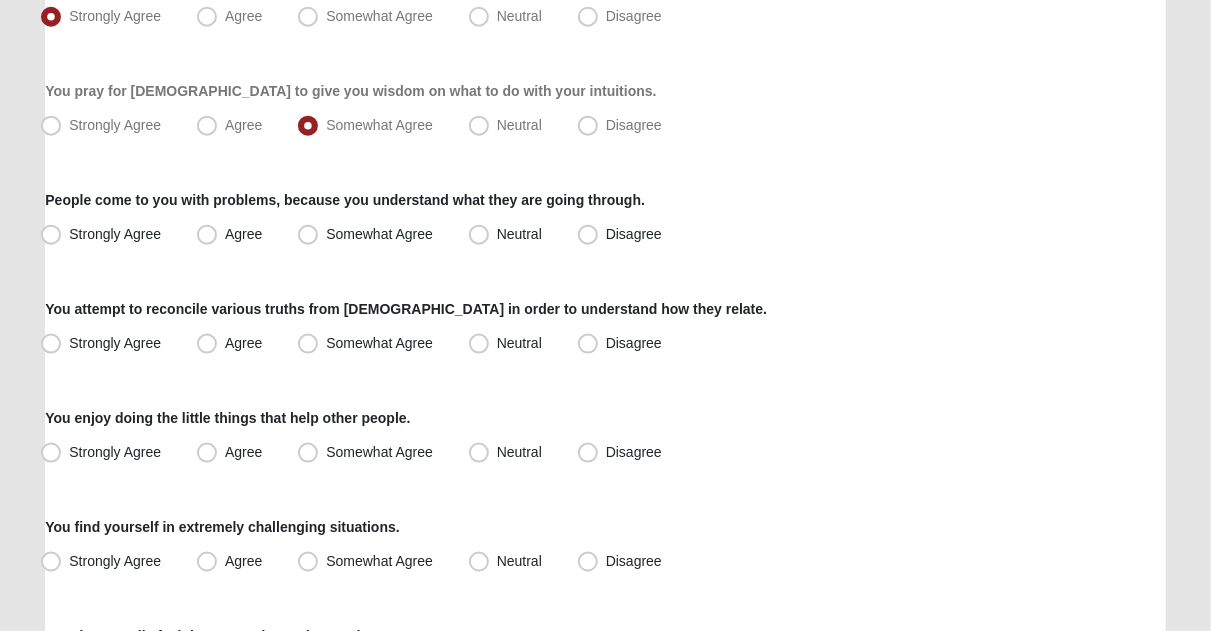 click on "Strongly Agree" at bounding box center [115, 234] 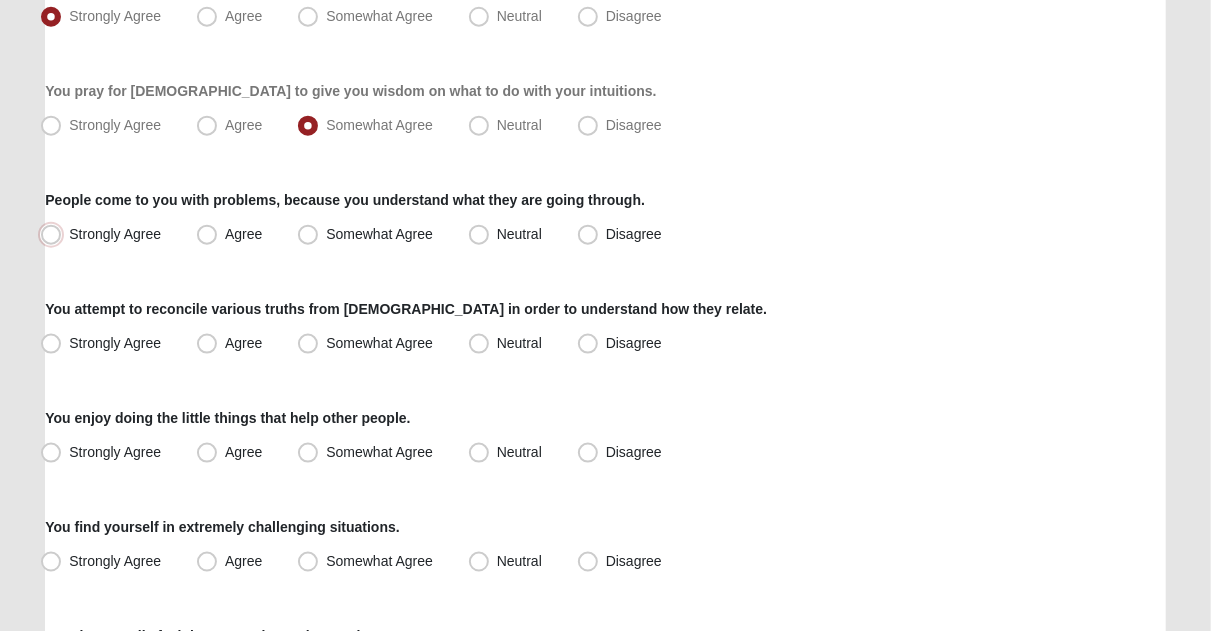 click on "Strongly Agree" at bounding box center (55, 234) 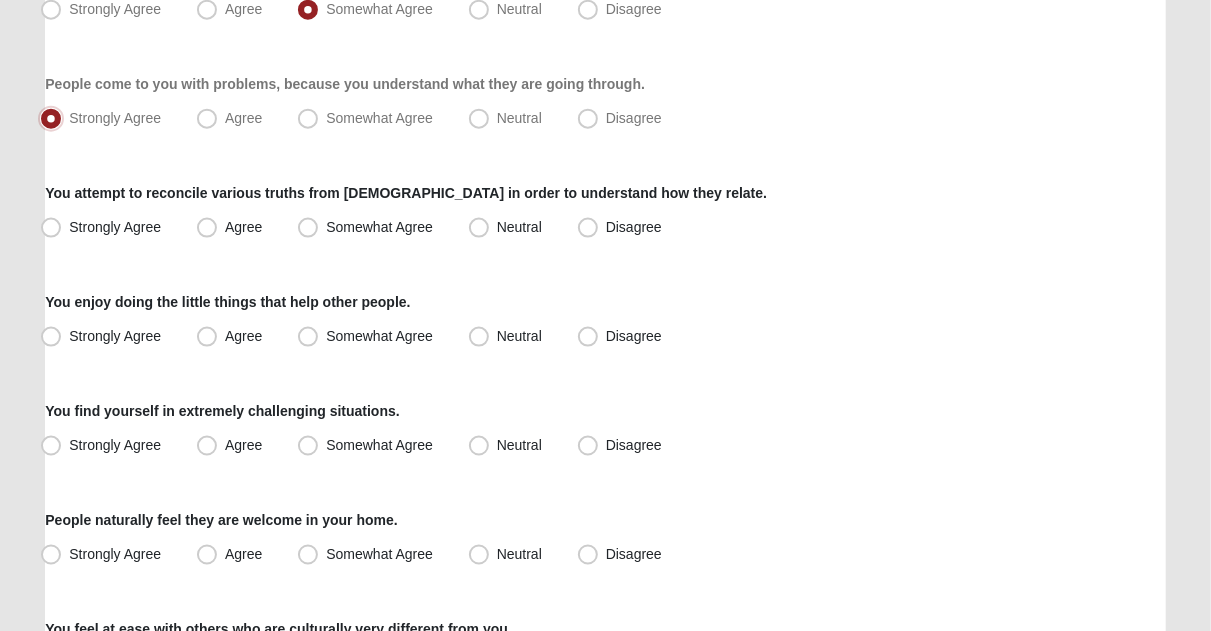 scroll, scrollTop: 1188, scrollLeft: 0, axis: vertical 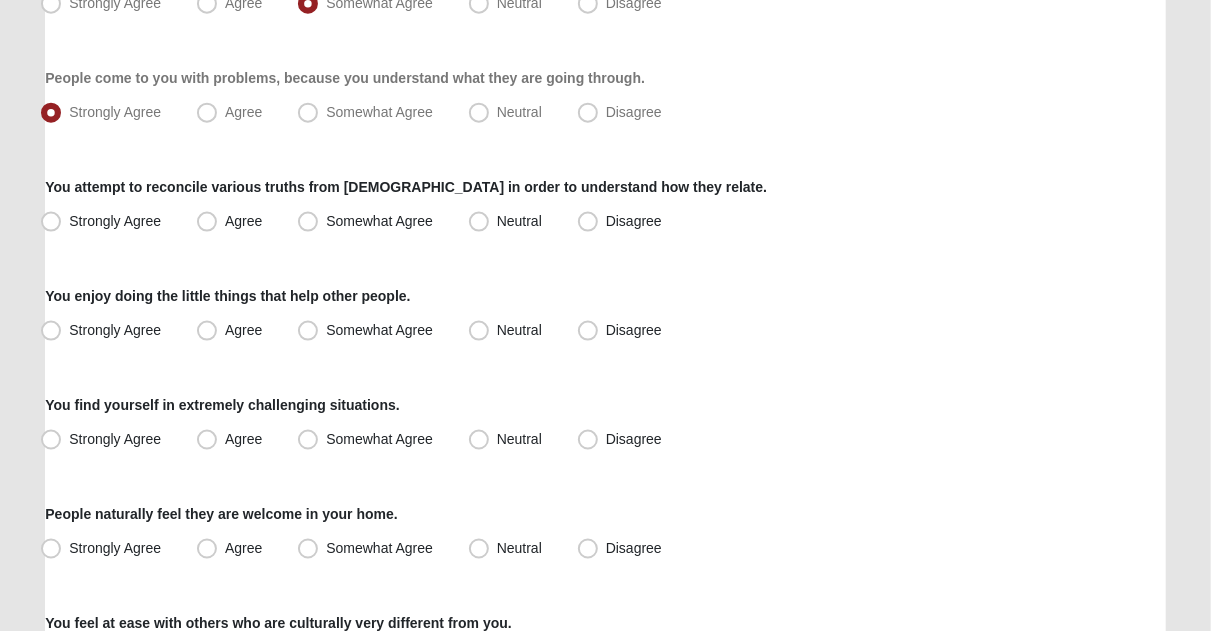 click on "Somewhat Agree" at bounding box center (379, 221) 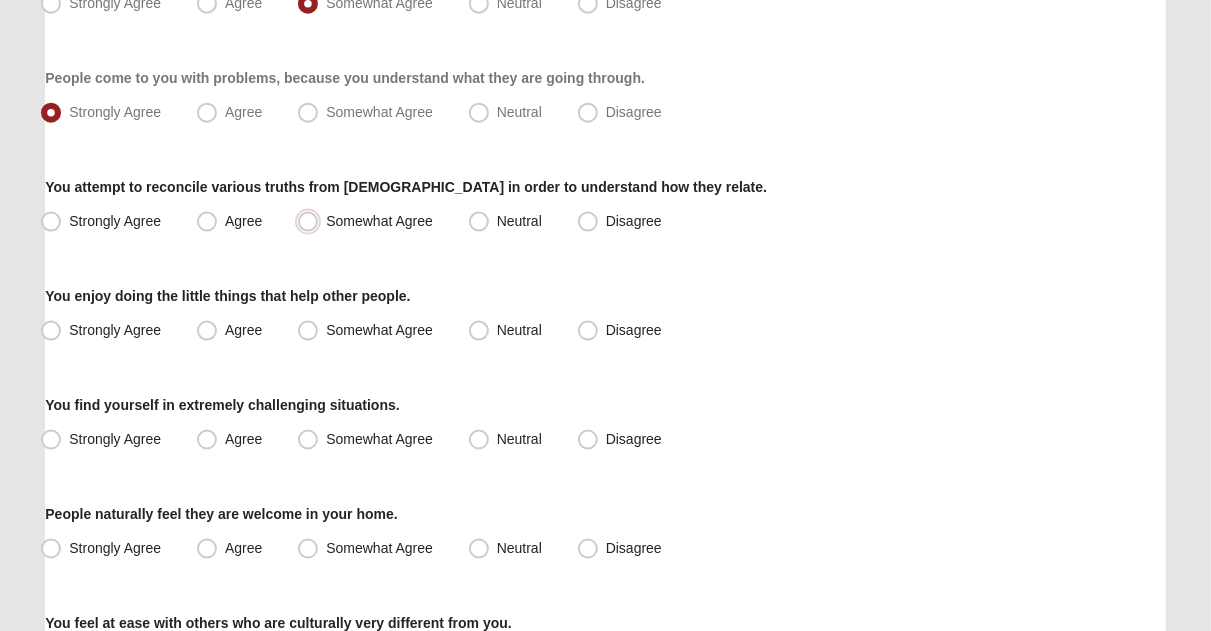 click on "Somewhat Agree" at bounding box center [312, 221] 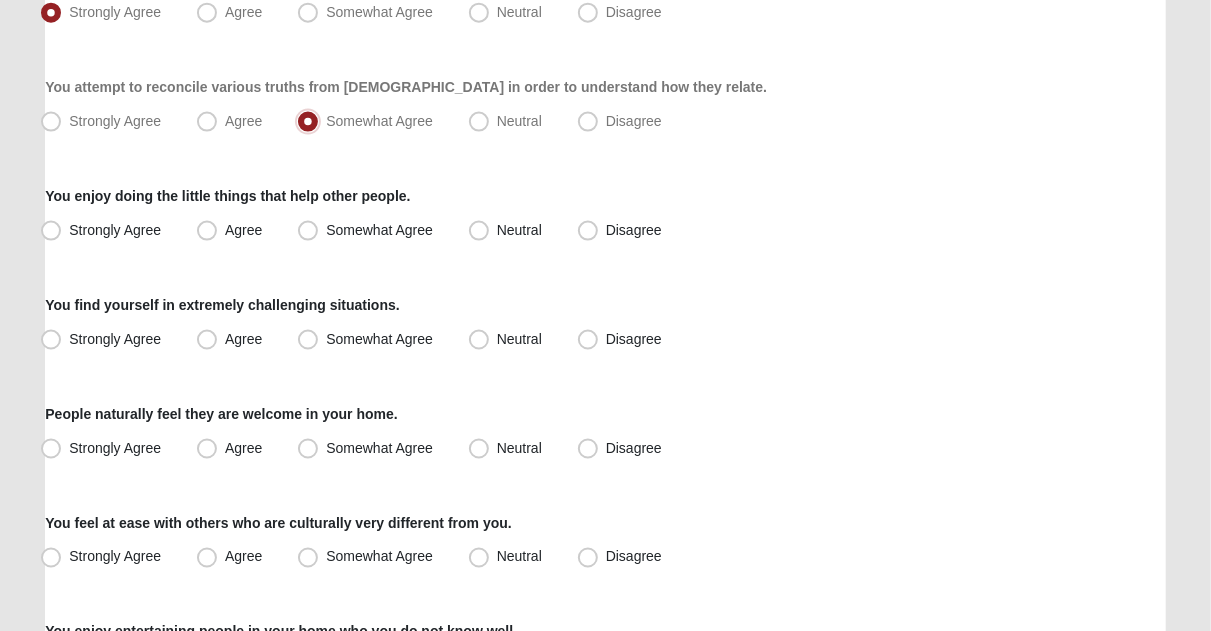 scroll, scrollTop: 1290, scrollLeft: 0, axis: vertical 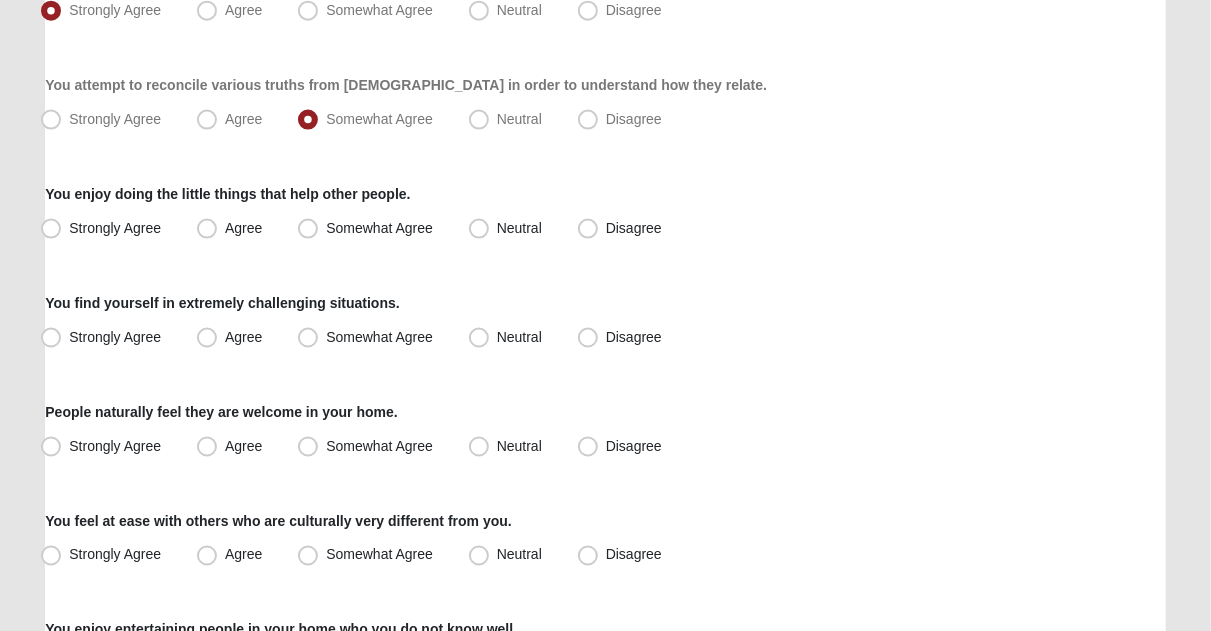 click on "Strongly Agree" at bounding box center [103, 229] 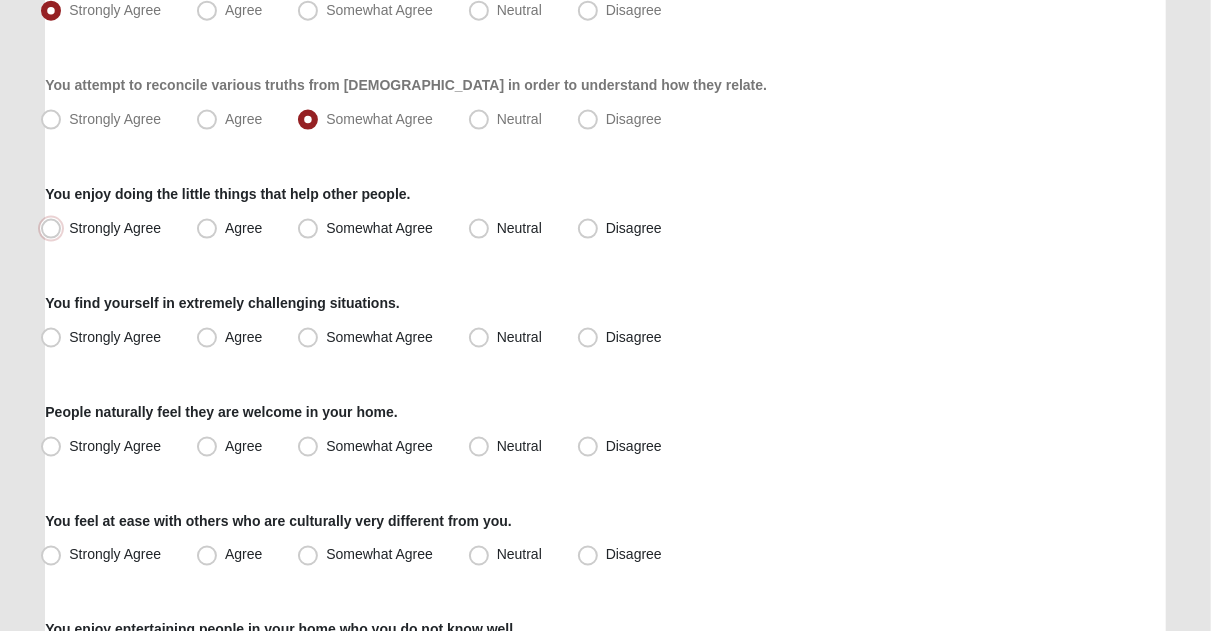 click on "Strongly Agree" at bounding box center [55, 228] 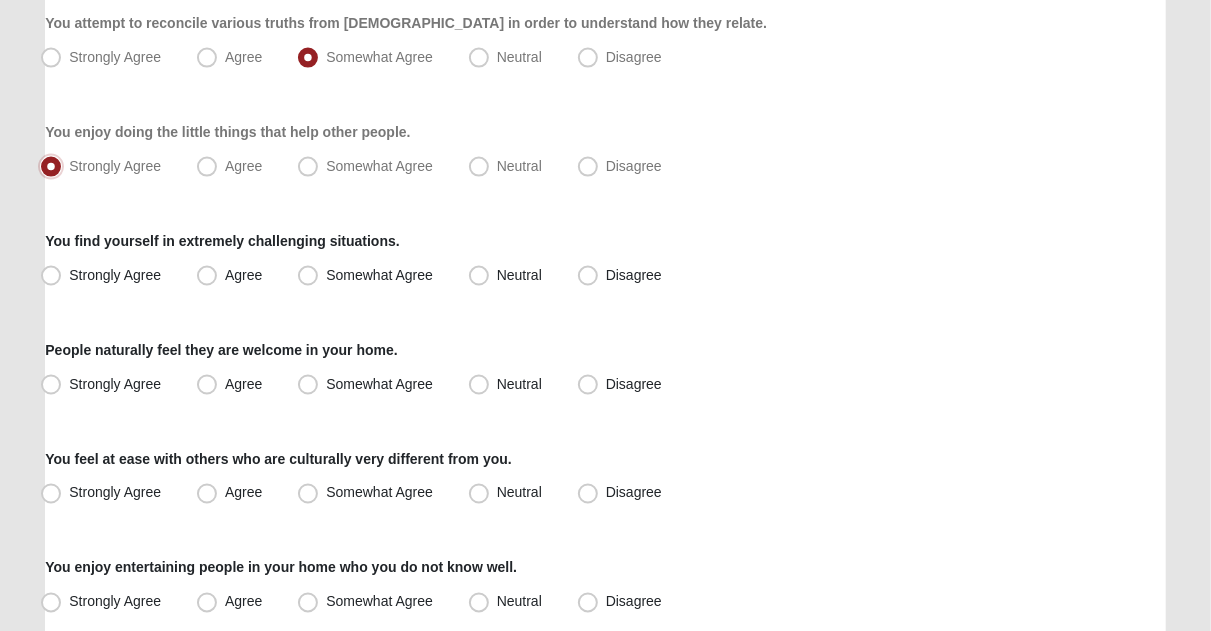 scroll, scrollTop: 1364, scrollLeft: 0, axis: vertical 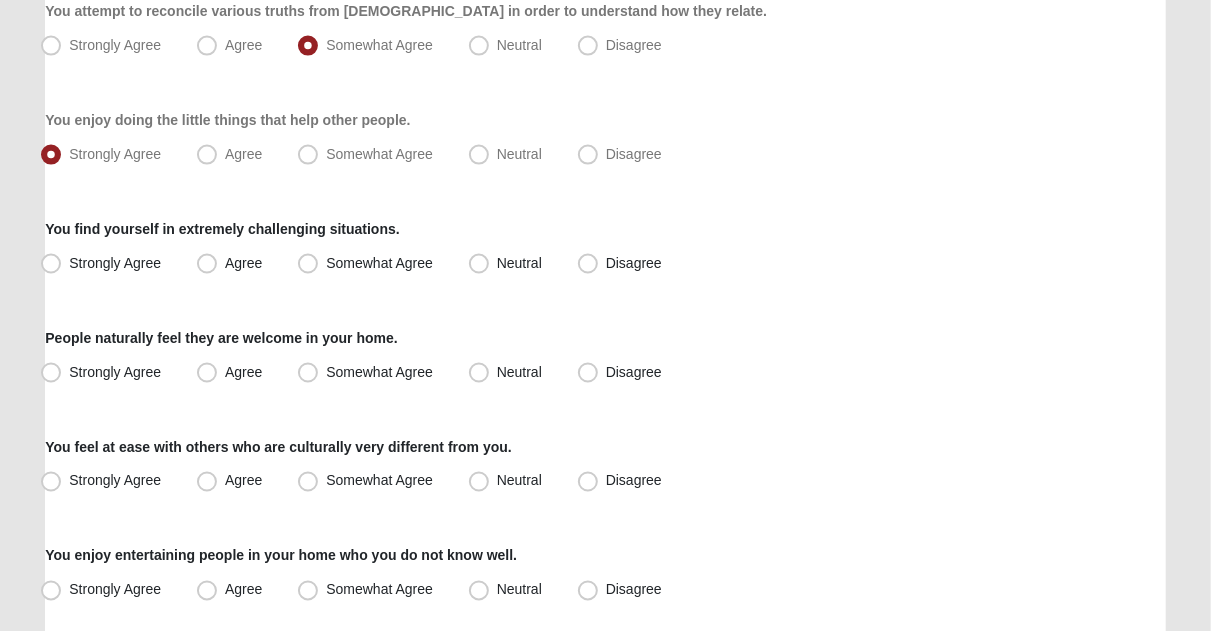 click on "Agree" at bounding box center (243, 263) 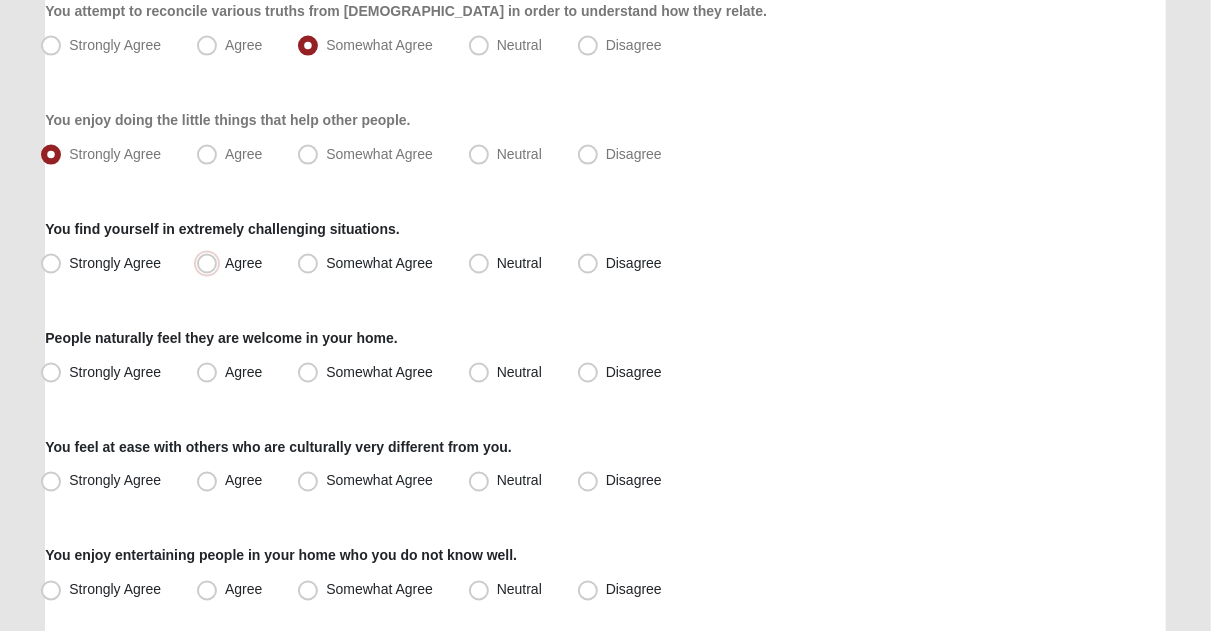 click on "Agree" at bounding box center (211, 263) 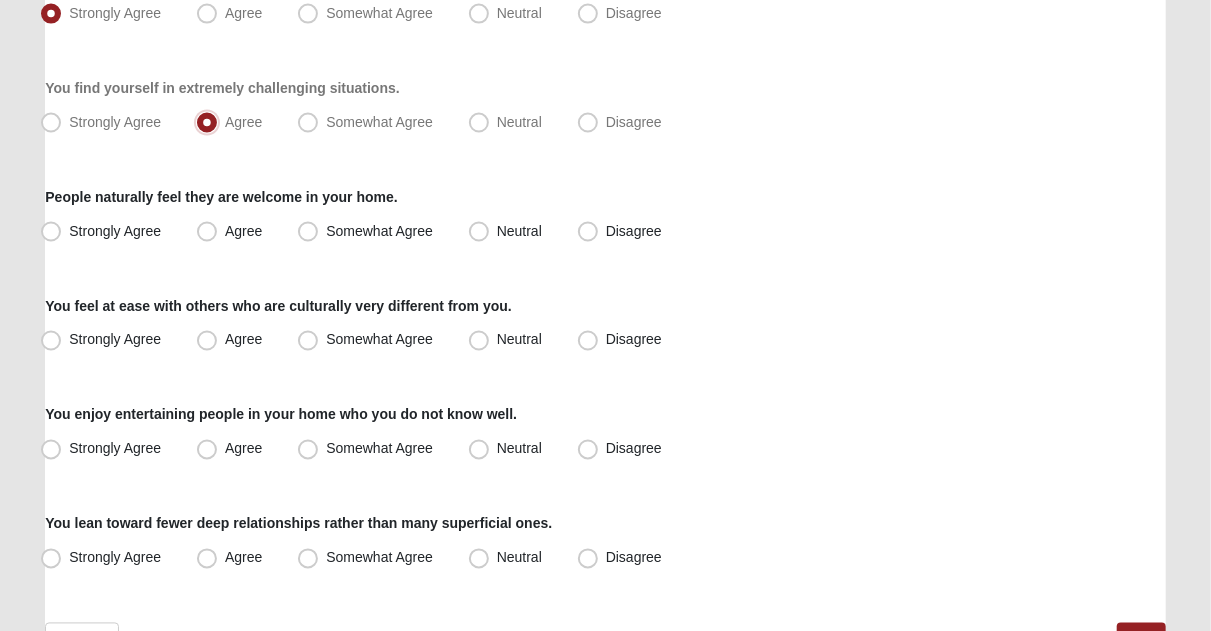 scroll, scrollTop: 1506, scrollLeft: 0, axis: vertical 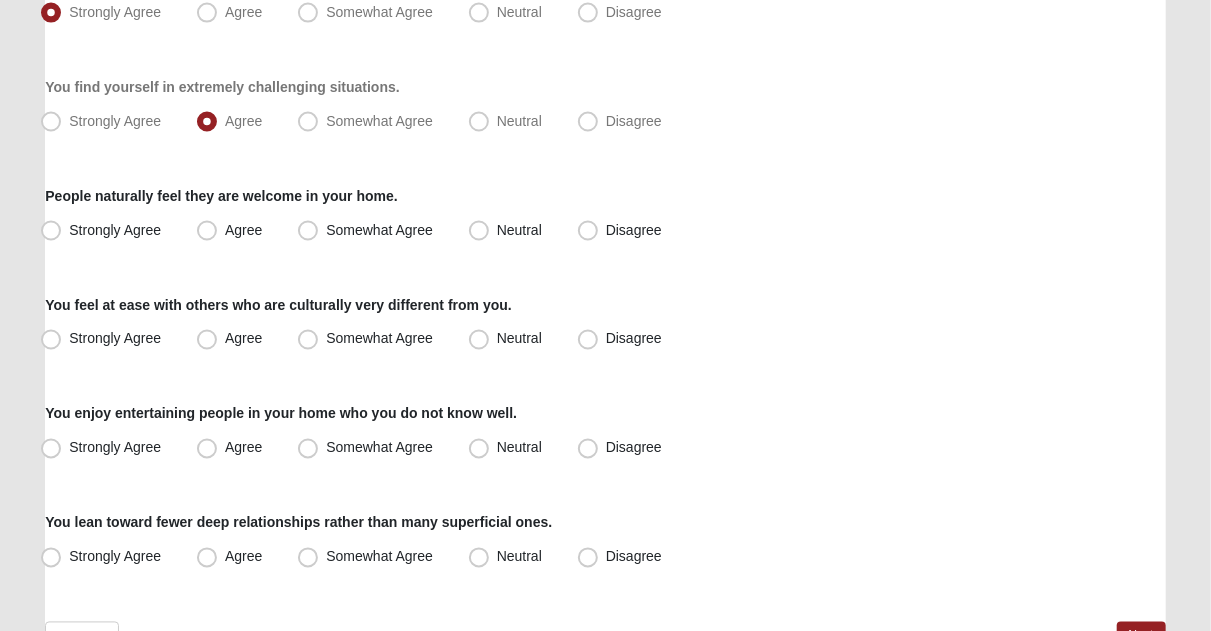 click on "People naturally feel they are welcome in your home.
Strongly Agree
Agree
Somewhat Agree
Neutral
Disagree" at bounding box center [605, 216] 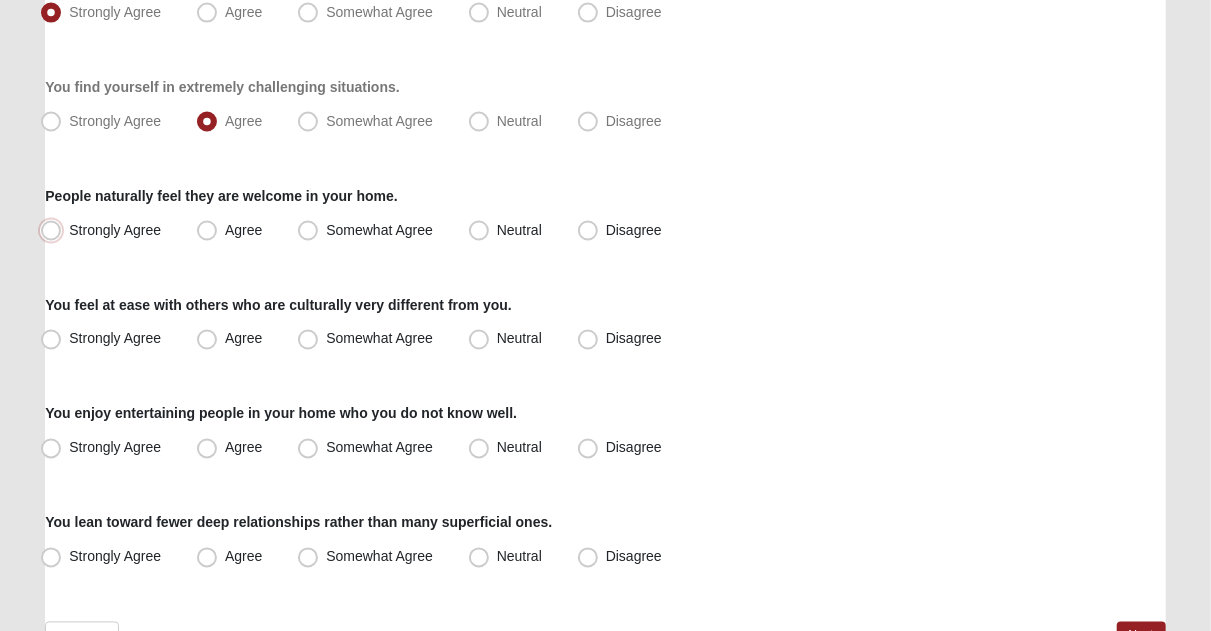 click on "Strongly Agree" at bounding box center (55, 230) 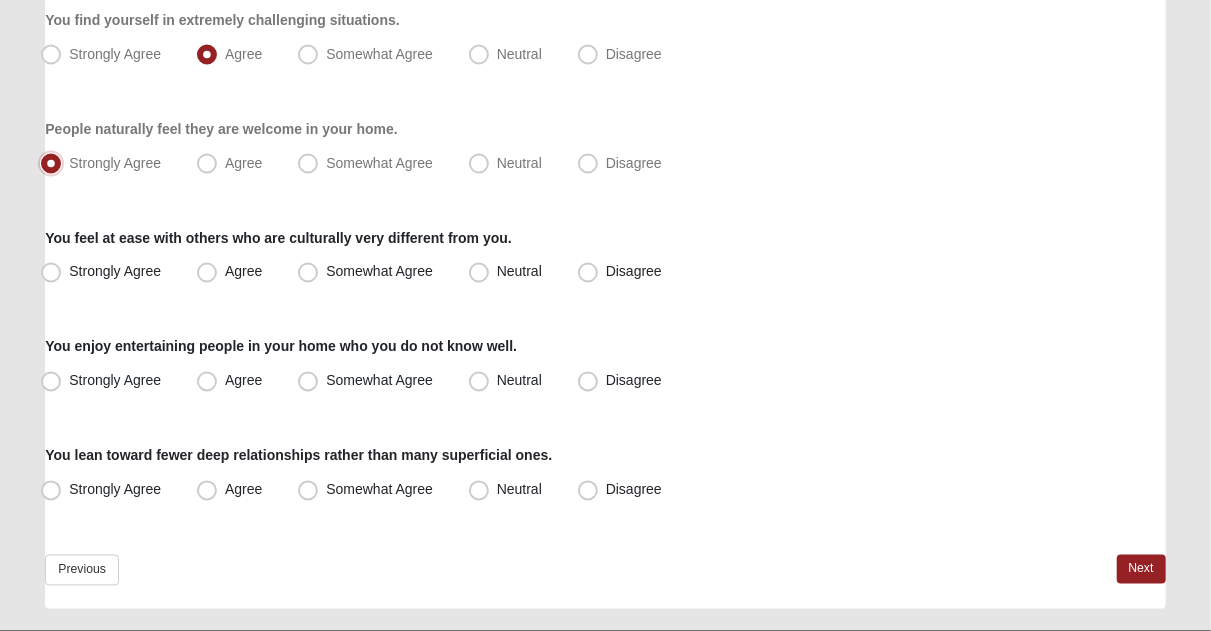 scroll, scrollTop: 1622, scrollLeft: 0, axis: vertical 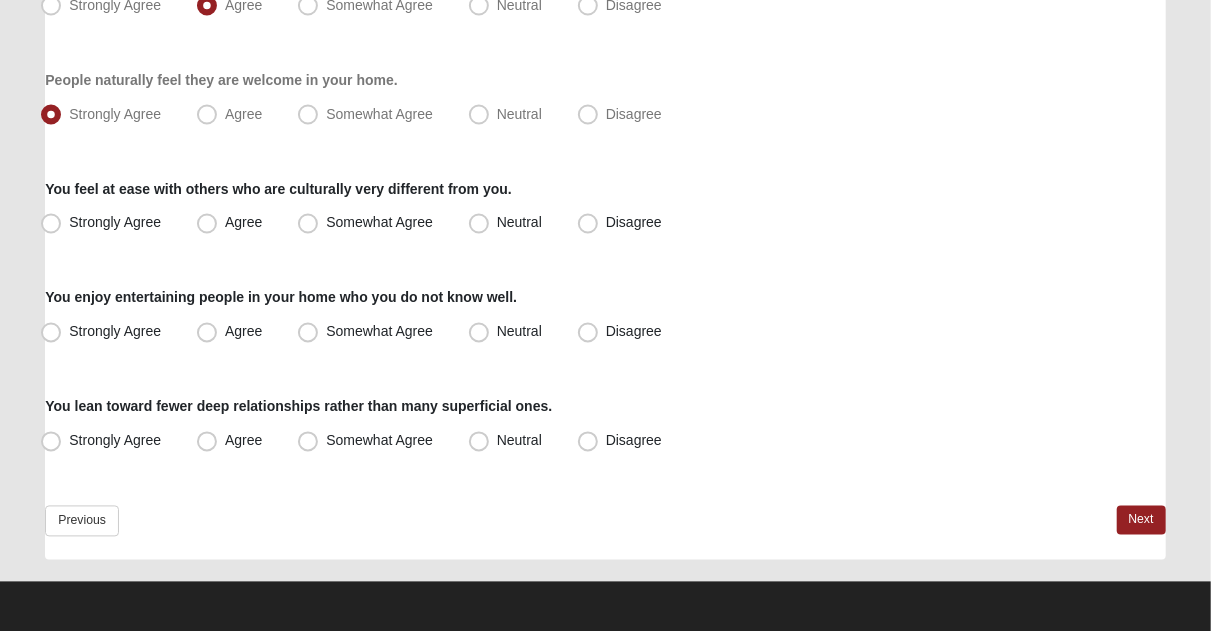 click on "Strongly Agree" at bounding box center (115, 223) 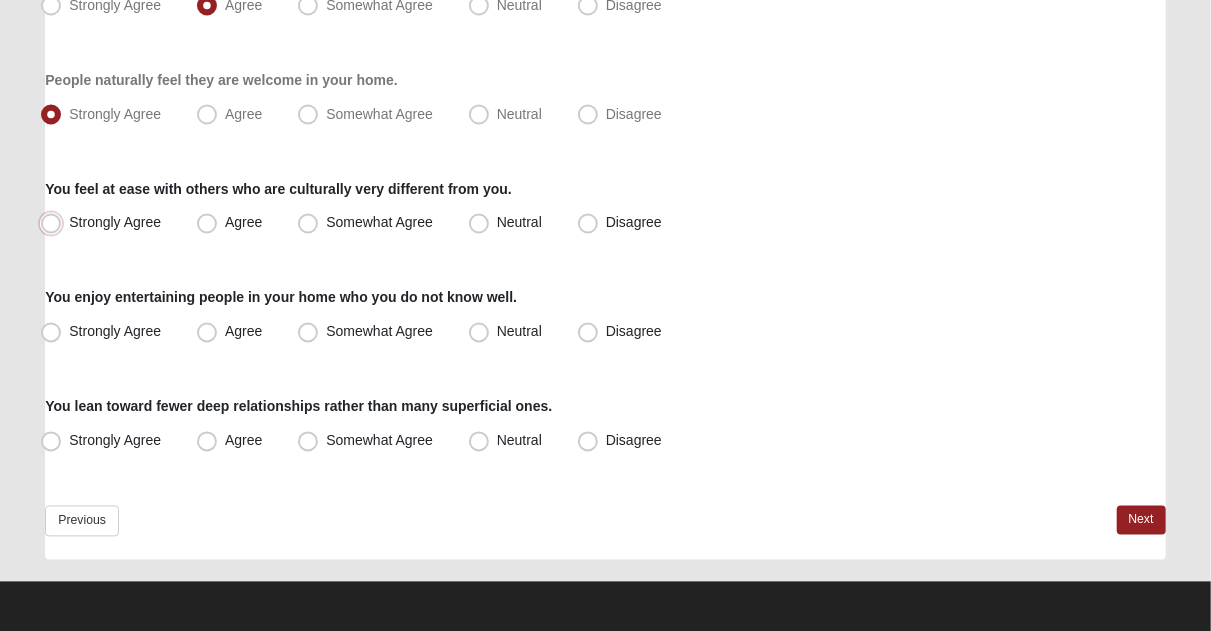click on "Strongly Agree" at bounding box center [55, 223] 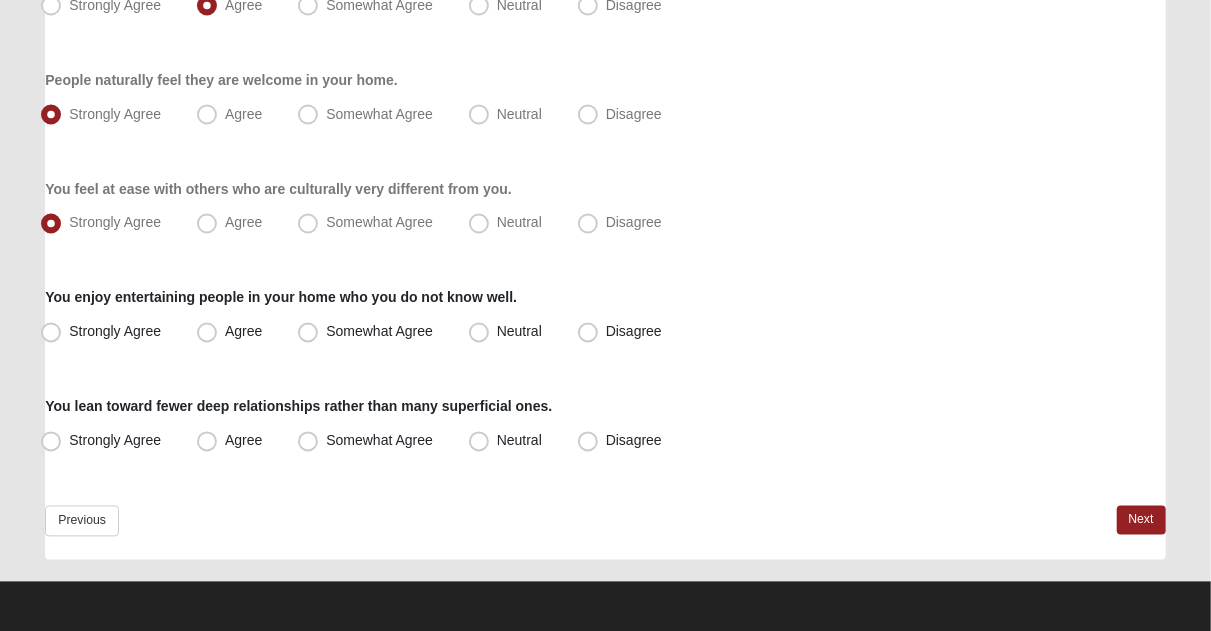 click on "Agree" at bounding box center [231, 333] 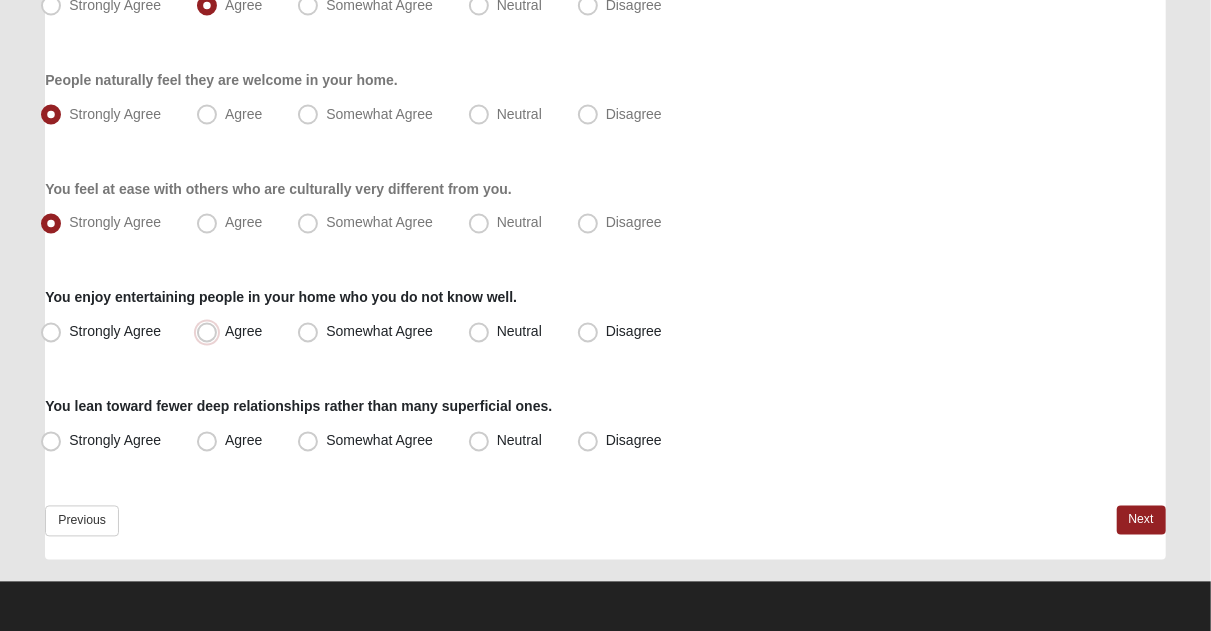 click on "Agree" at bounding box center (211, 332) 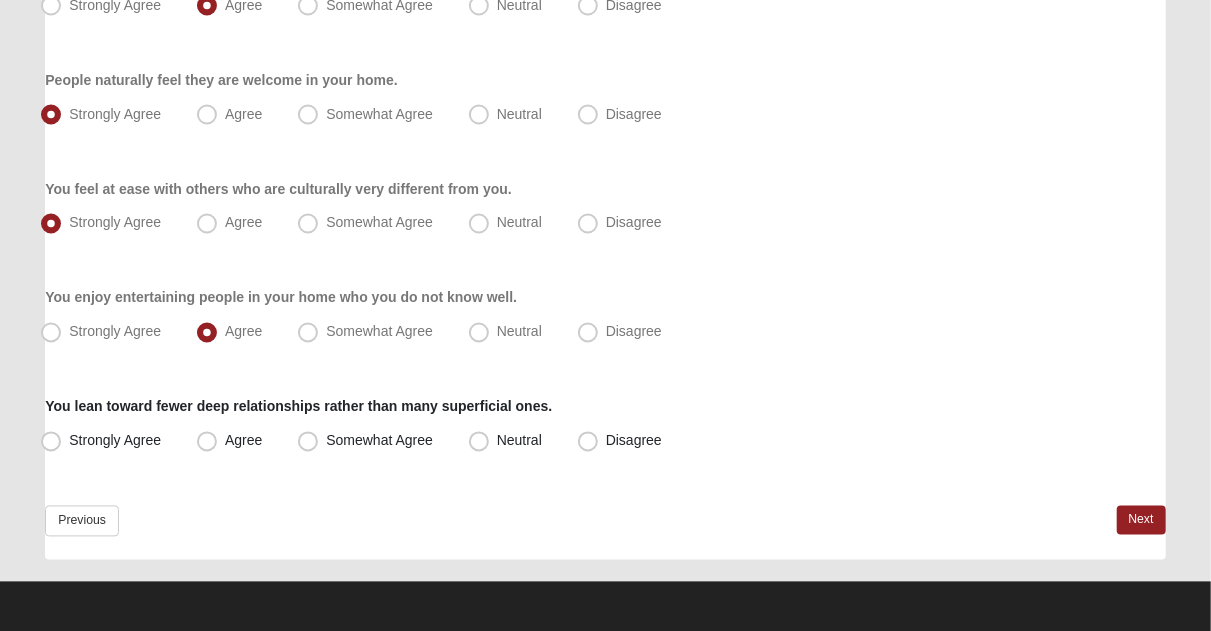 click on "Strongly Agree" at bounding box center (115, 441) 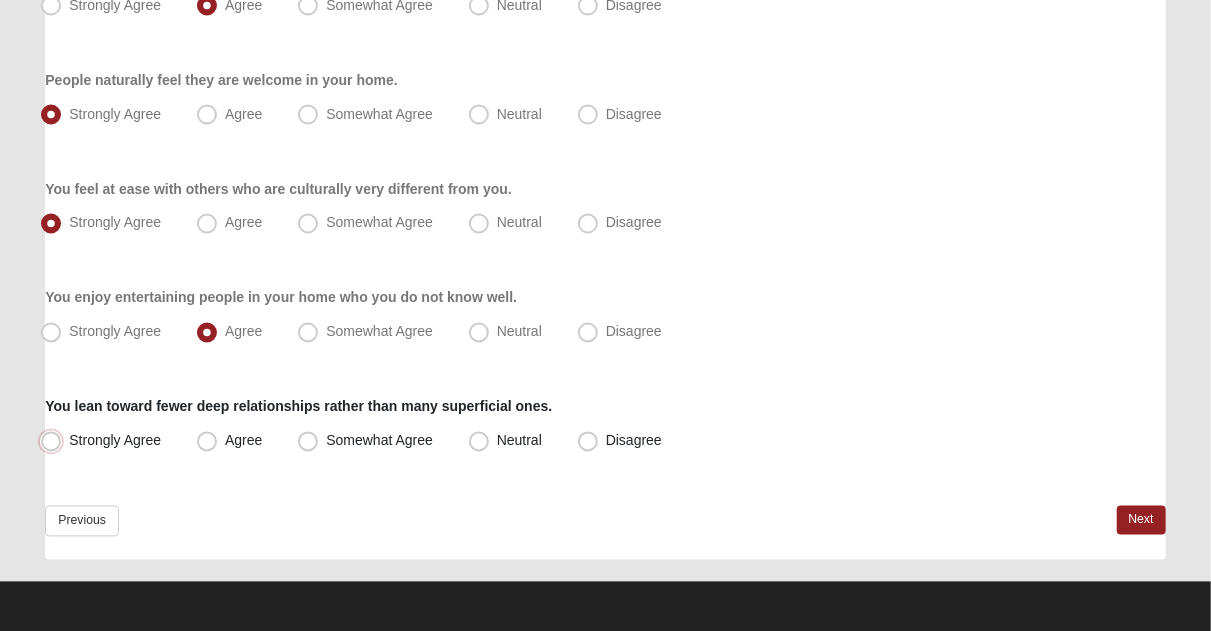 click on "Strongly Agree" at bounding box center [55, 441] 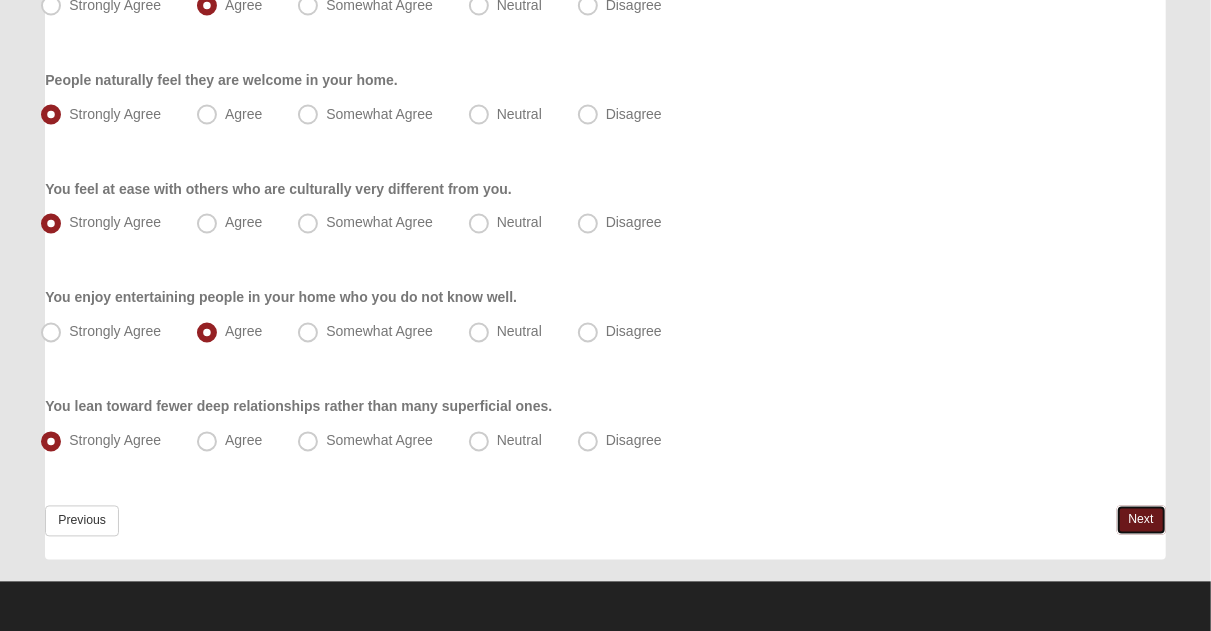 click on "Next" at bounding box center (1141, 520) 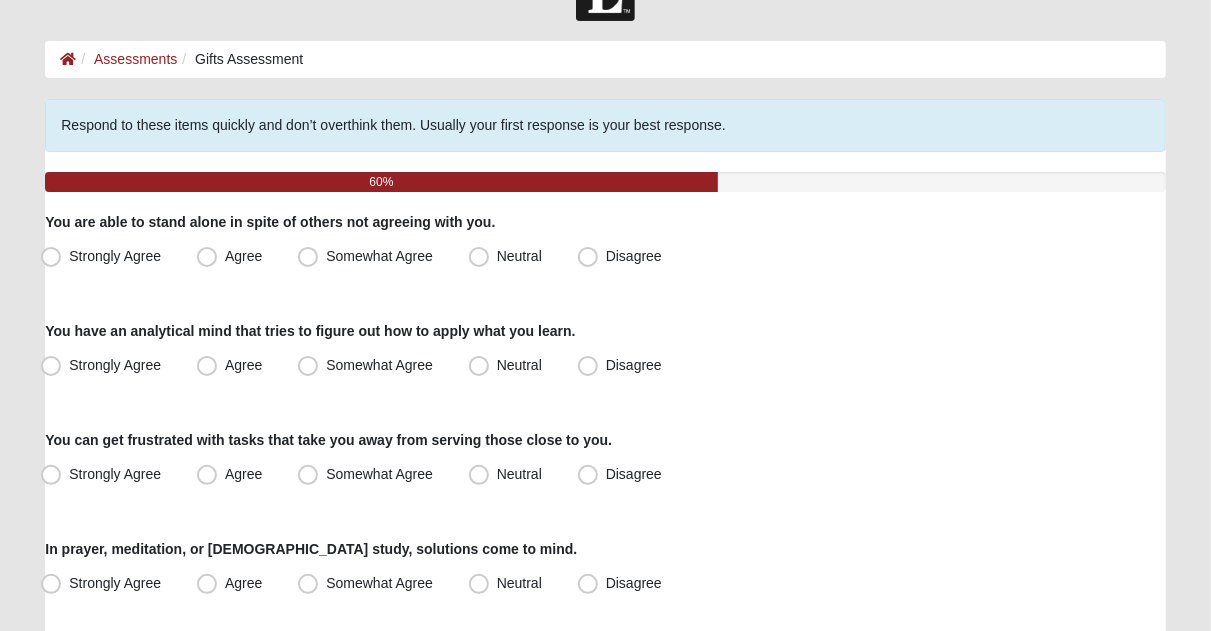 scroll, scrollTop: 64, scrollLeft: 0, axis: vertical 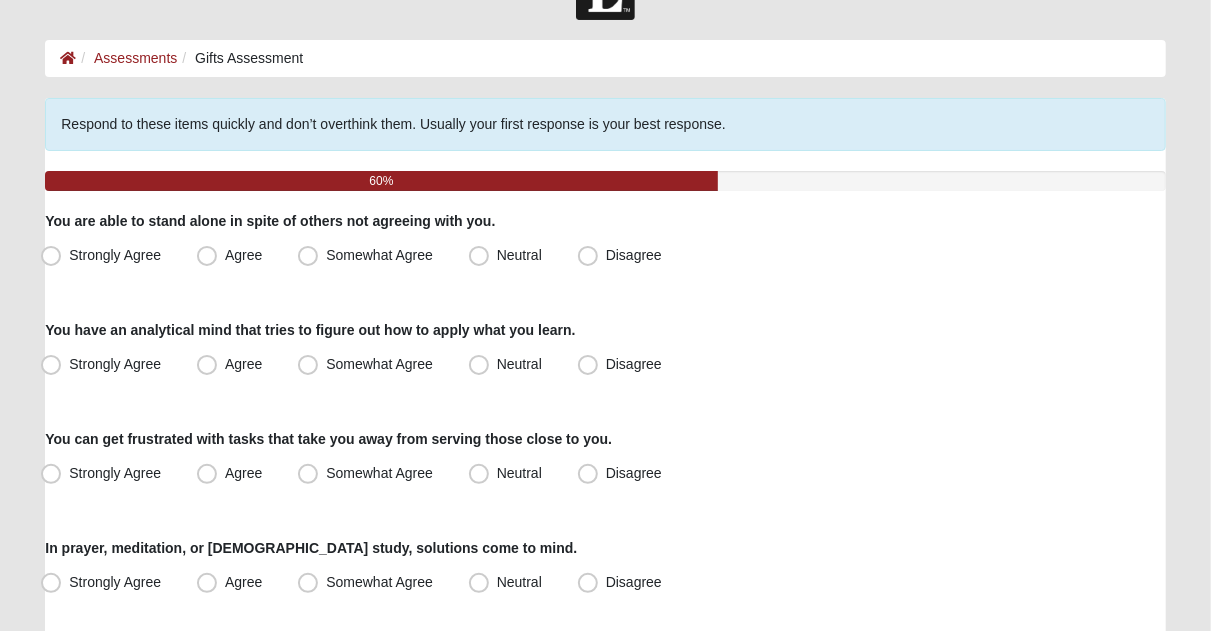 click on "Strongly Agree" at bounding box center [115, 255] 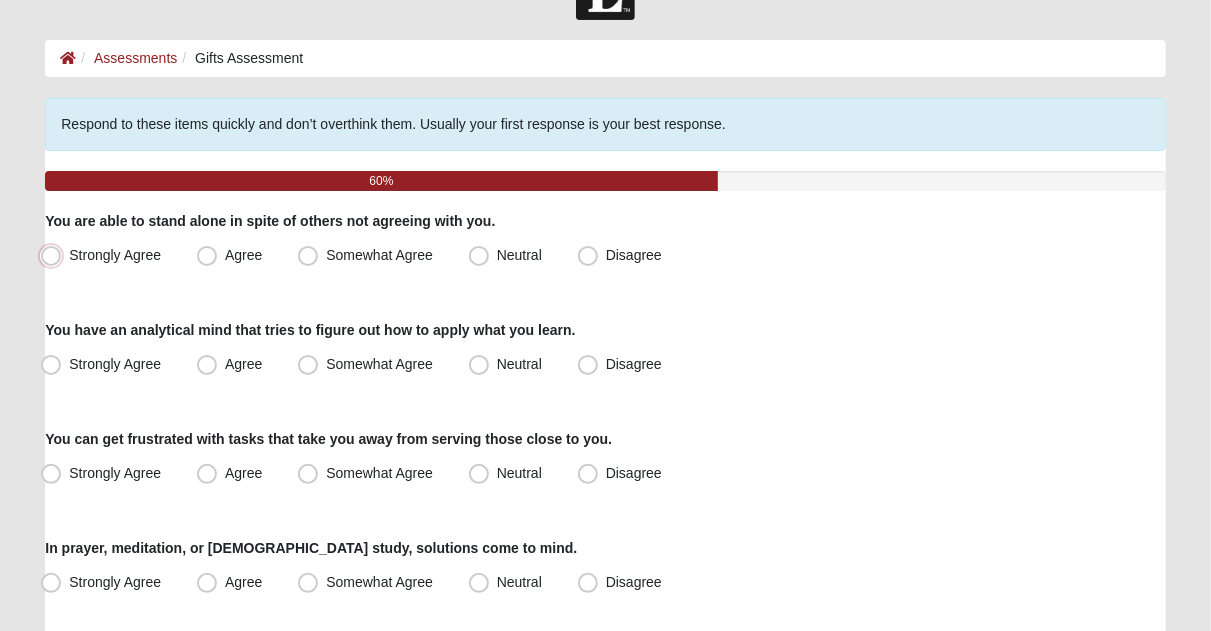 click on "Strongly Agree" at bounding box center (55, 255) 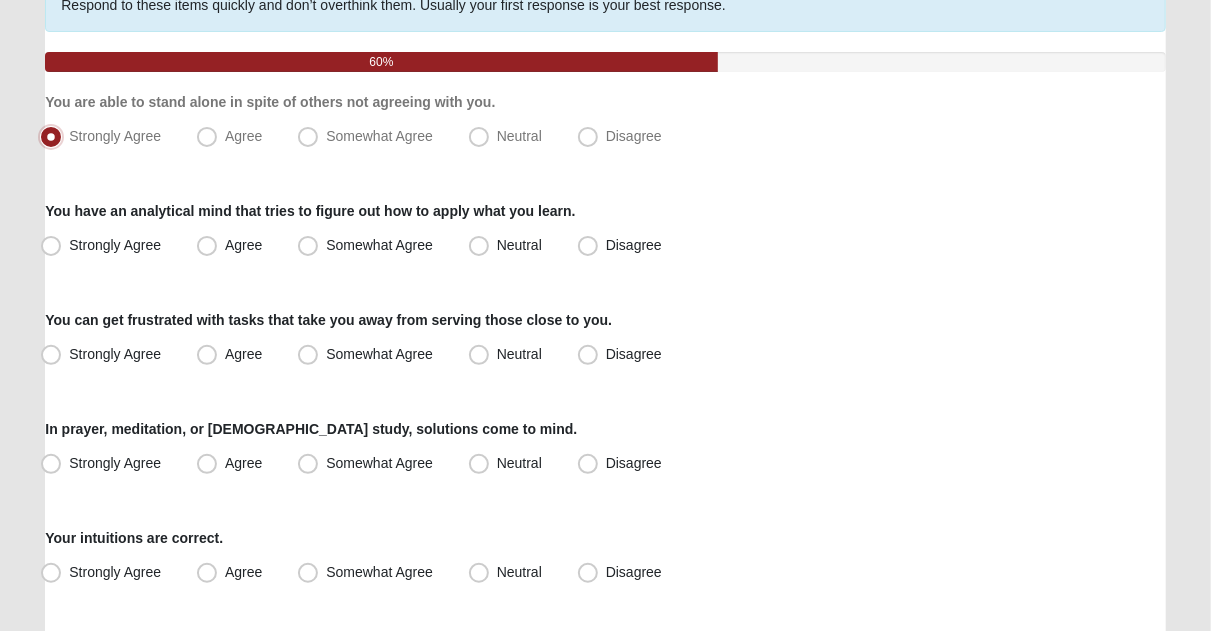 scroll, scrollTop: 184, scrollLeft: 0, axis: vertical 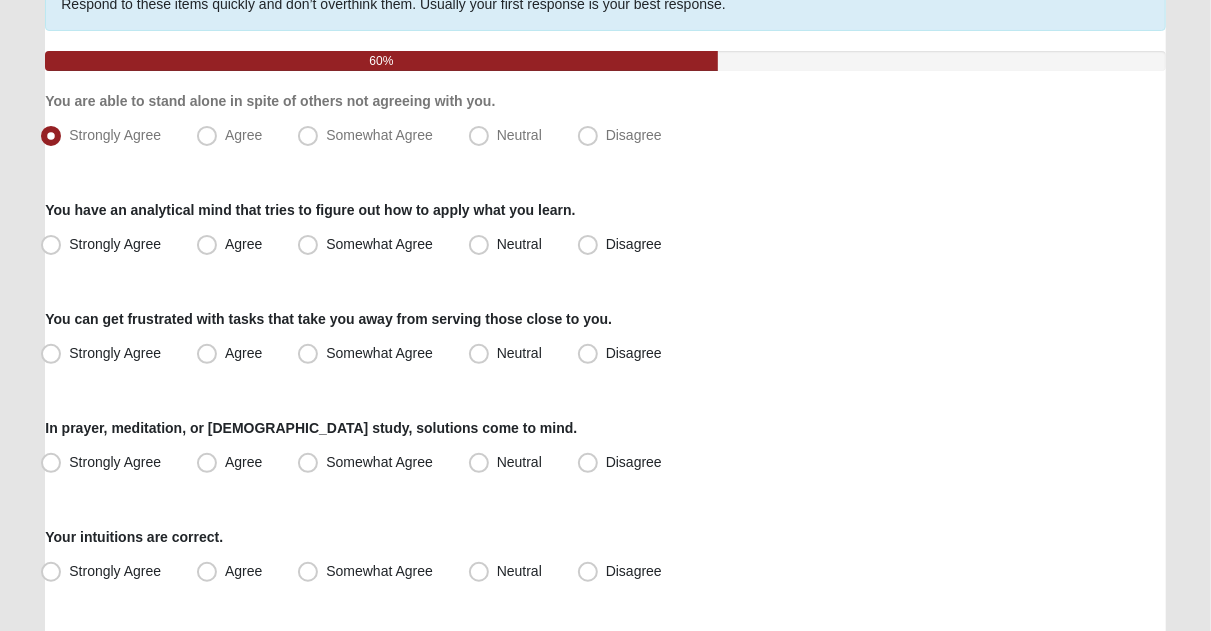 click on "Strongly Agree" at bounding box center [115, 244] 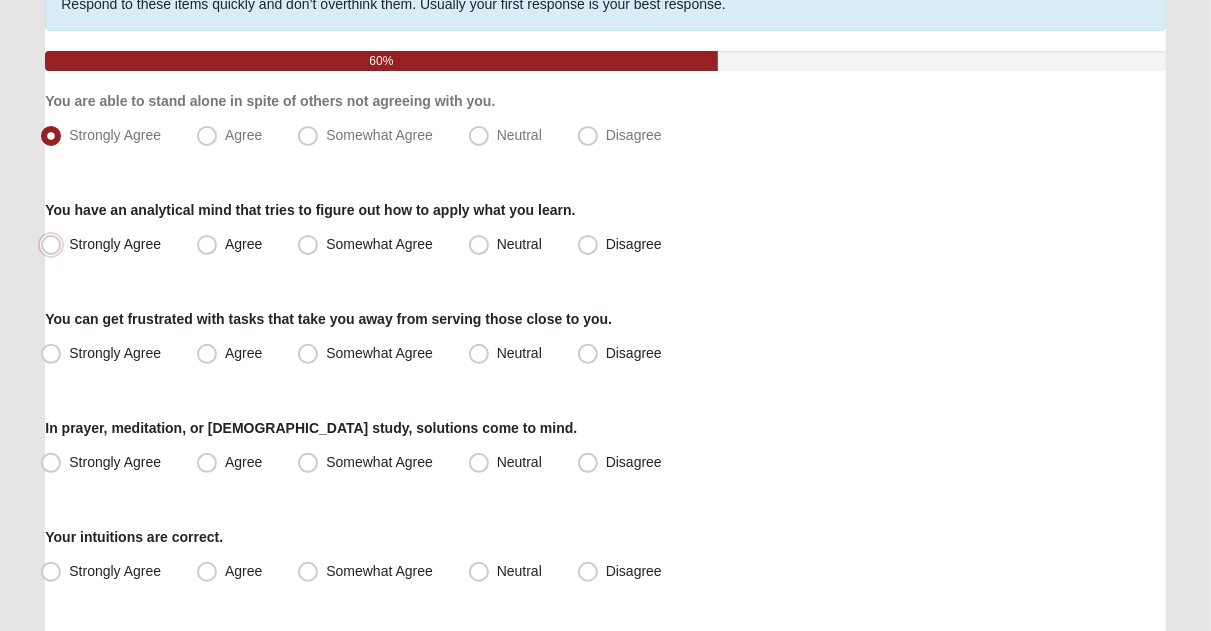 click on "Strongly Agree" at bounding box center (55, 244) 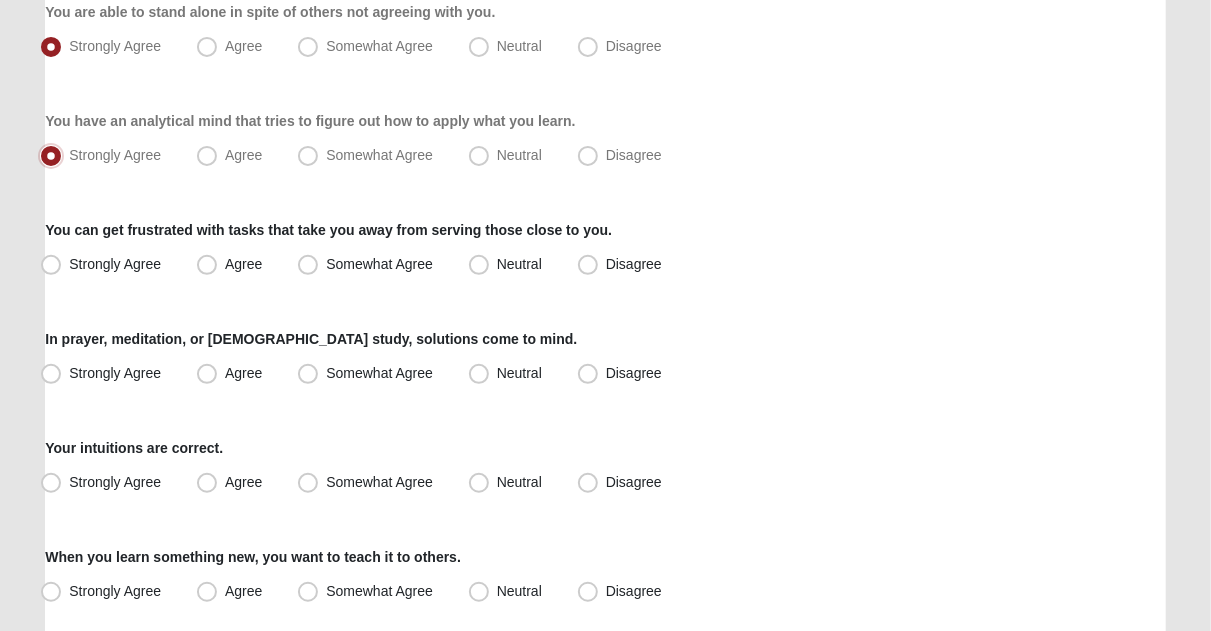 scroll, scrollTop: 274, scrollLeft: 0, axis: vertical 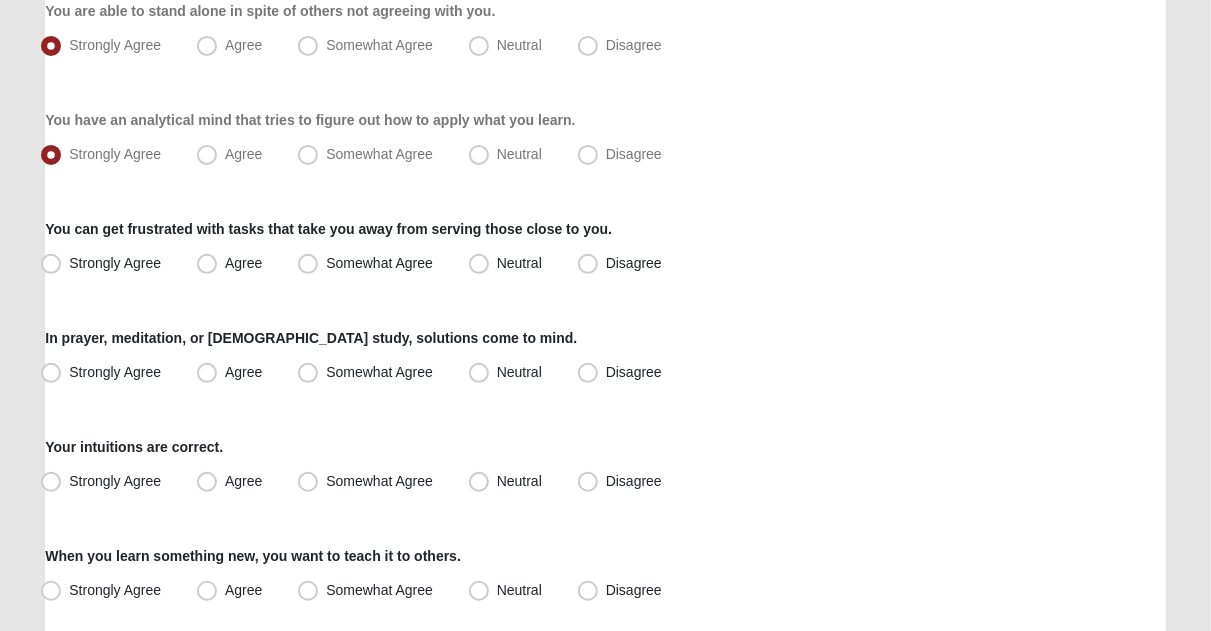 click on "Agree" at bounding box center [243, 263] 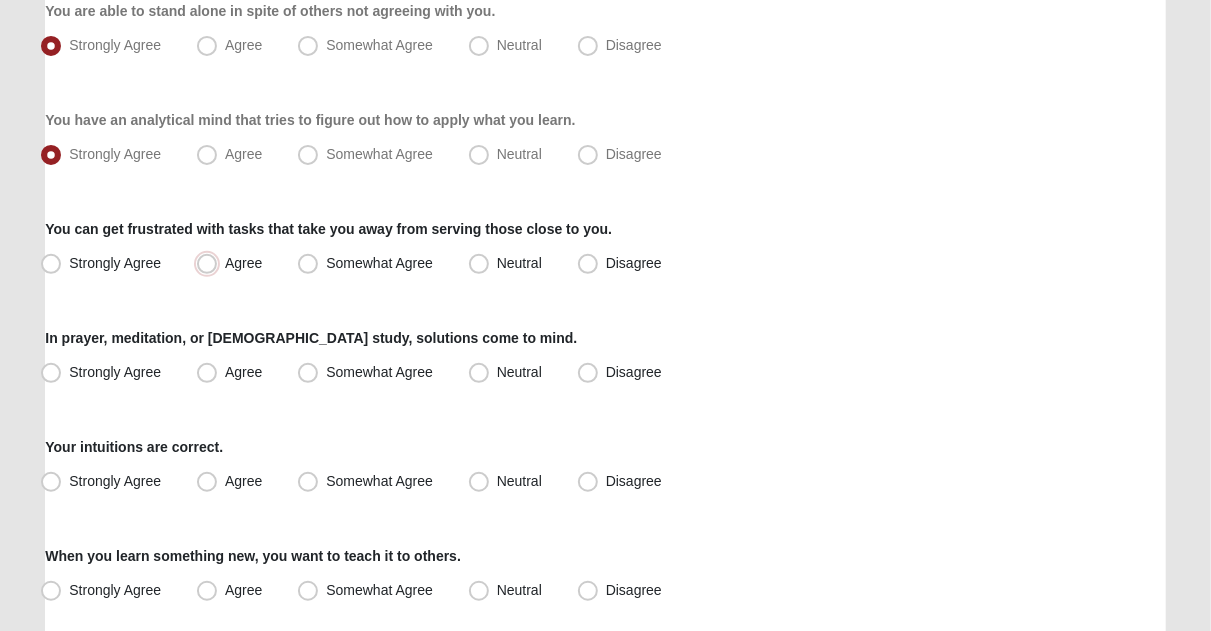 click on "Agree" at bounding box center [211, 263] 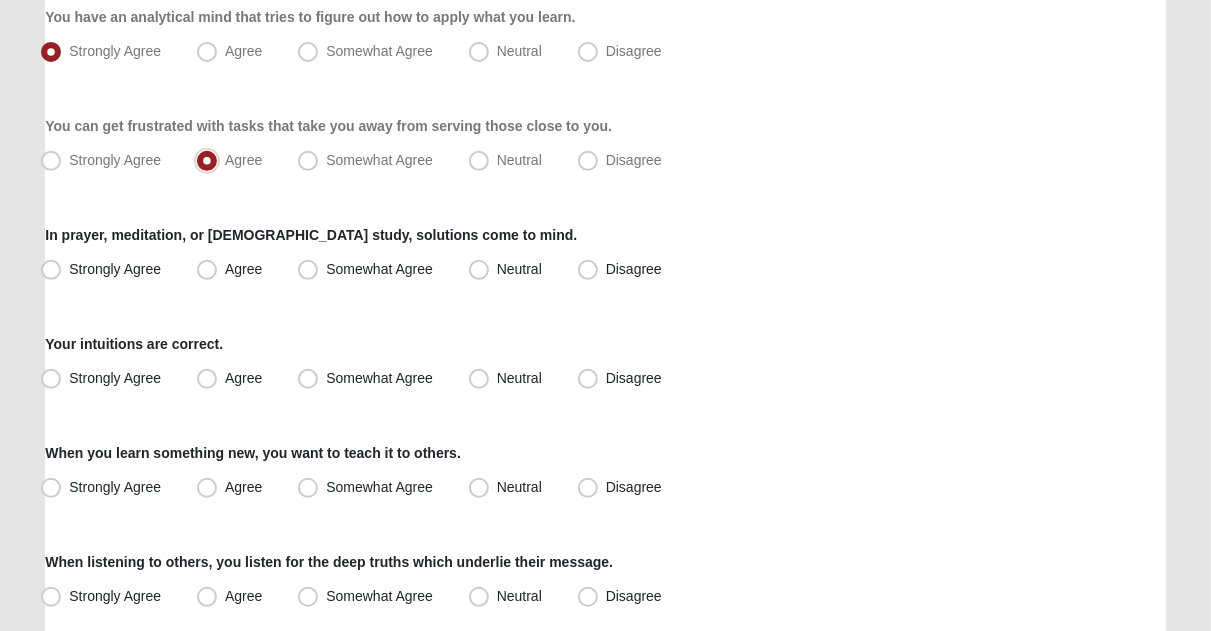 scroll, scrollTop: 378, scrollLeft: 0, axis: vertical 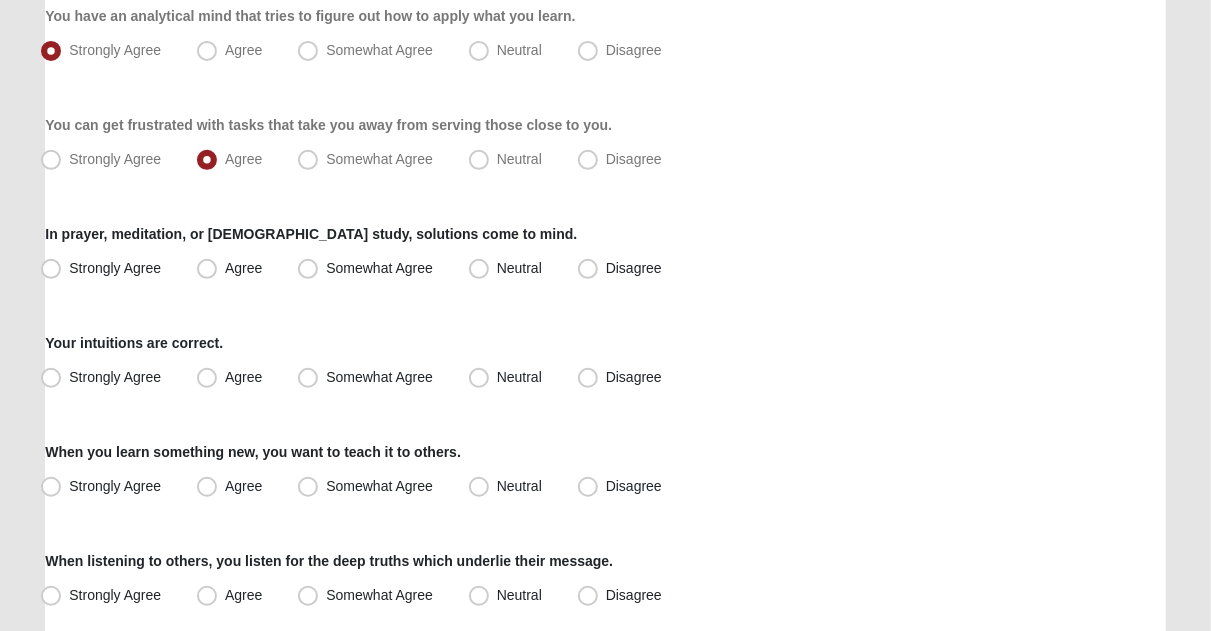 click on "Somewhat Agree" at bounding box center [379, 268] 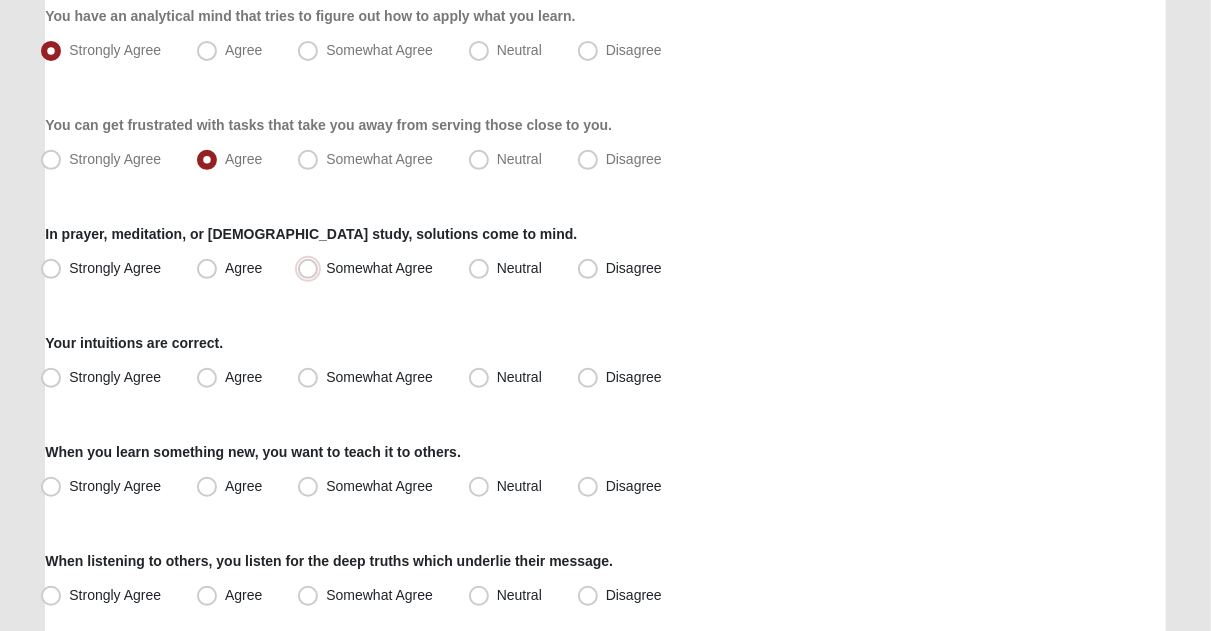 click on "Somewhat Agree" at bounding box center [312, 268] 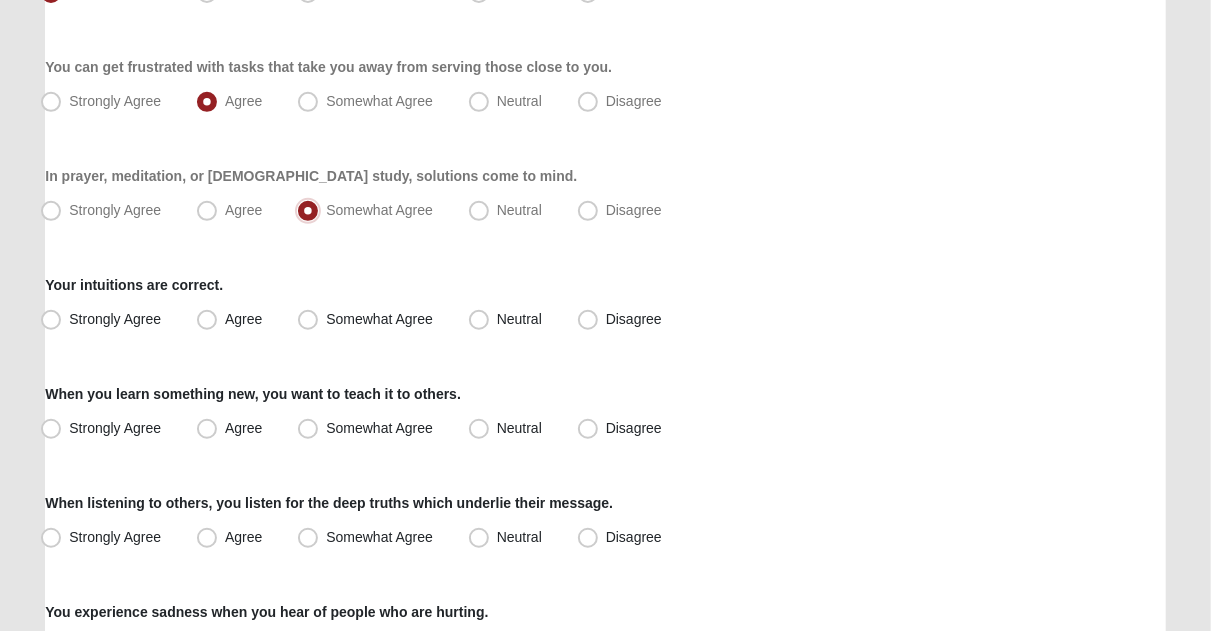 scroll, scrollTop: 454, scrollLeft: 0, axis: vertical 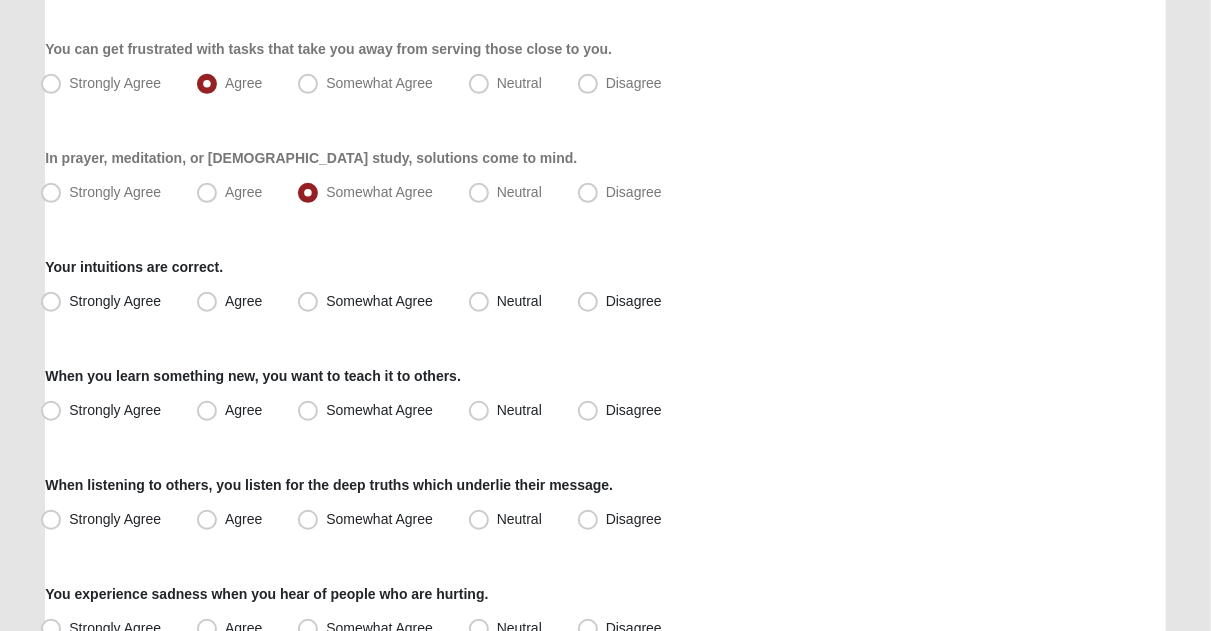 click on "Strongly Agree" at bounding box center (103, 302) 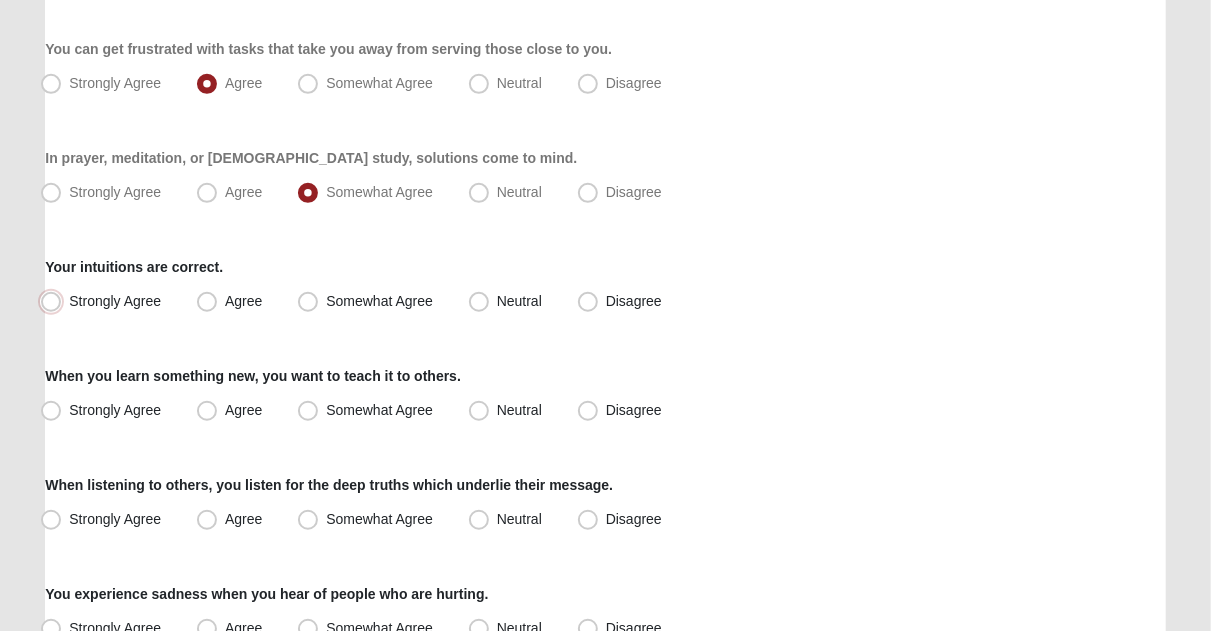click on "Strongly Agree" at bounding box center (55, 301) 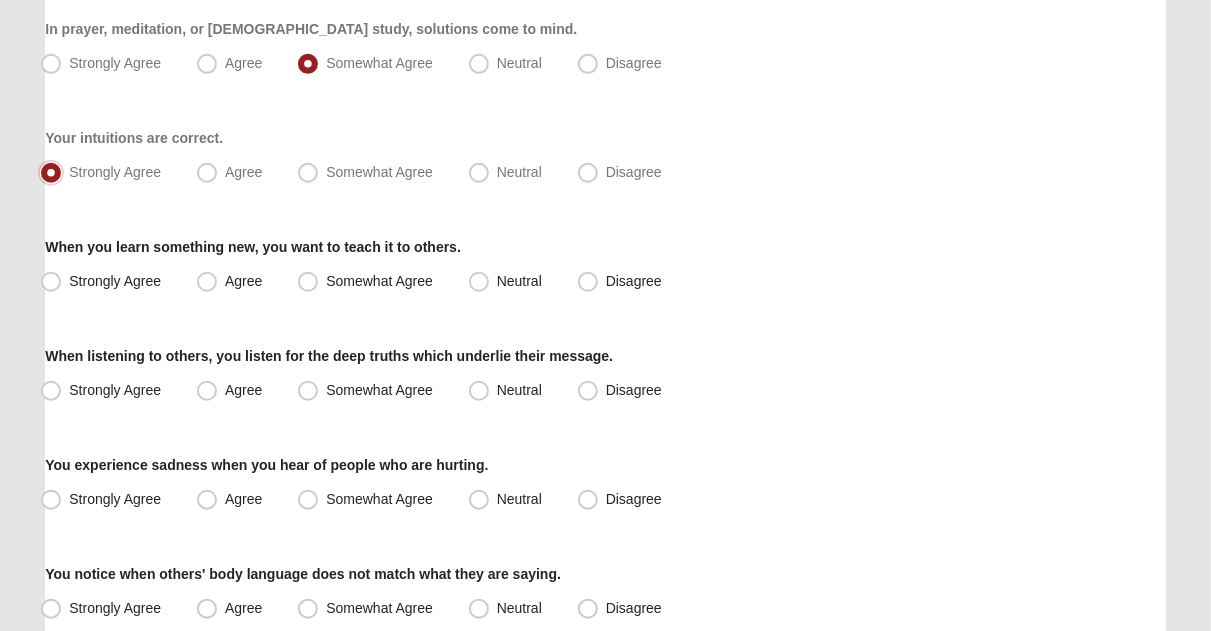 scroll, scrollTop: 584, scrollLeft: 0, axis: vertical 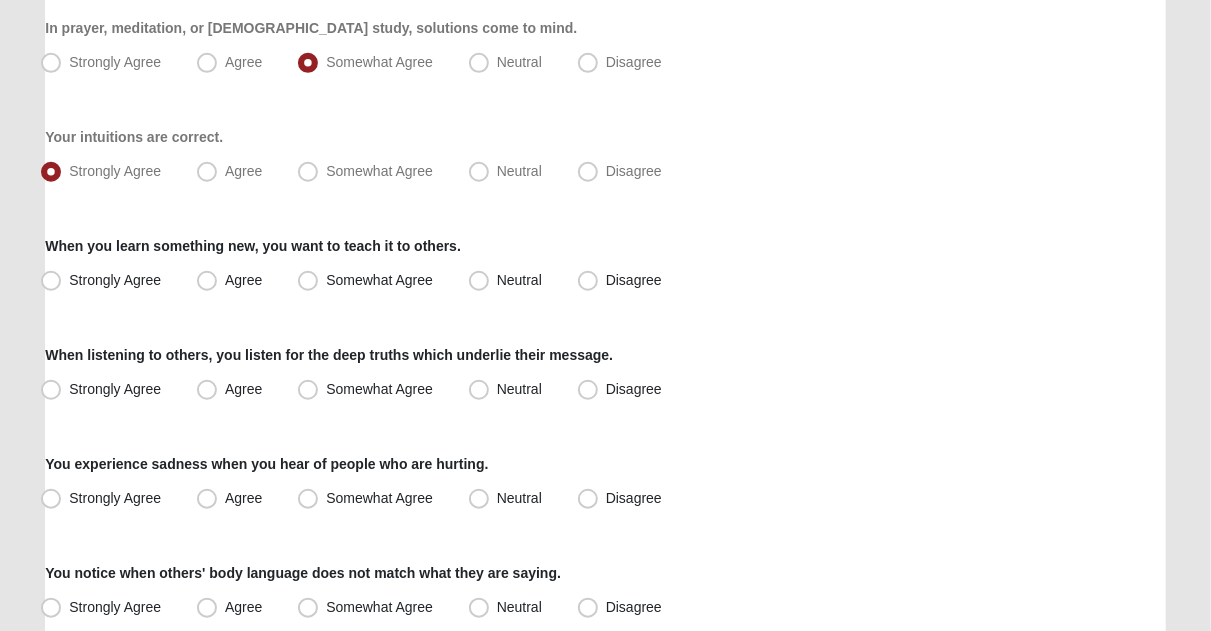 click on "Strongly Agree" at bounding box center [103, 281] 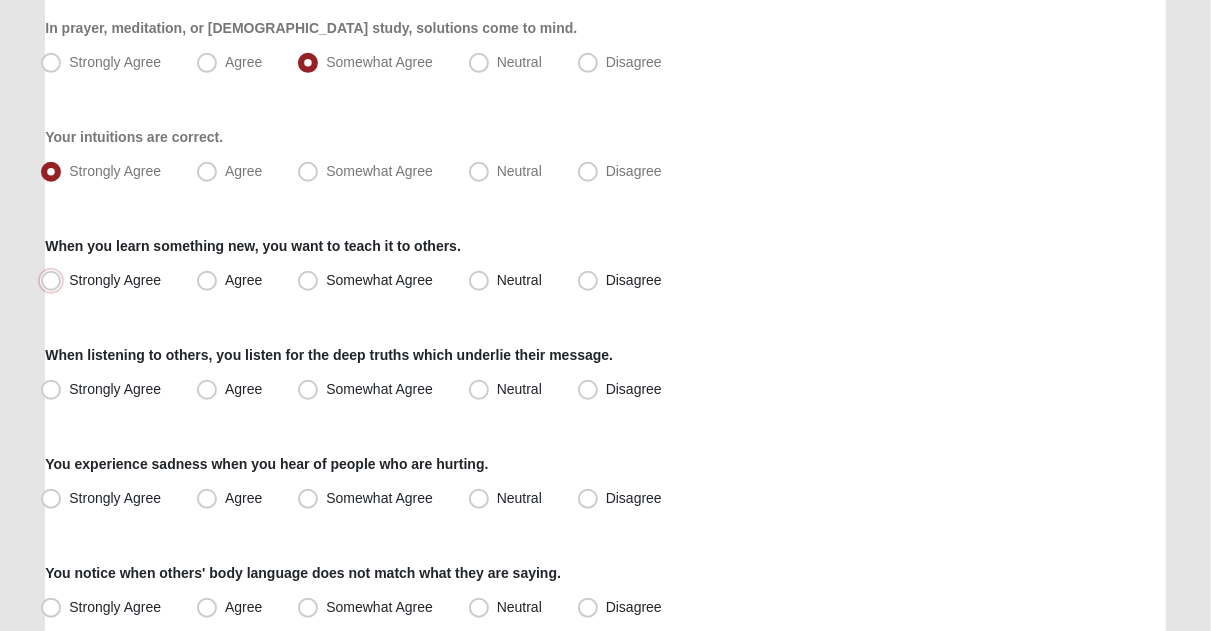 click on "Strongly Agree" at bounding box center [55, 280] 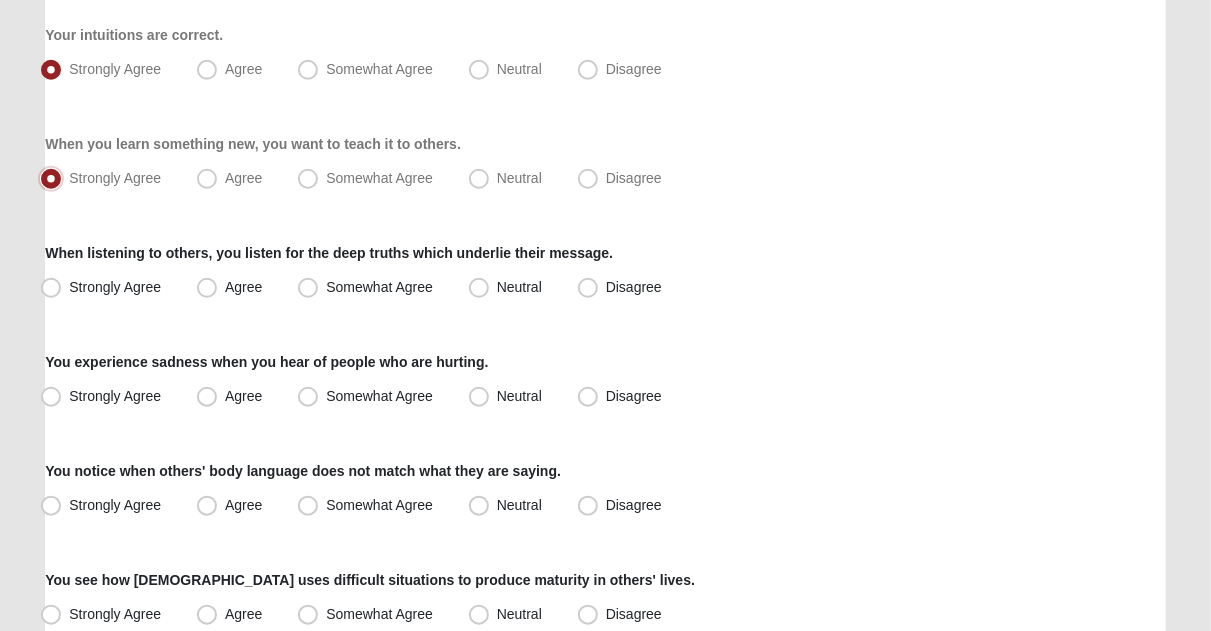 scroll, scrollTop: 687, scrollLeft: 0, axis: vertical 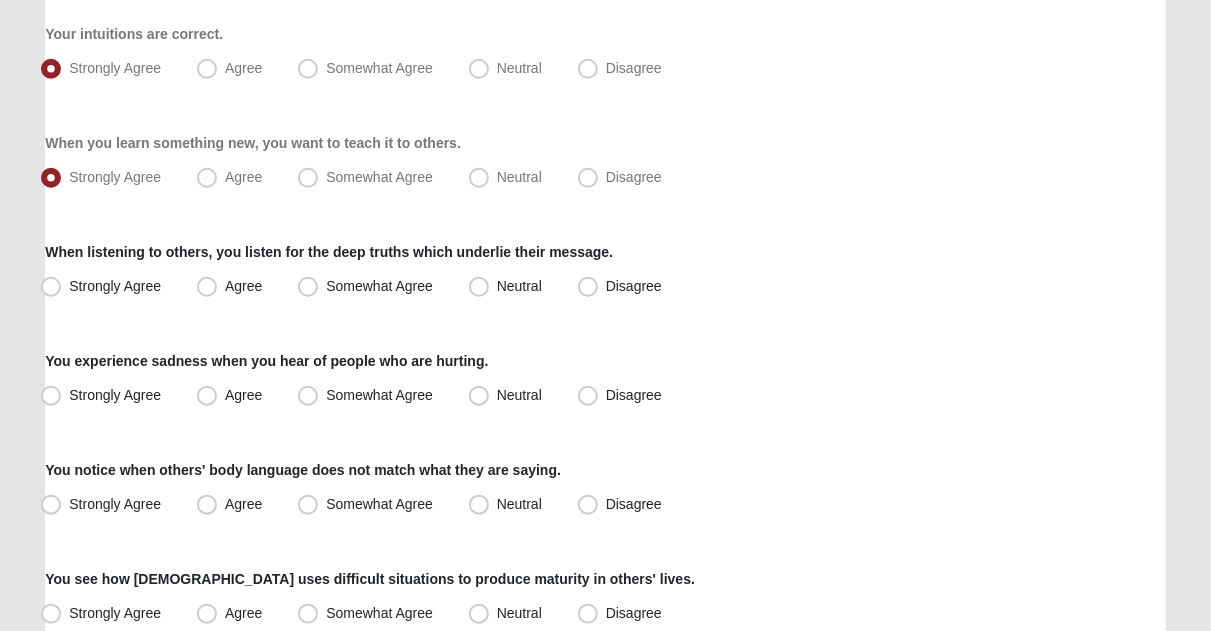 click on "Strongly Agree" at bounding box center (103, 287) 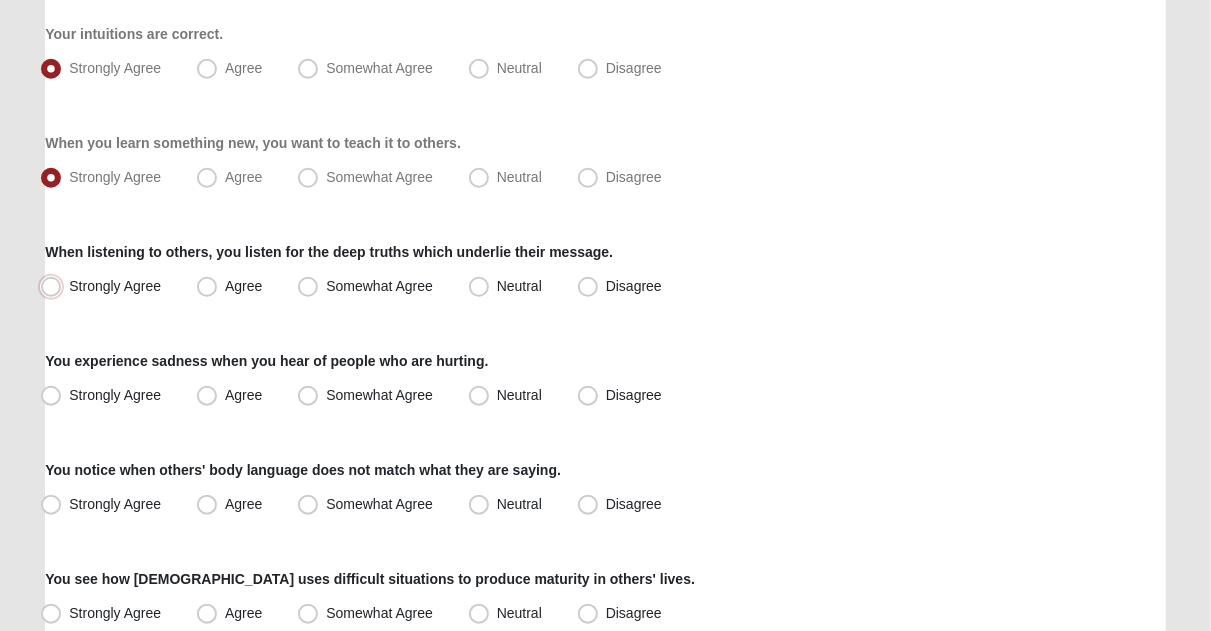 click on "Strongly Agree" at bounding box center [55, 286] 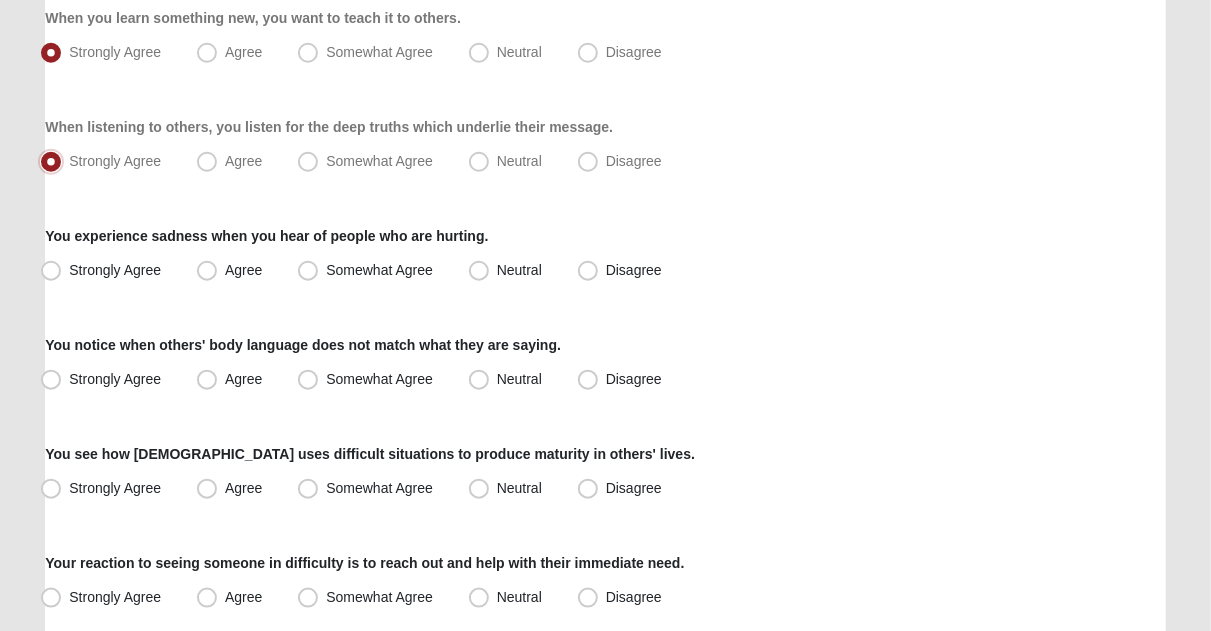 scroll, scrollTop: 817, scrollLeft: 0, axis: vertical 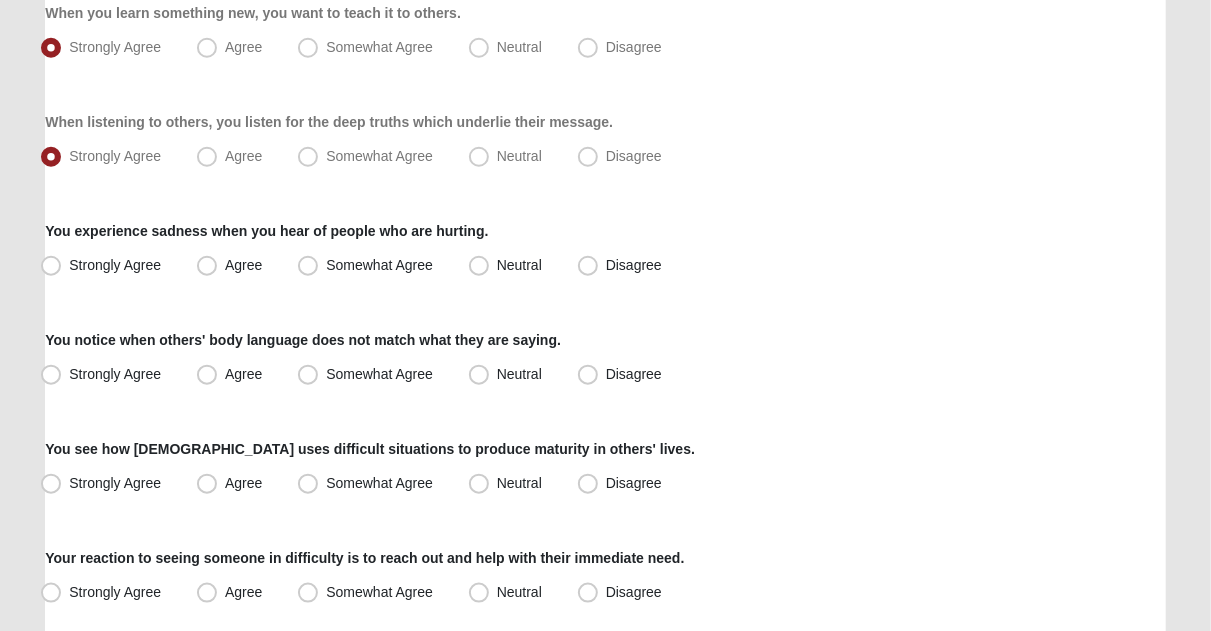 click on "Agree" at bounding box center (243, 265) 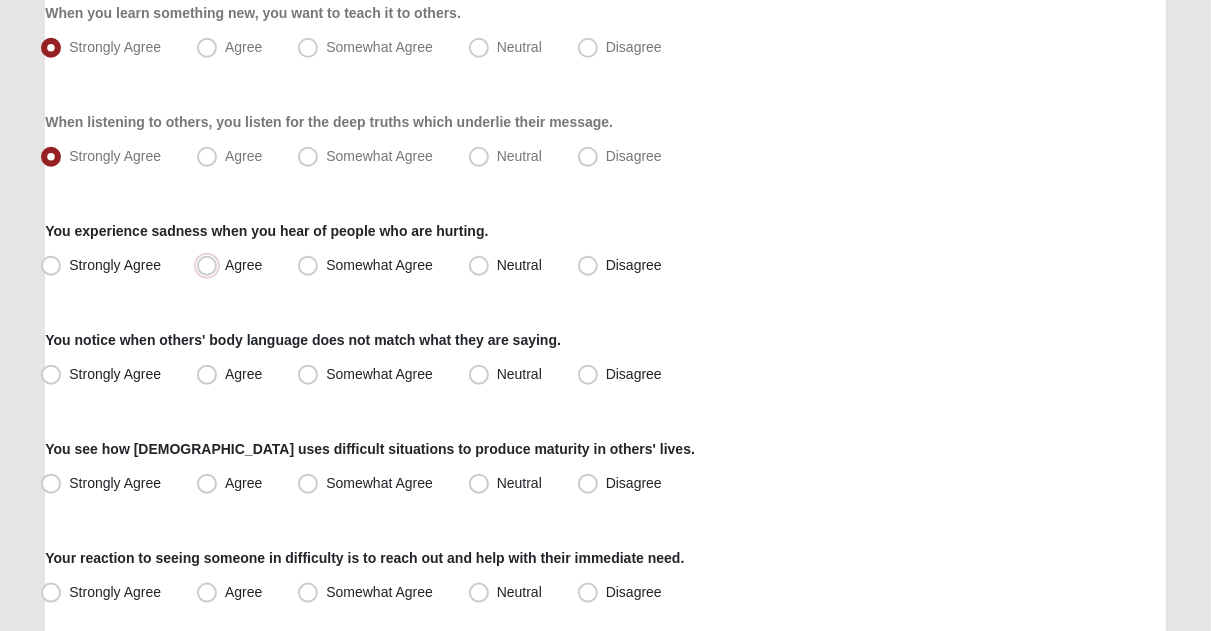 click on "Agree" at bounding box center (211, 265) 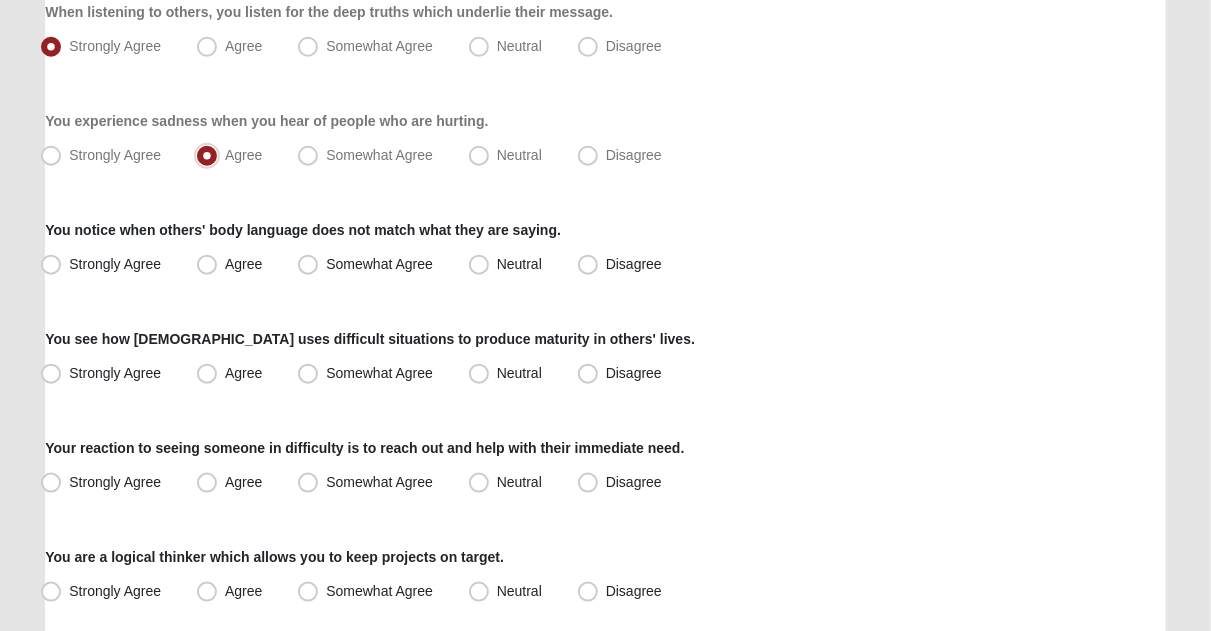 scroll, scrollTop: 929, scrollLeft: 0, axis: vertical 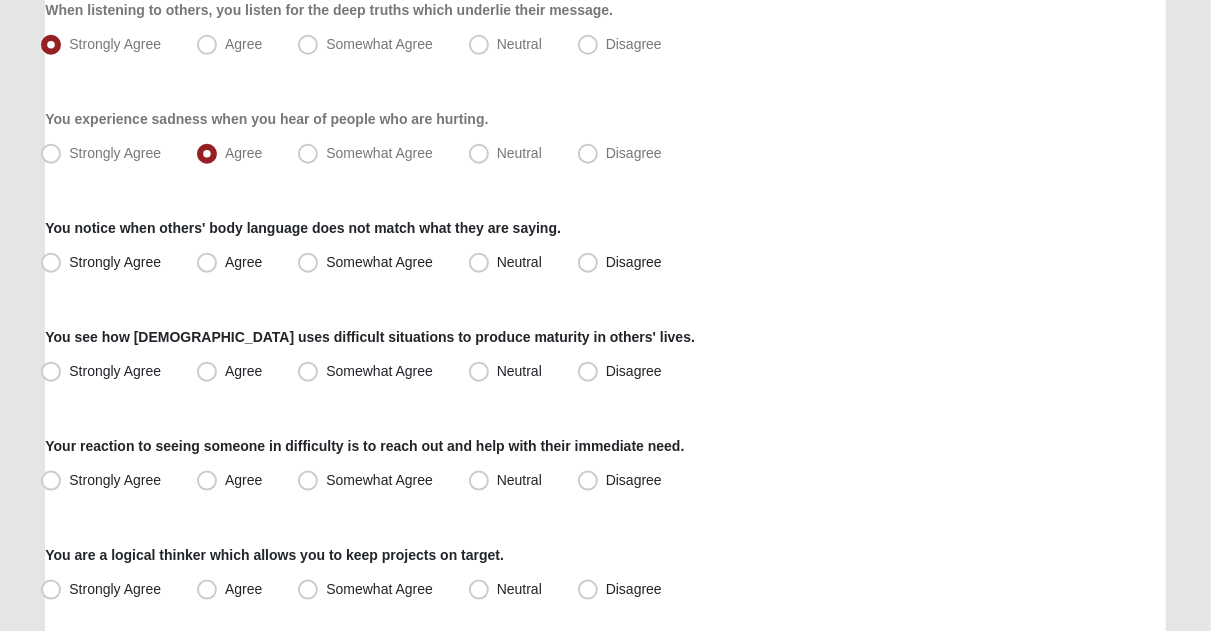 click on "Agree" at bounding box center (243, 262) 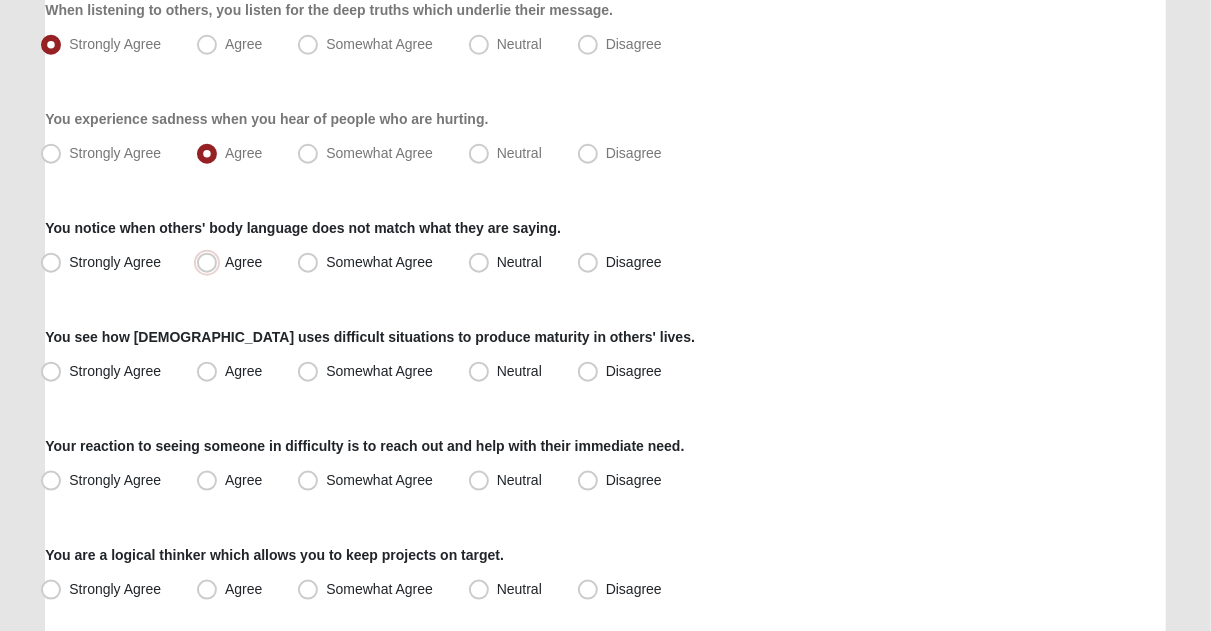 click on "Agree" at bounding box center (211, 262) 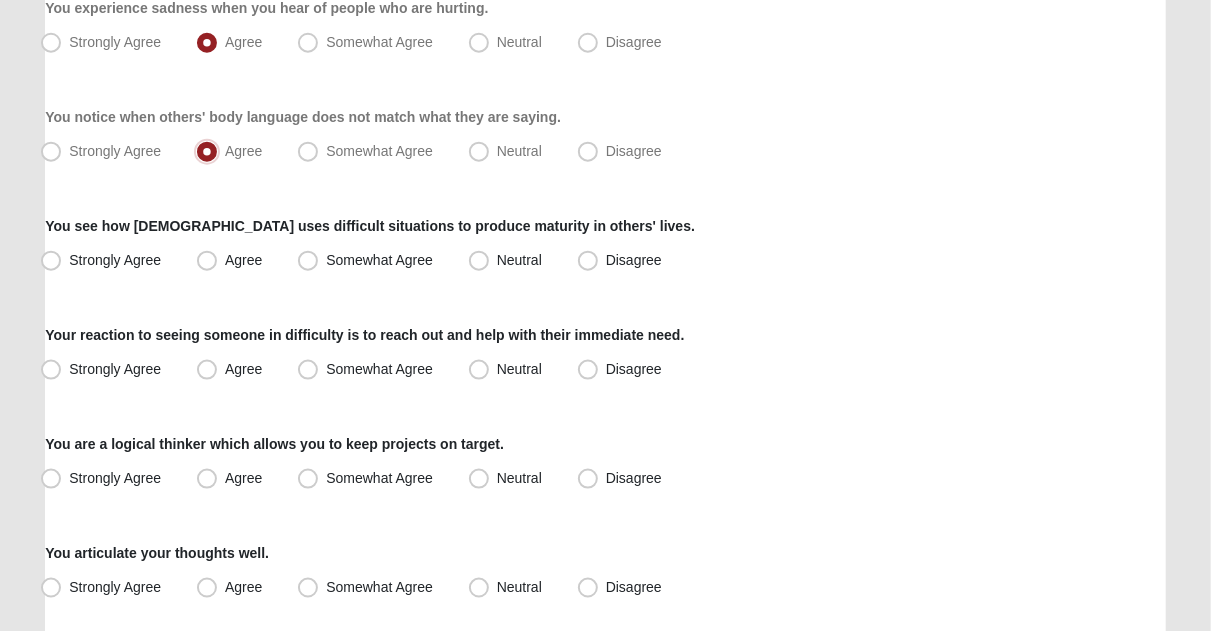 scroll, scrollTop: 1045, scrollLeft: 0, axis: vertical 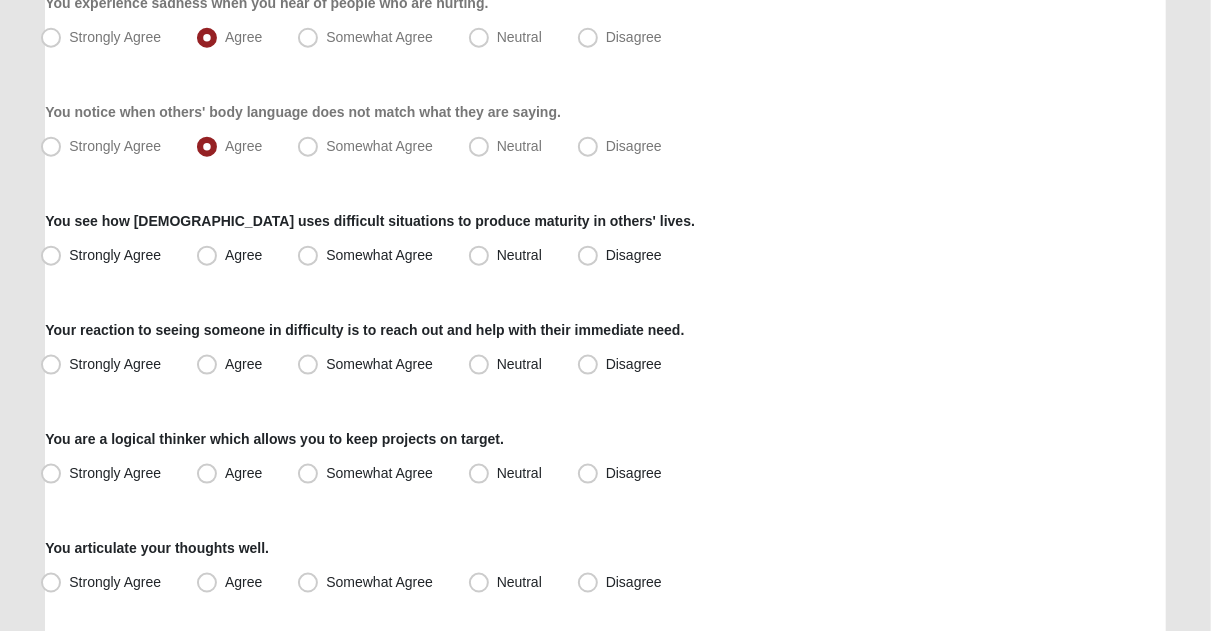 click on "Agree" at bounding box center (243, 255) 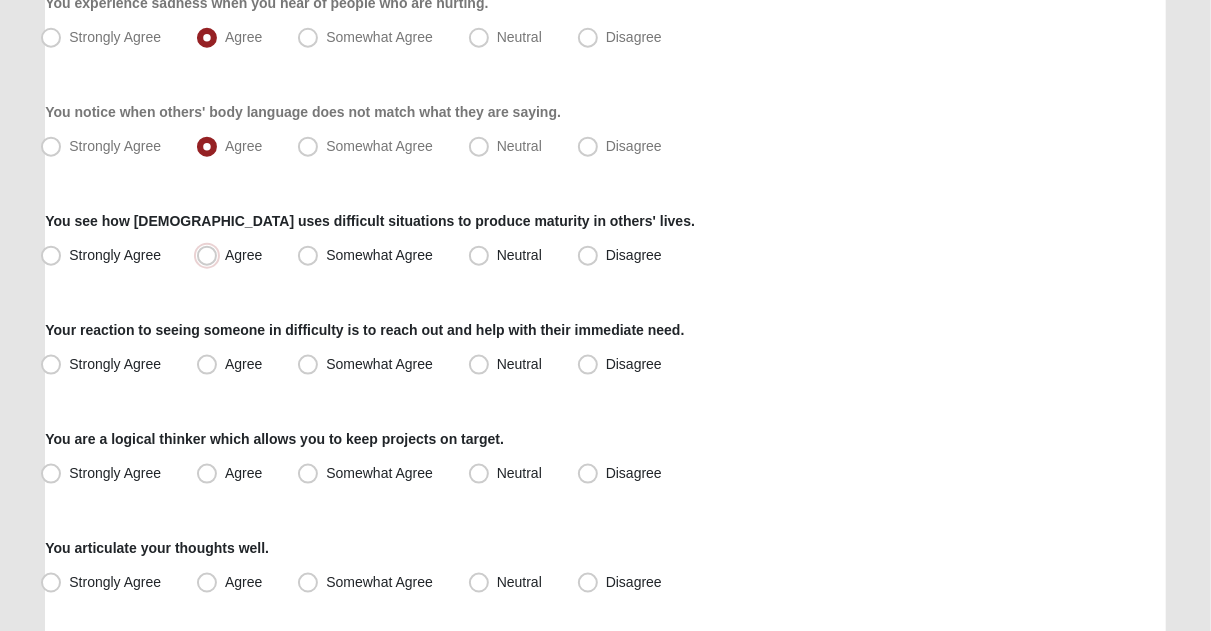click on "Agree" at bounding box center (211, 255) 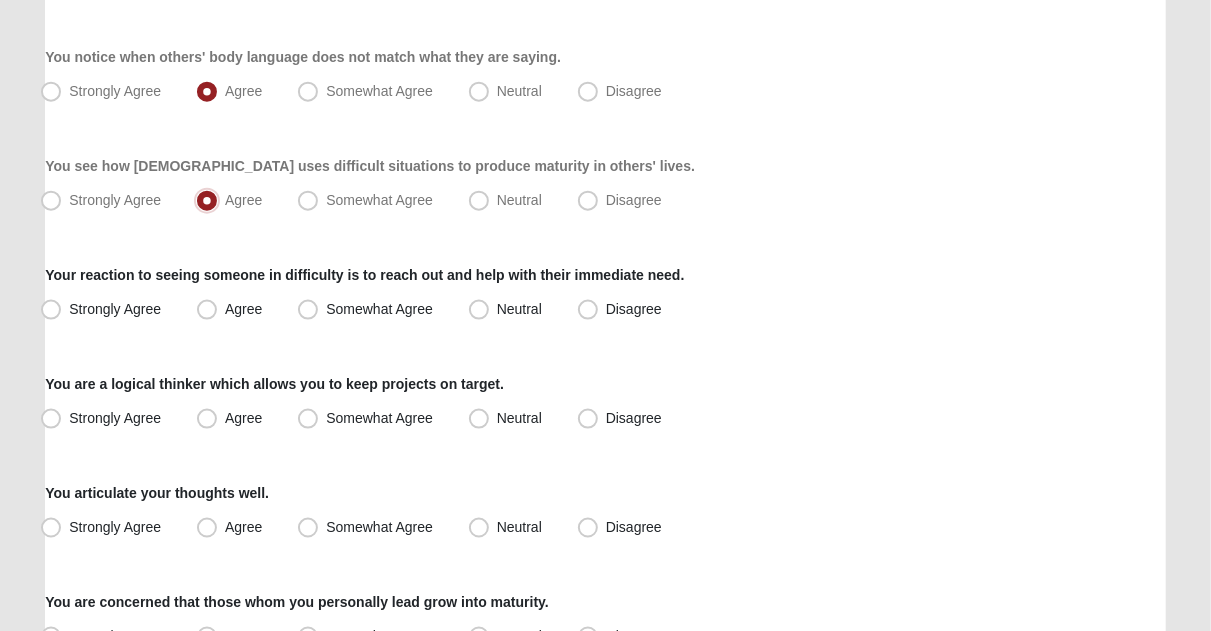 scroll, scrollTop: 1101, scrollLeft: 0, axis: vertical 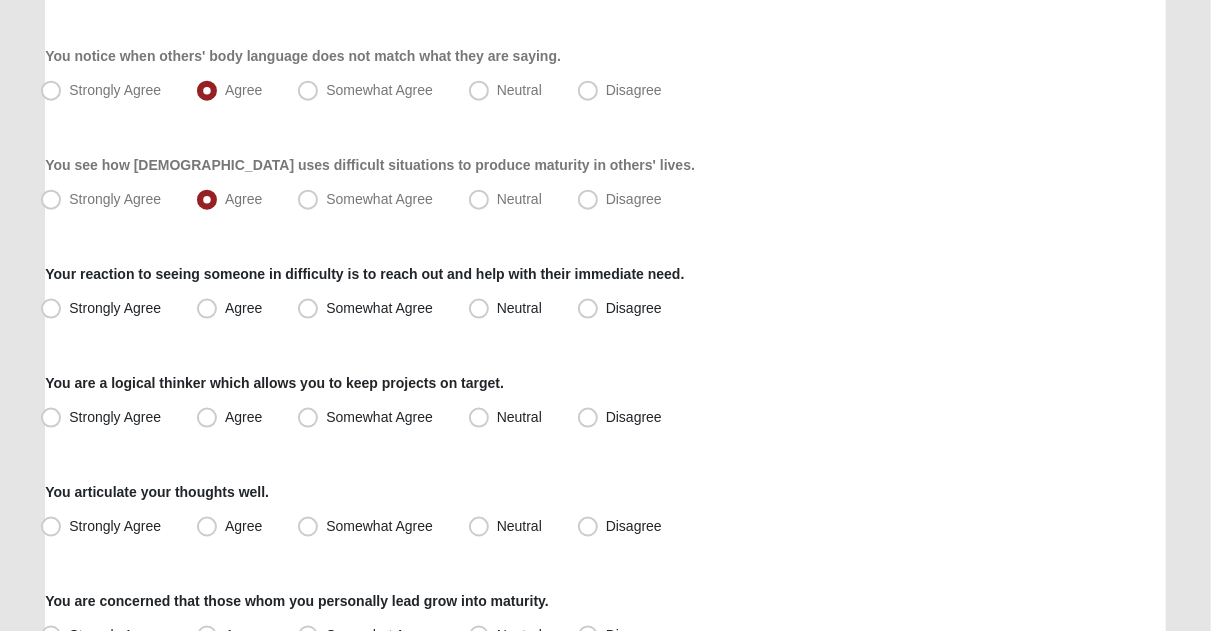 click on "Your reaction to seeing someone in difficulty is to reach out and help with their immediate need.
Strongly Agree
Agree
Somewhat Agree
Neutral
Disagree" at bounding box center (605, 294) 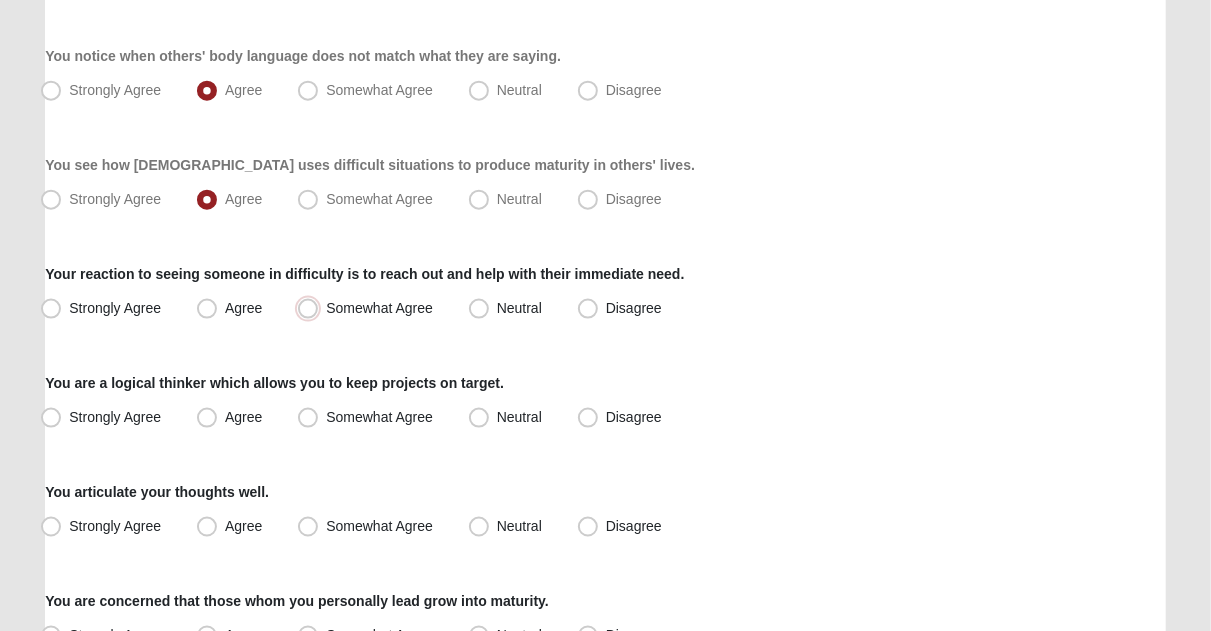 click on "Somewhat Agree" at bounding box center (312, 308) 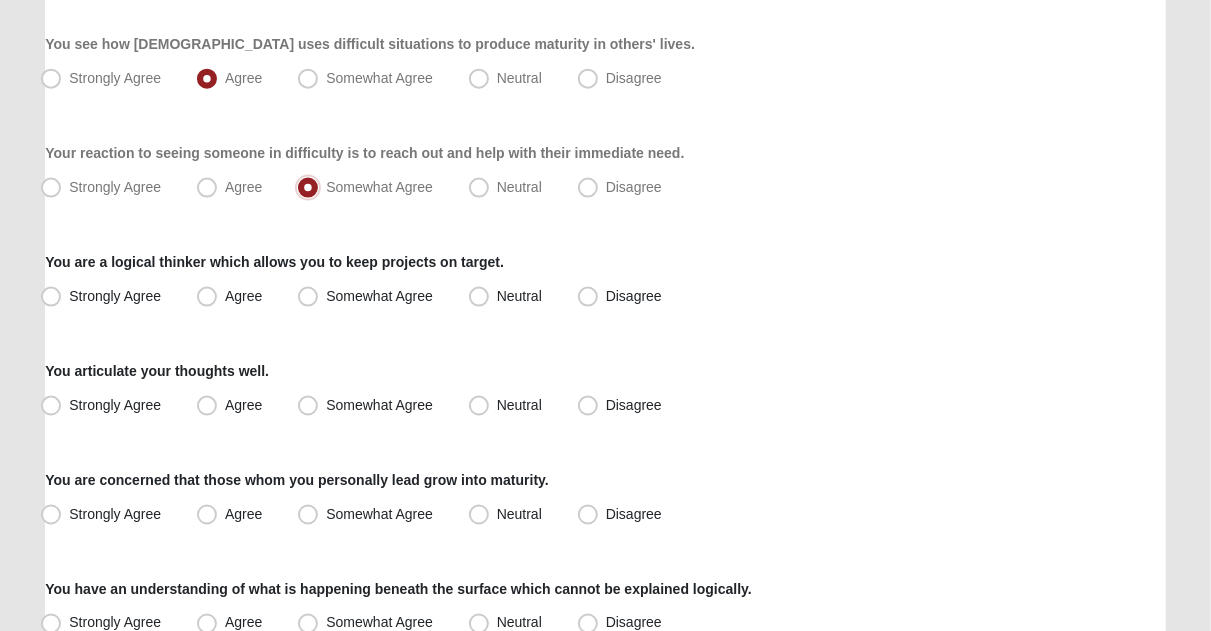scroll, scrollTop: 1223, scrollLeft: 0, axis: vertical 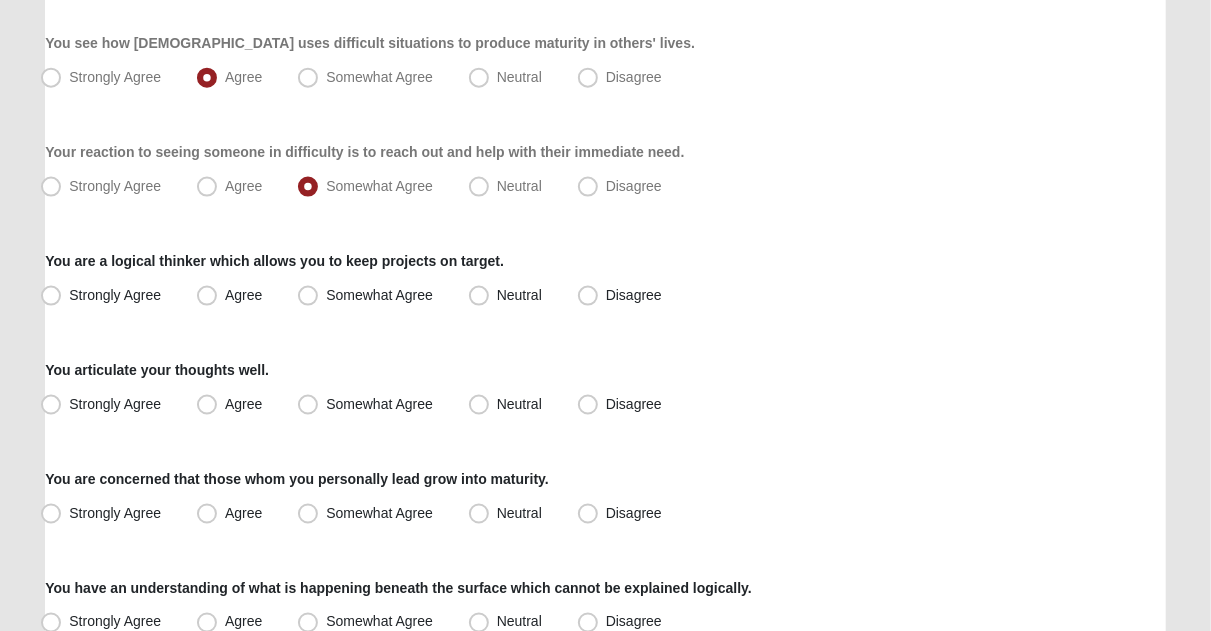 click on "You are a logical thinker which allows you to keep projects on target.
Strongly Agree
Agree
Somewhat Agree
Neutral
Disagree" at bounding box center [605, 281] 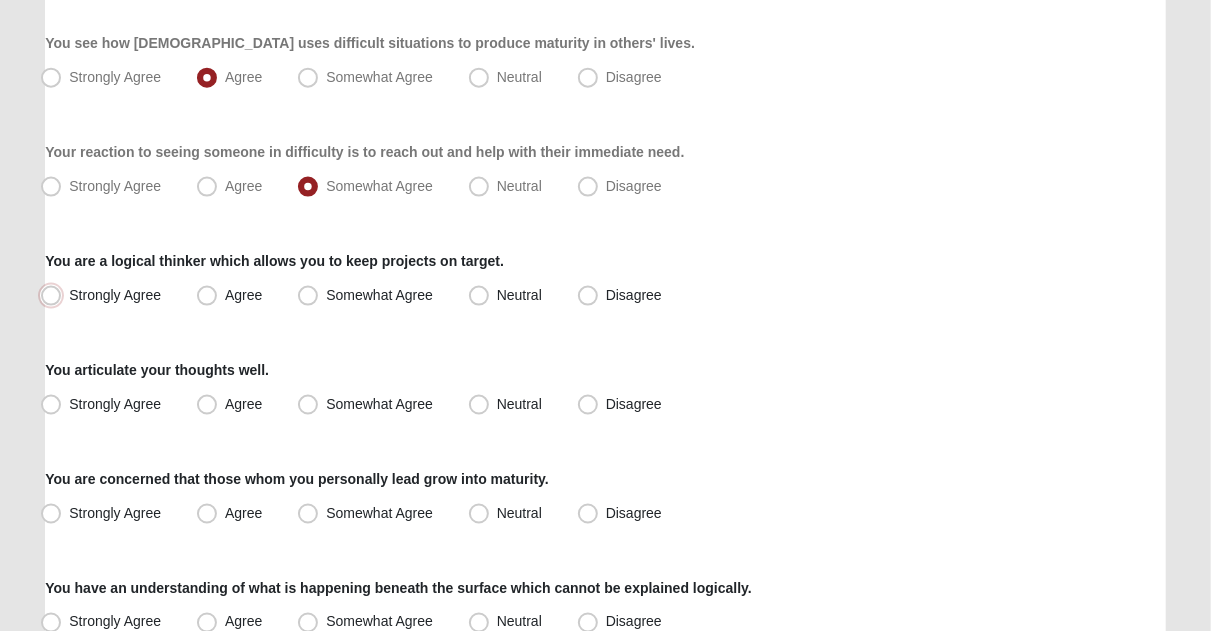 click on "Strongly Agree" at bounding box center [55, 295] 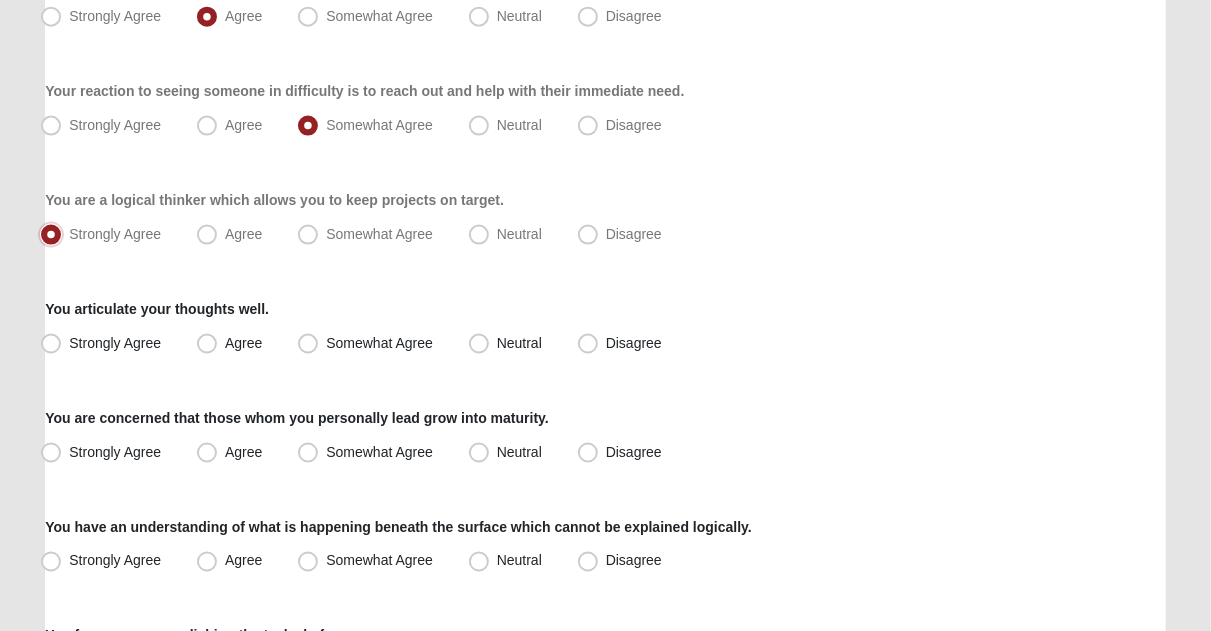 scroll, scrollTop: 1285, scrollLeft: 0, axis: vertical 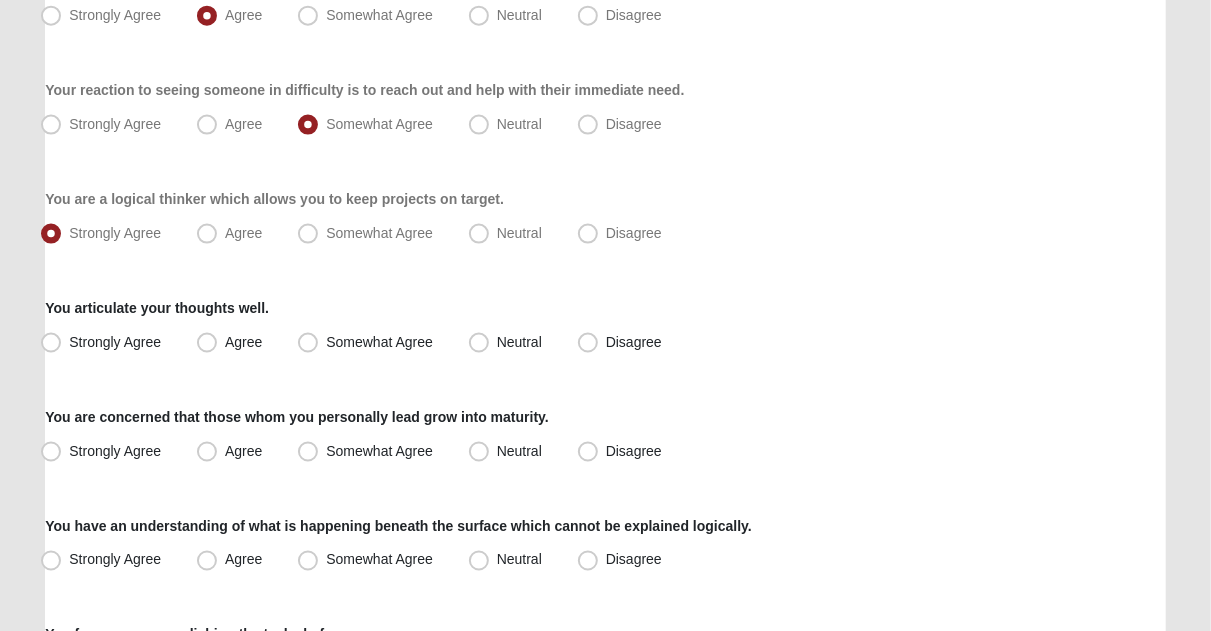 click on "Agree" at bounding box center [243, 342] 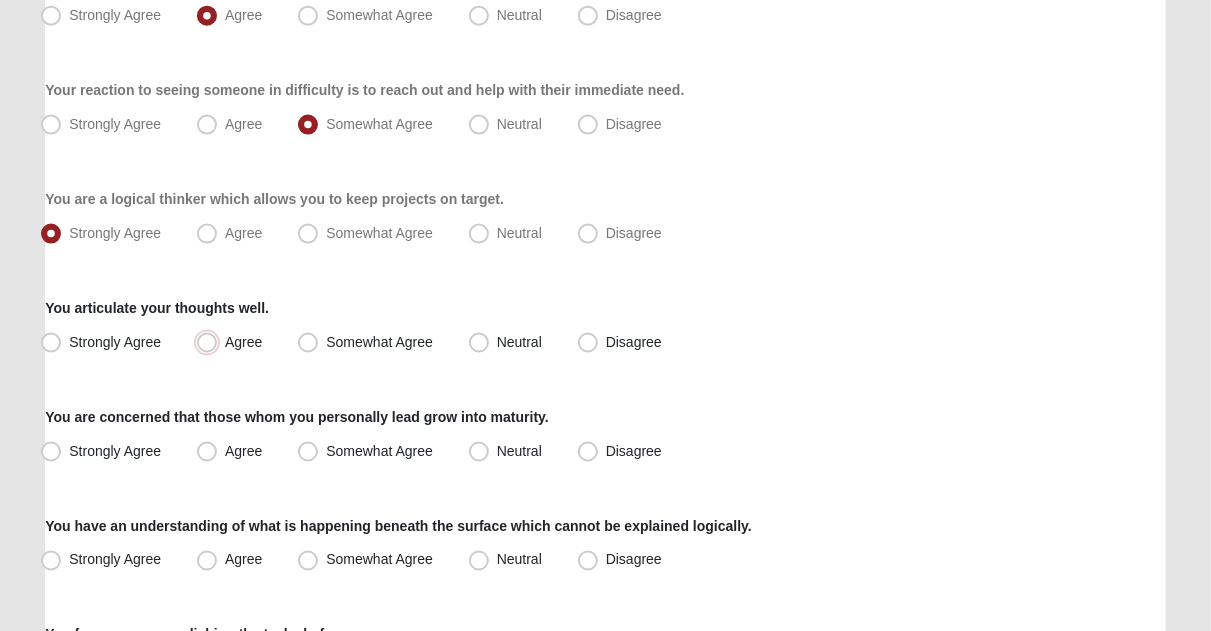 click on "Agree" at bounding box center [211, 342] 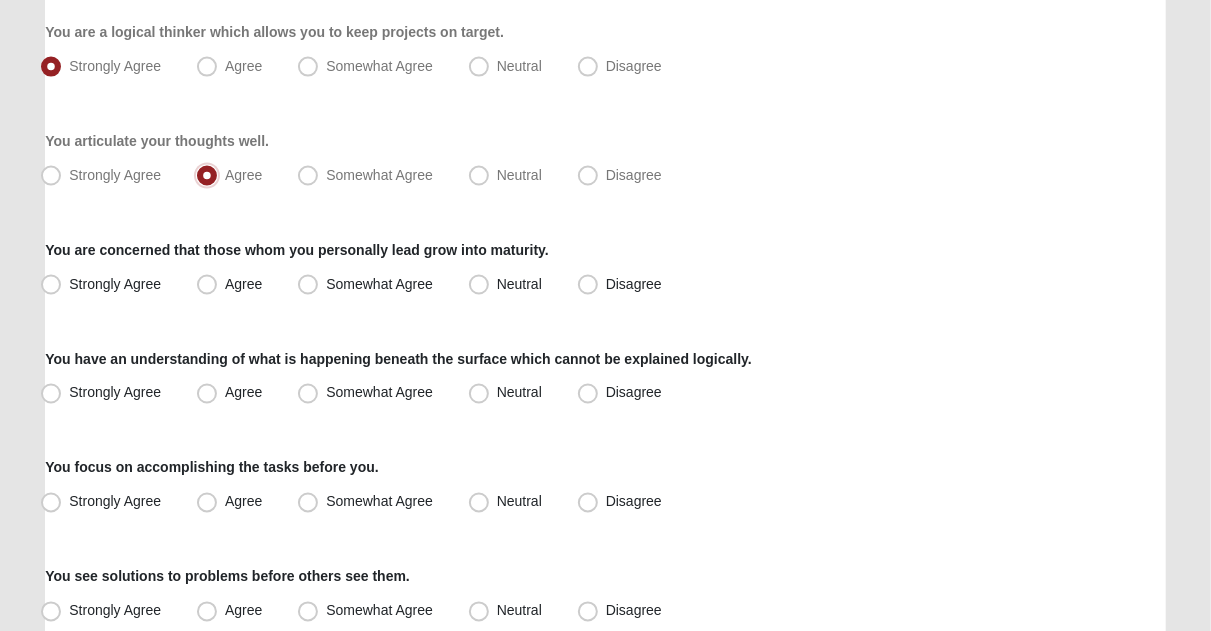scroll, scrollTop: 1458, scrollLeft: 0, axis: vertical 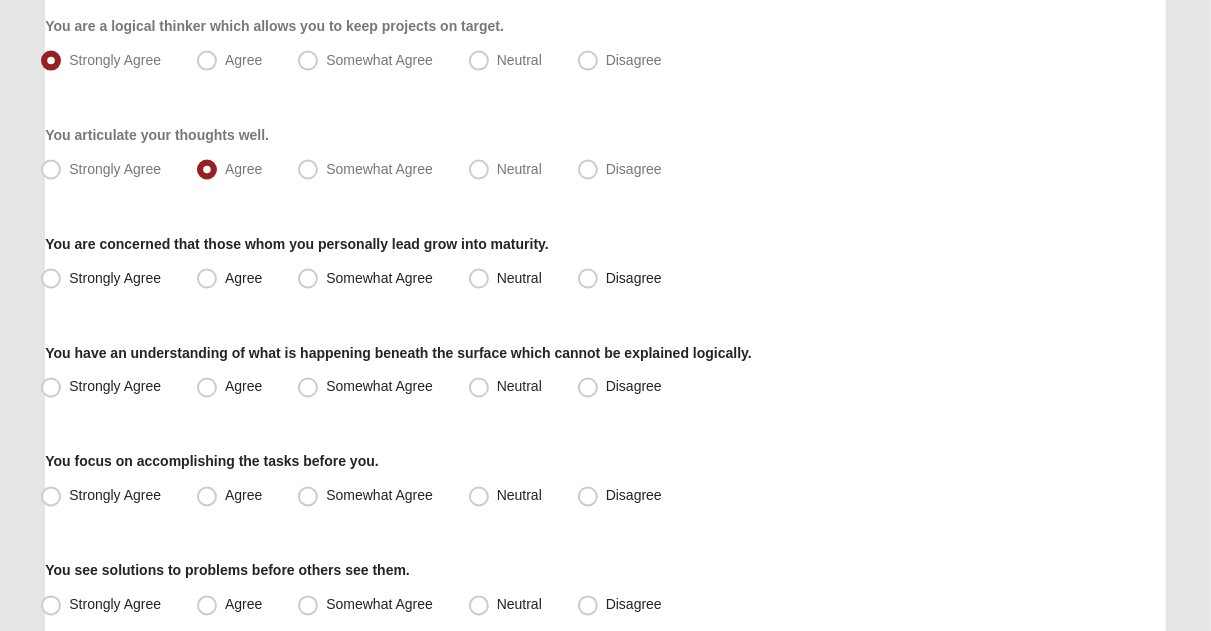 click on "Agree" at bounding box center [231, 279] 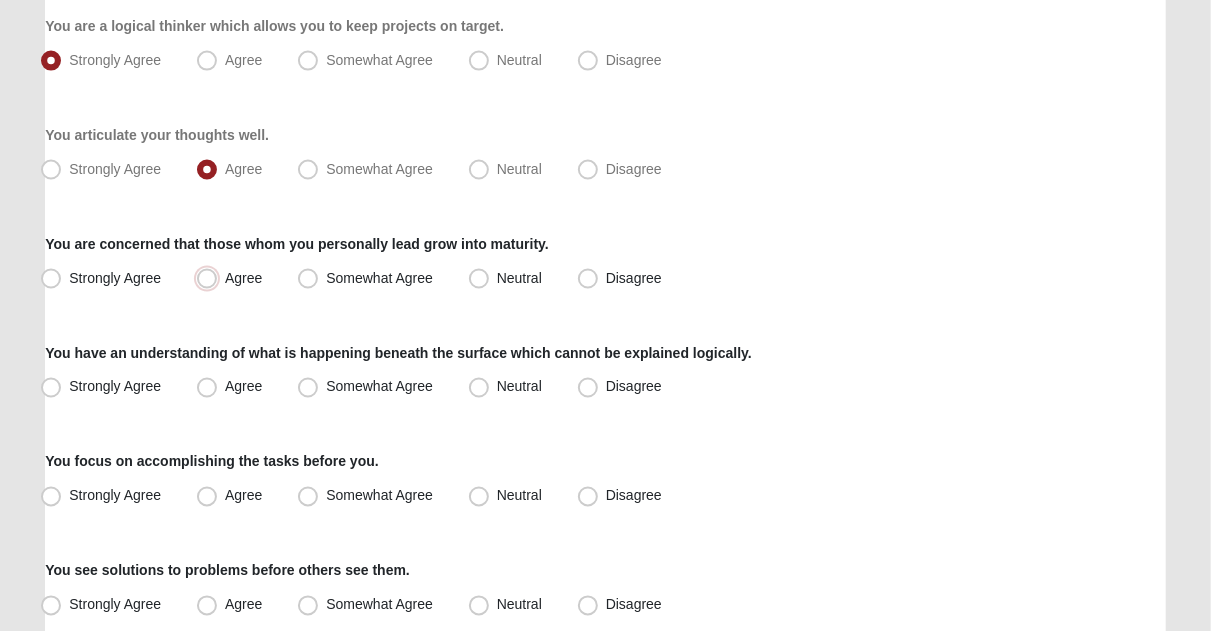 click on "Agree" at bounding box center [211, 278] 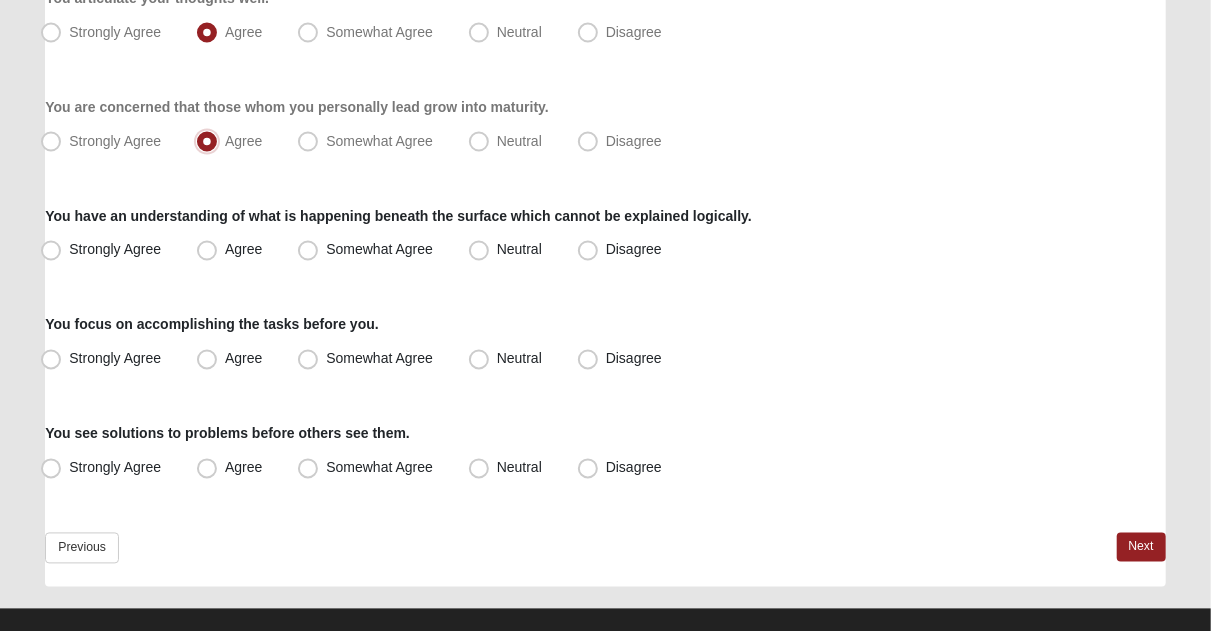 scroll, scrollTop: 1598, scrollLeft: 0, axis: vertical 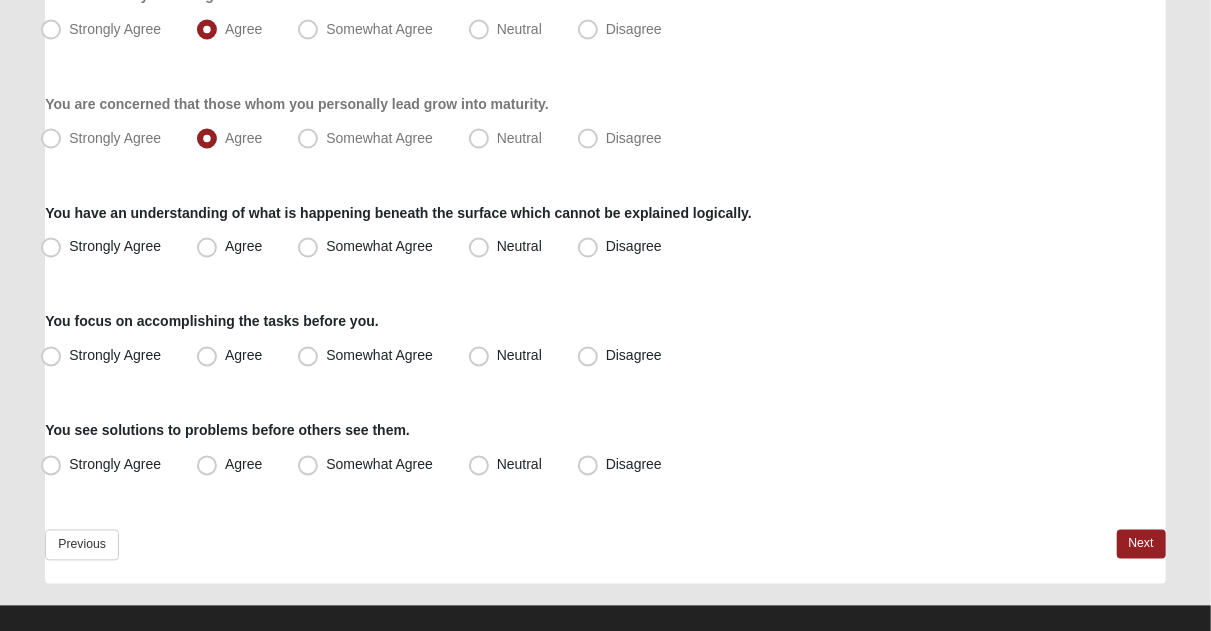 click on "Agree" at bounding box center (243, 247) 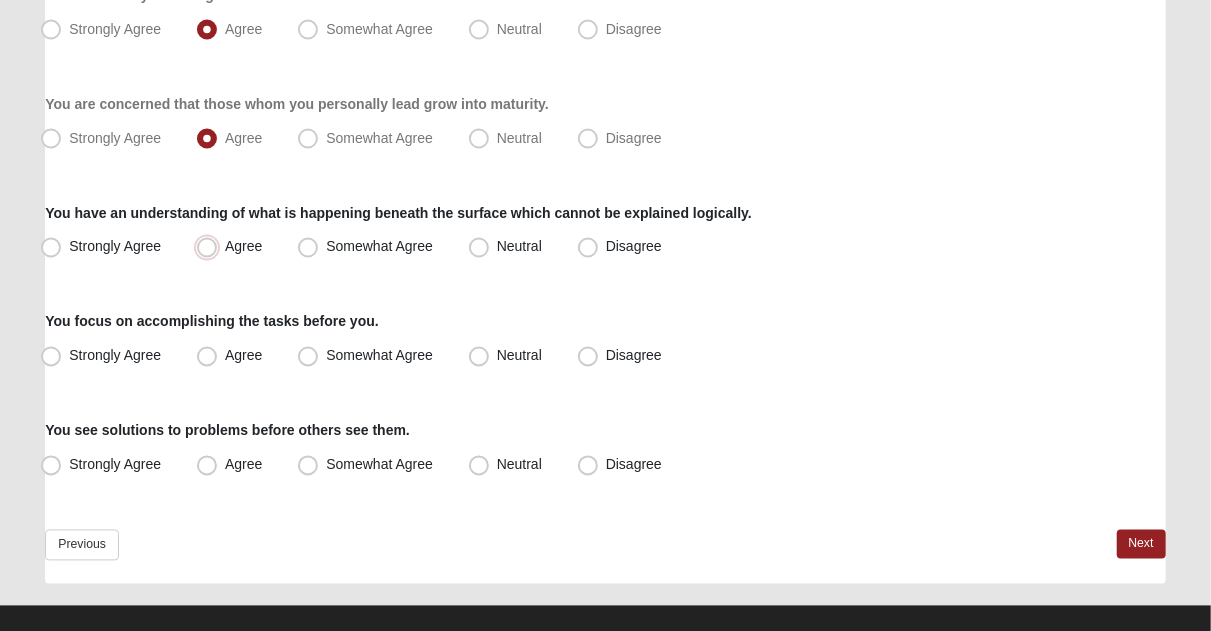 click on "Agree" at bounding box center (211, 247) 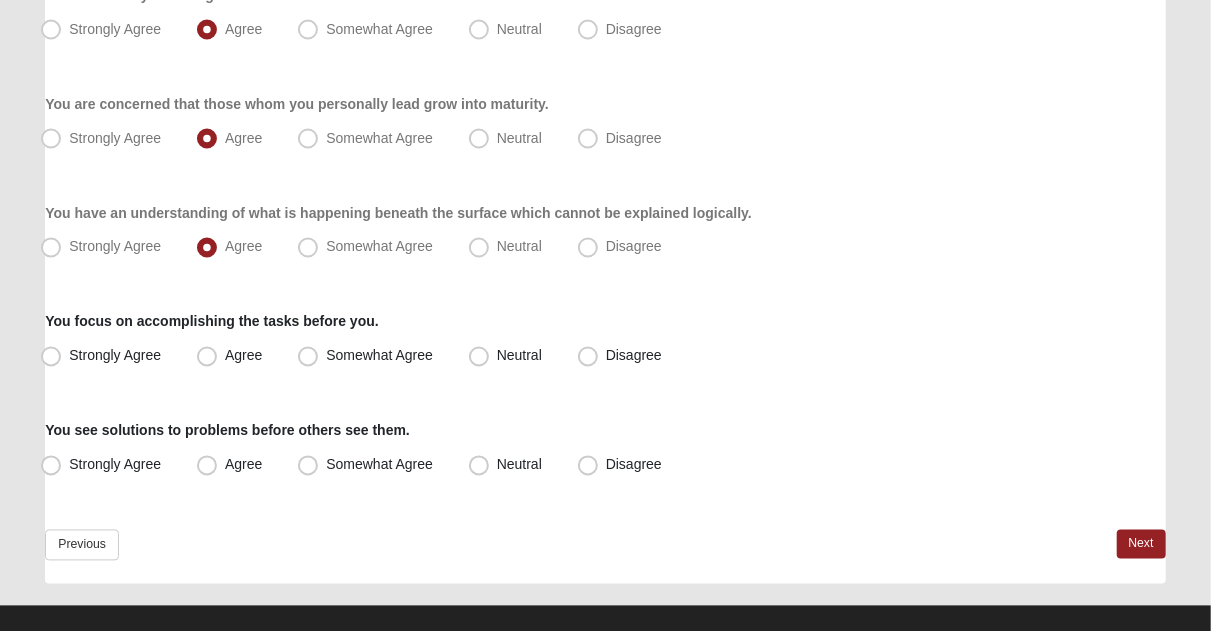 click on "Strongly Agree" at bounding box center (115, 247) 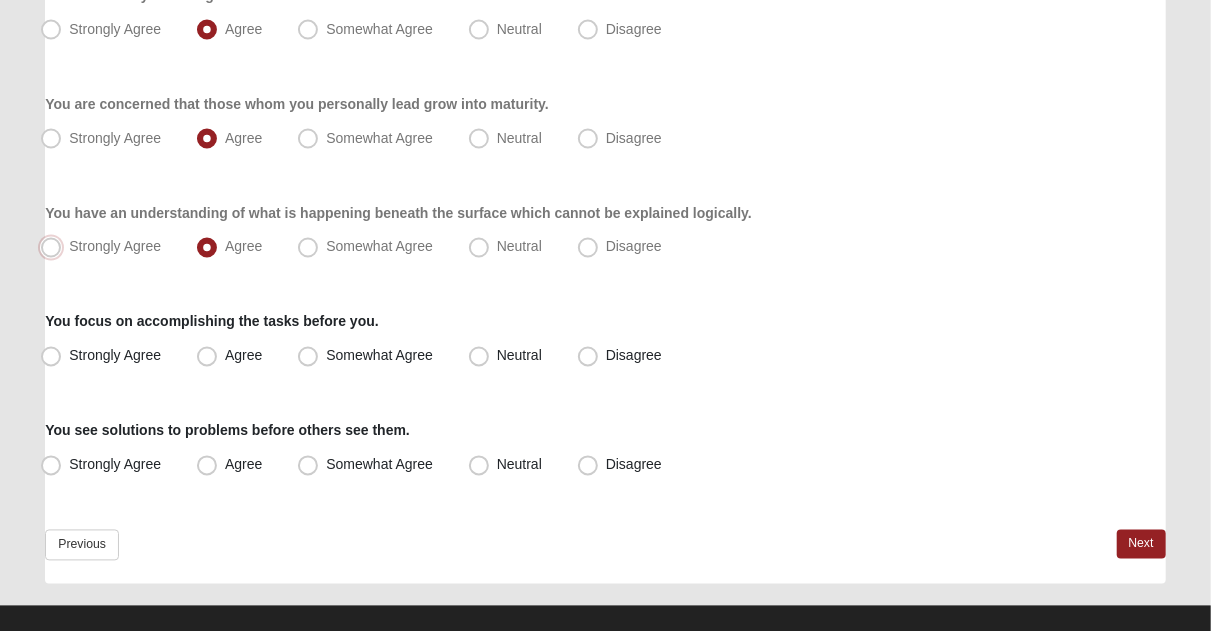 click on "Strongly Agree" at bounding box center [55, 247] 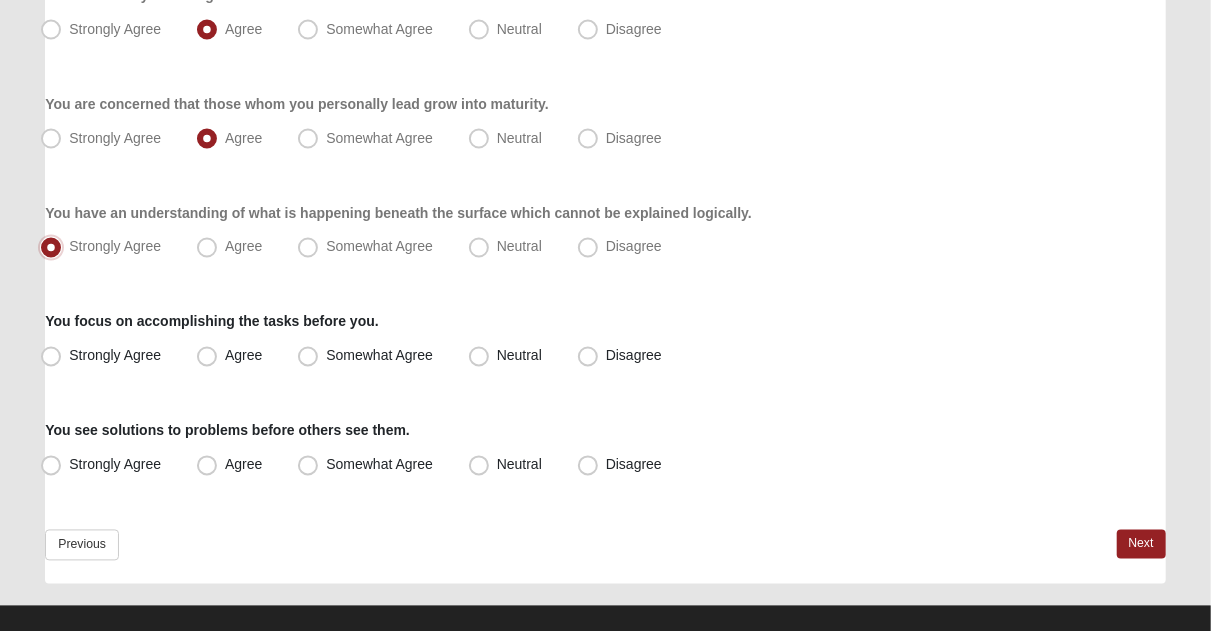 scroll, scrollTop: 1622, scrollLeft: 0, axis: vertical 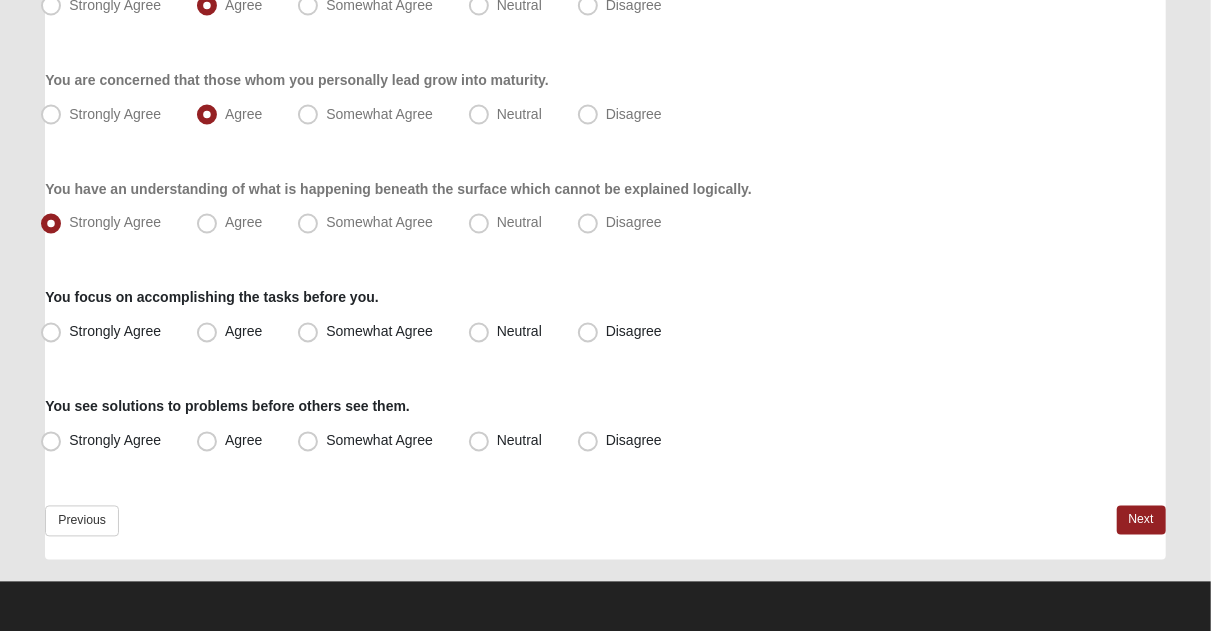 click on "Strongly Agree" at bounding box center (115, 332) 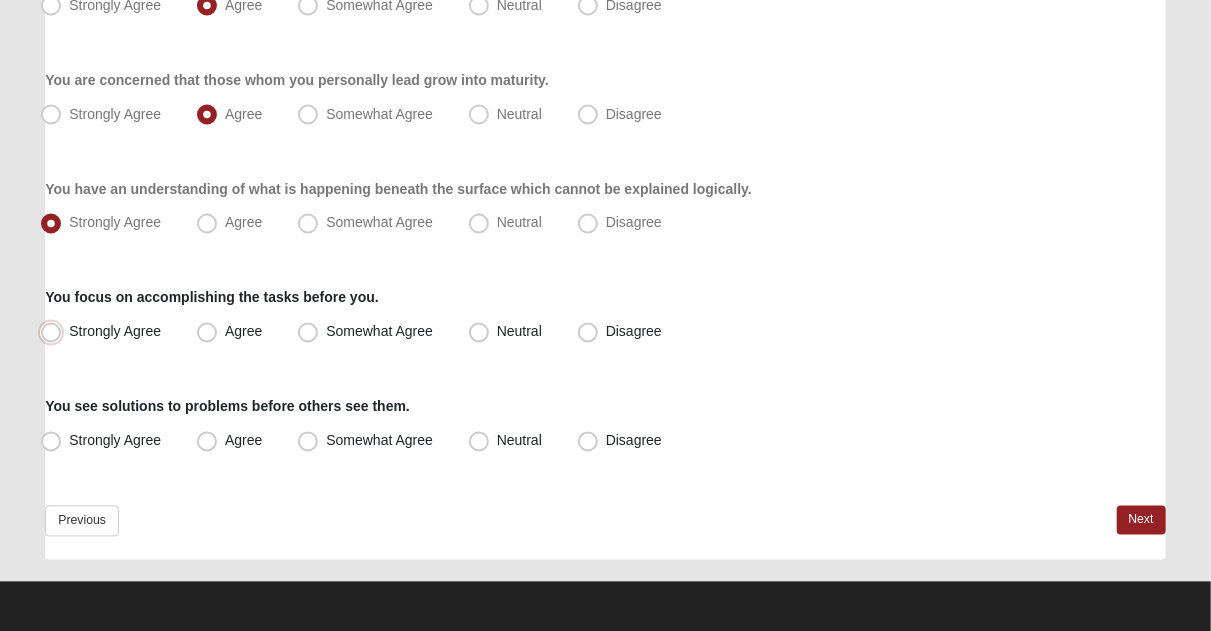 click on "Strongly Agree" at bounding box center (55, 332) 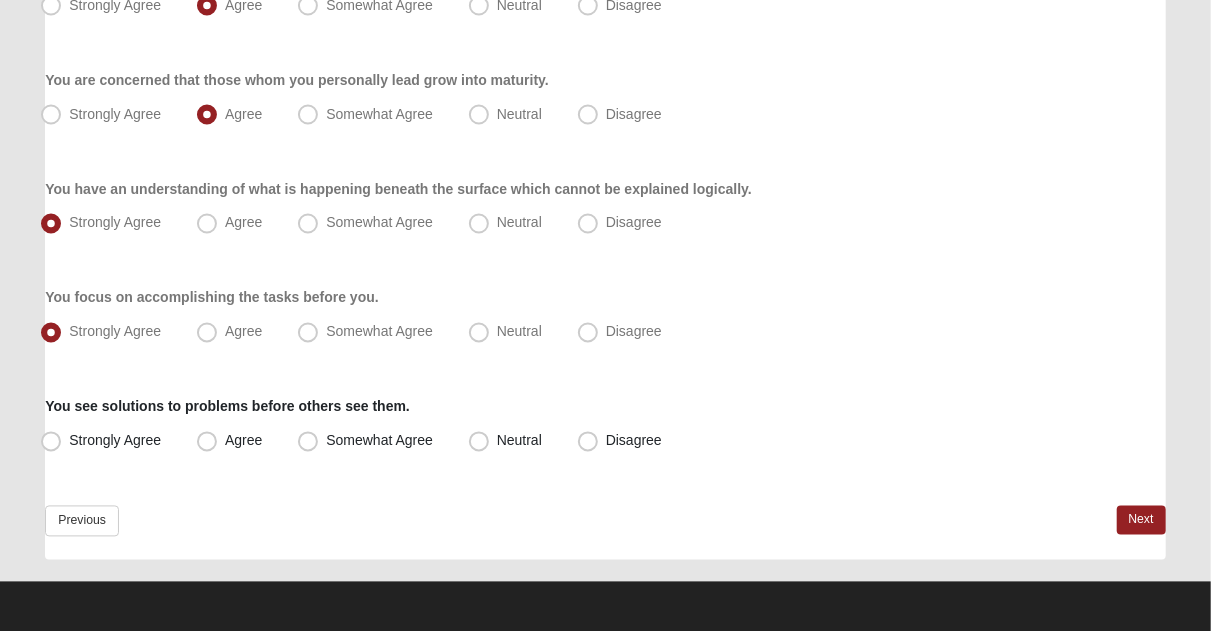 click on "Strongly Agree" at bounding box center (115, 441) 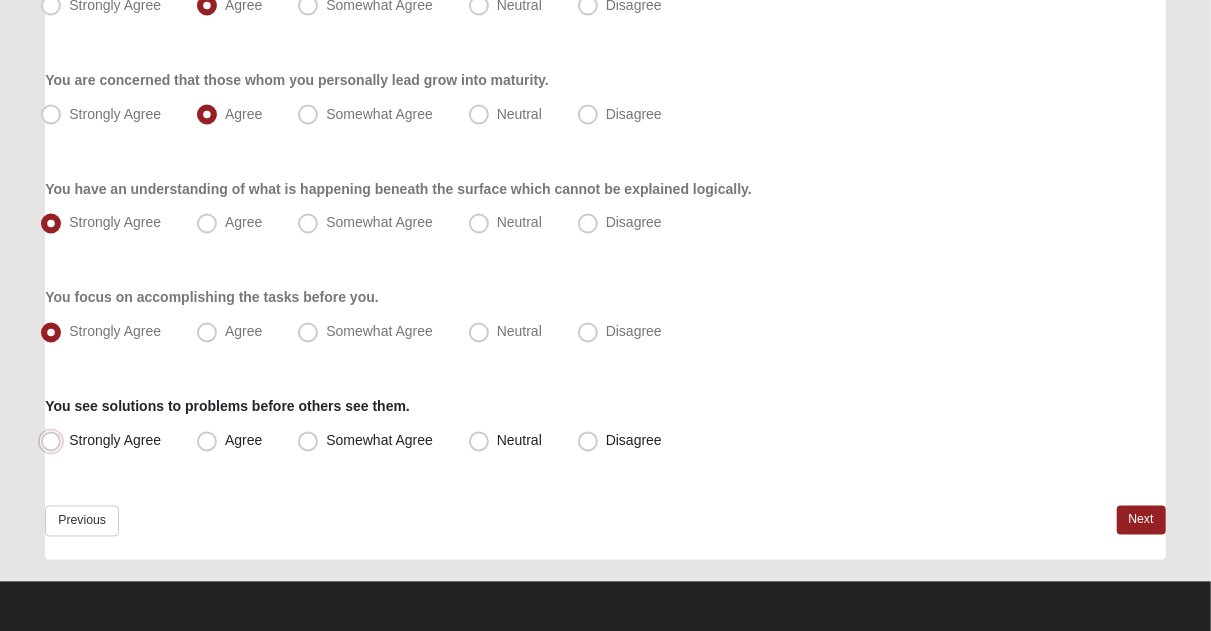 click on "Strongly Agree" at bounding box center [55, 441] 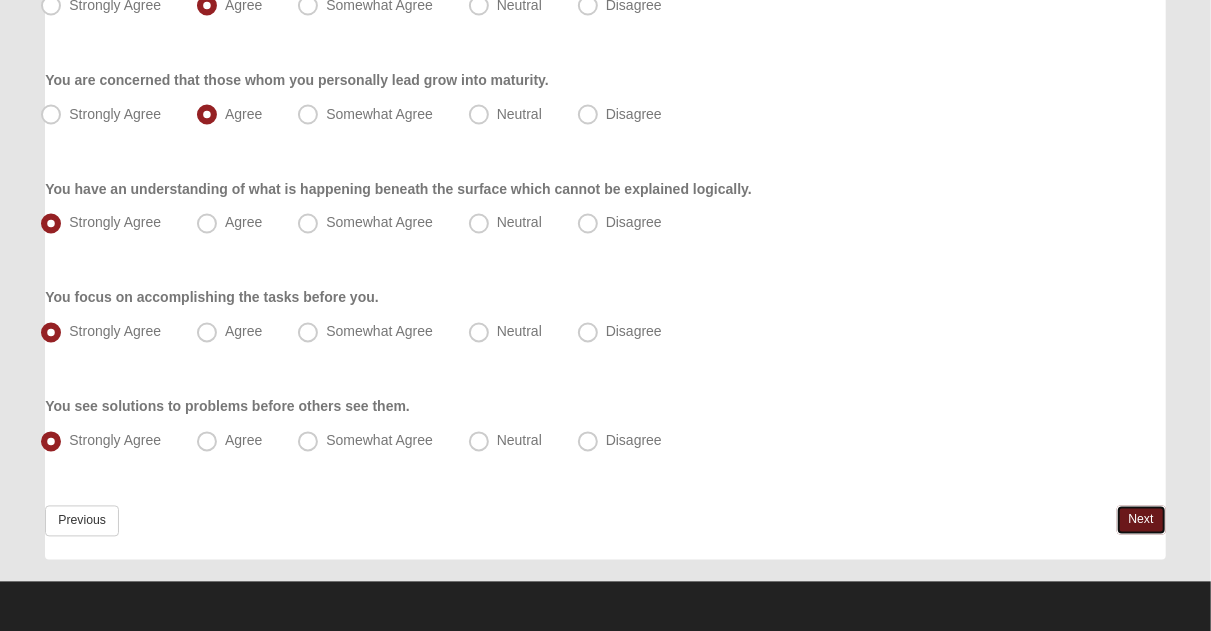 click on "Next" at bounding box center (1141, 520) 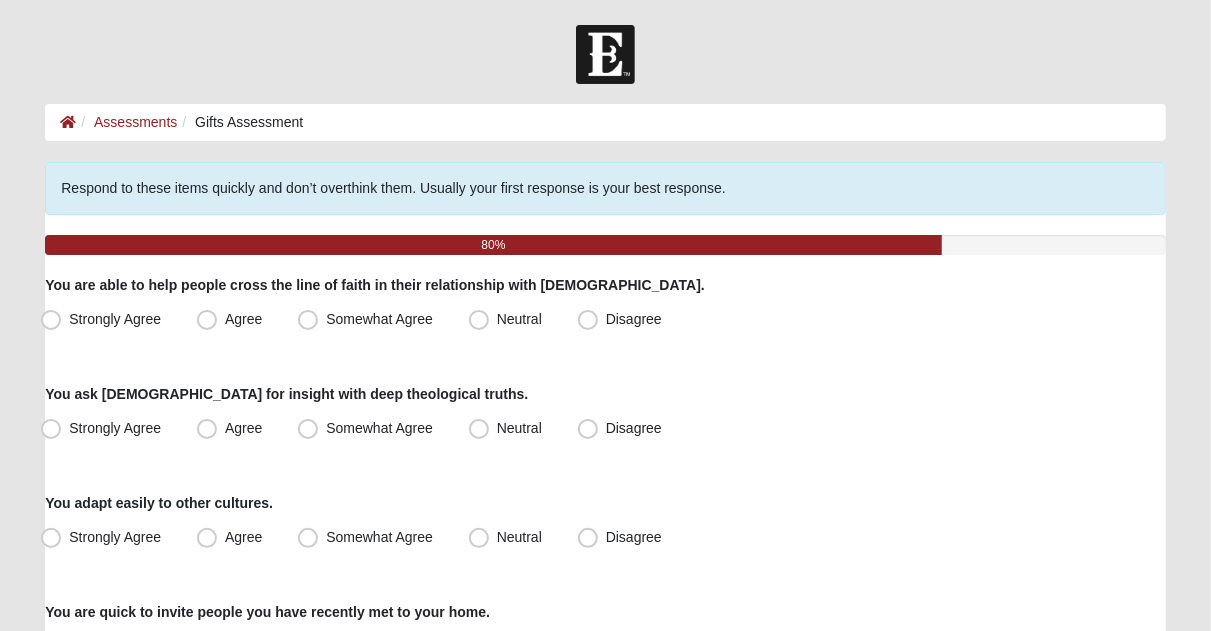 click on "Respond to these items quickly and don’t overthink them. Usually your first response is your best response.
80%
You are able to help people cross the line of faith in their relationship with Christ.
Strongly Agree
Agree
Somewhat Agree
Neutral
Disagree
You ask God for insight with deep theological truths.
Strongly Agree" at bounding box center (605, 1172) 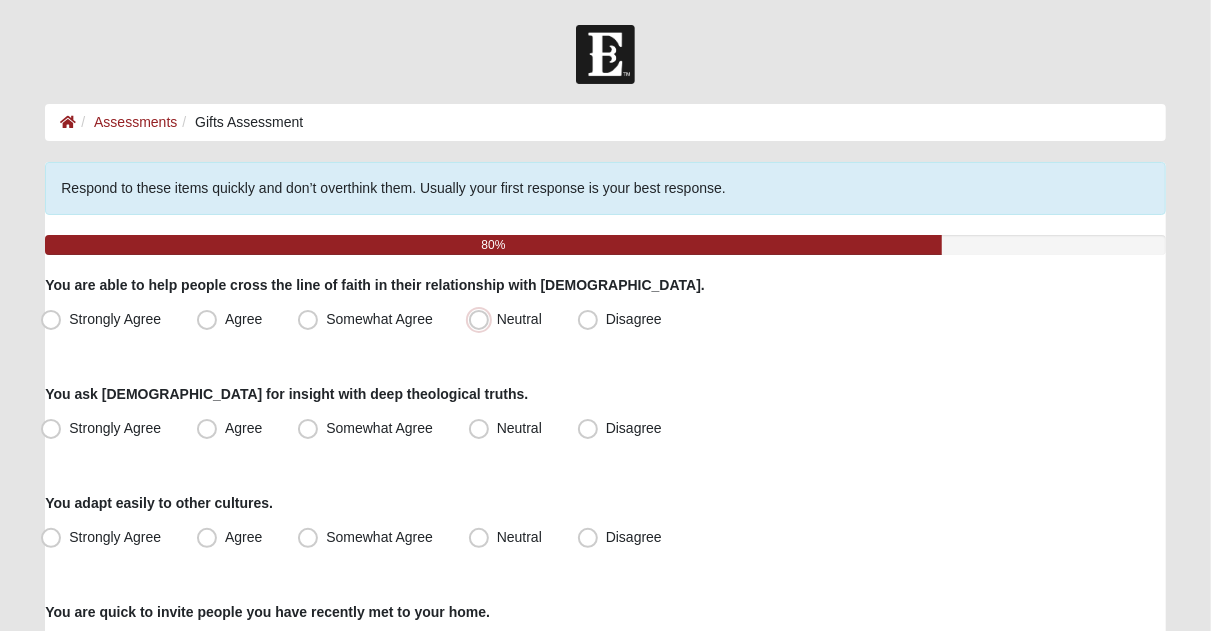 click on "Neutral" at bounding box center [483, 319] 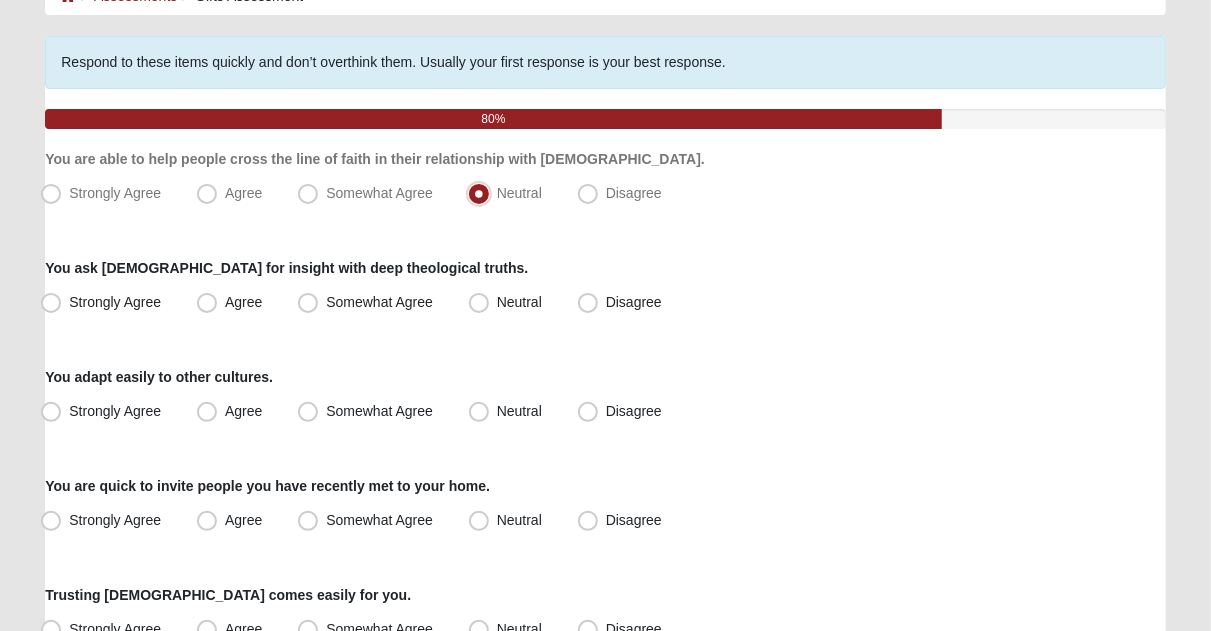 scroll, scrollTop: 127, scrollLeft: 0, axis: vertical 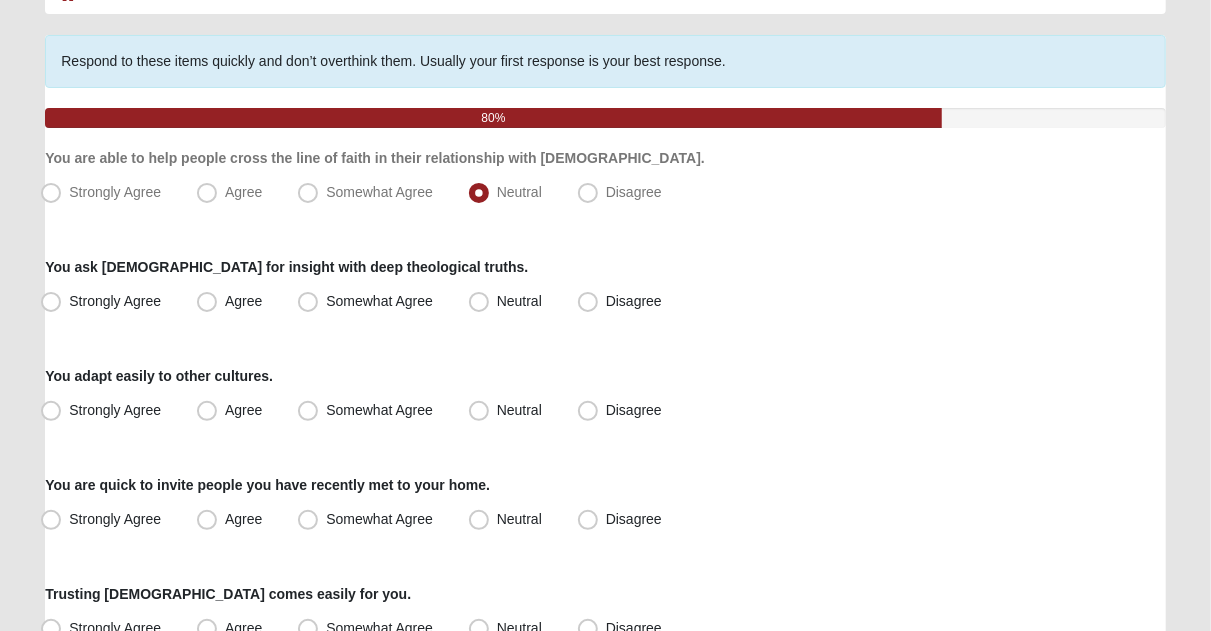click on "You ask God for insight with deep theological truths.
Strongly Agree
Agree
Somewhat Agree
Neutral
Disagree" at bounding box center (605, 287) 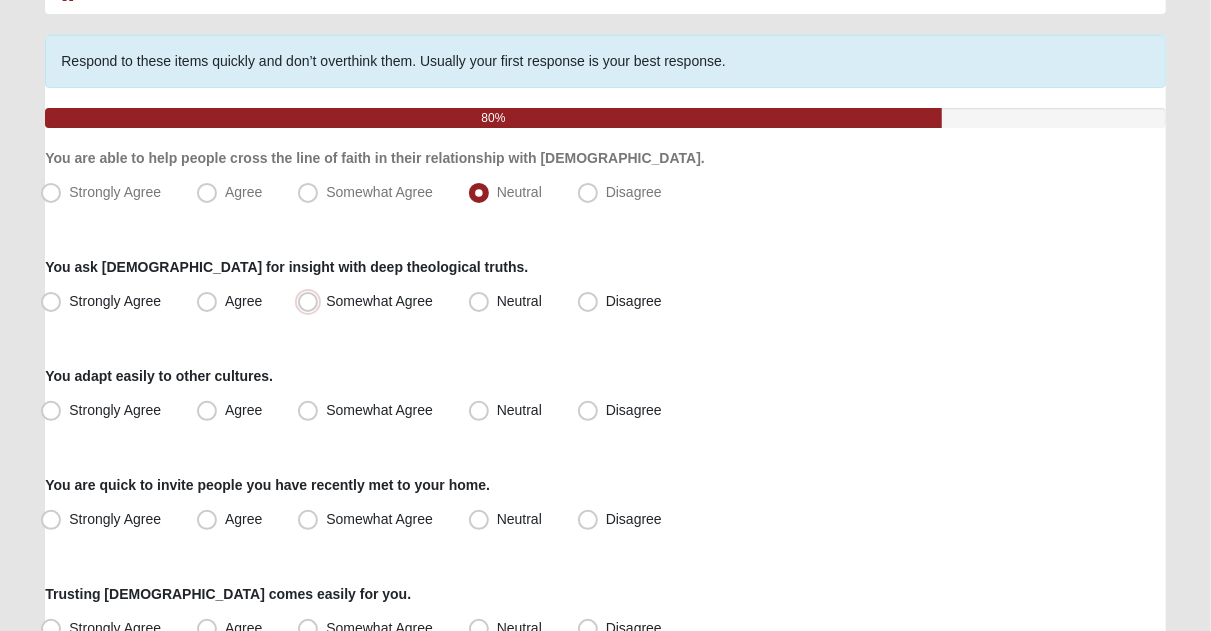 click on "Somewhat Agree" at bounding box center [312, 301] 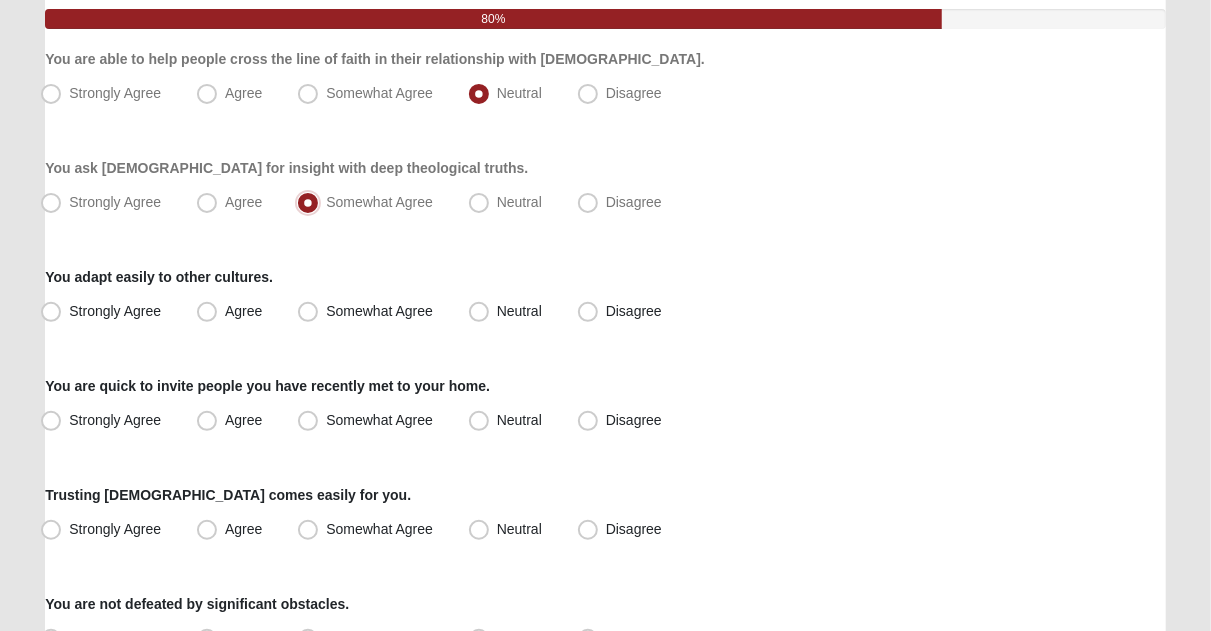 scroll, scrollTop: 235, scrollLeft: 0, axis: vertical 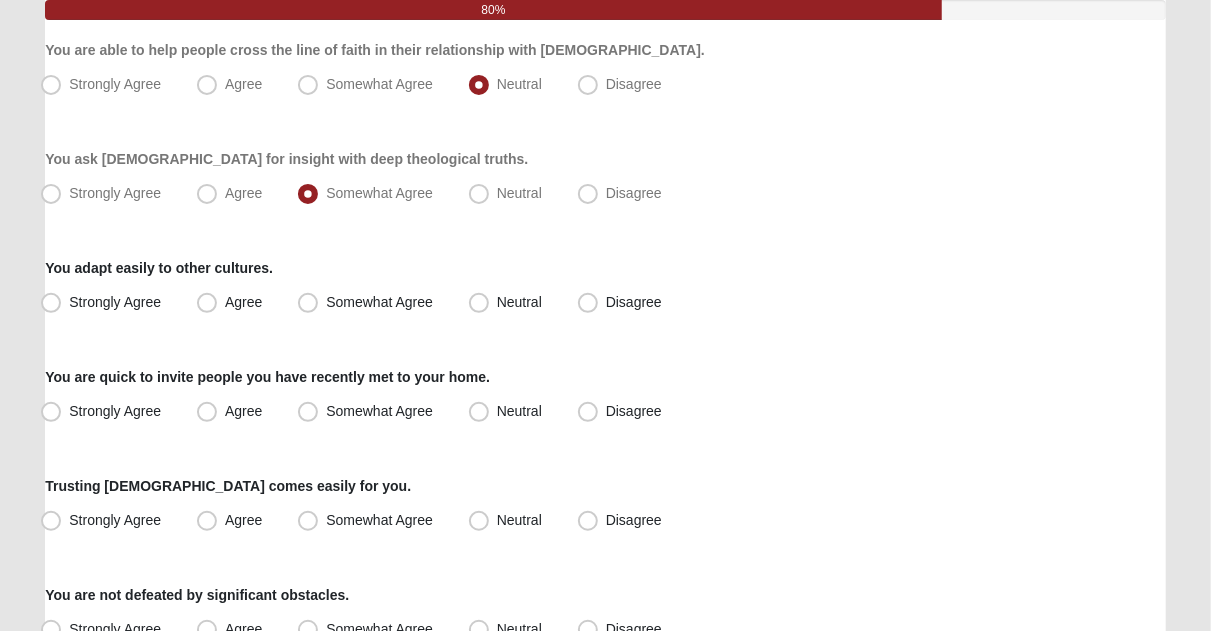 click on "Agree" at bounding box center (243, 302) 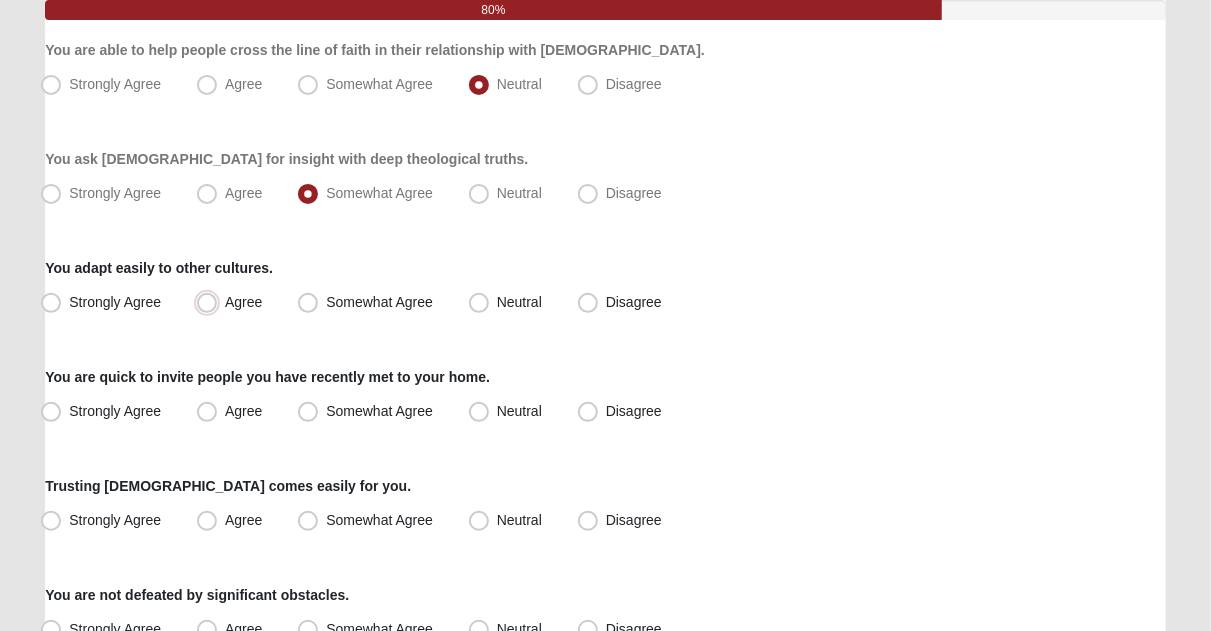 click on "Agree" at bounding box center (211, 302) 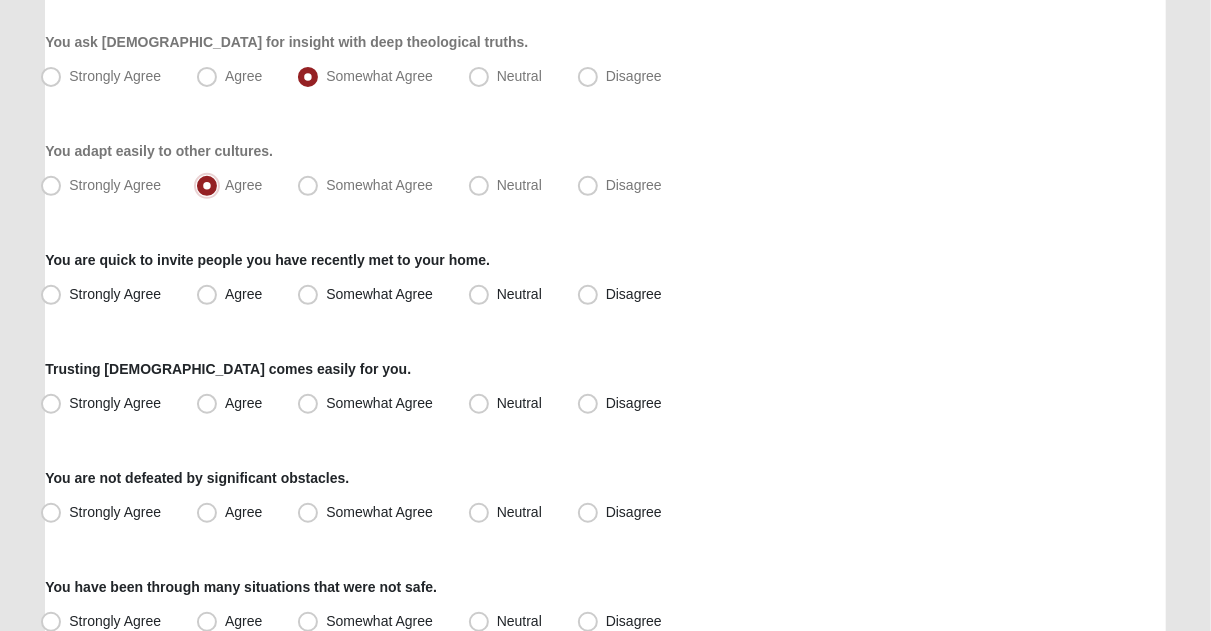 scroll, scrollTop: 353, scrollLeft: 0, axis: vertical 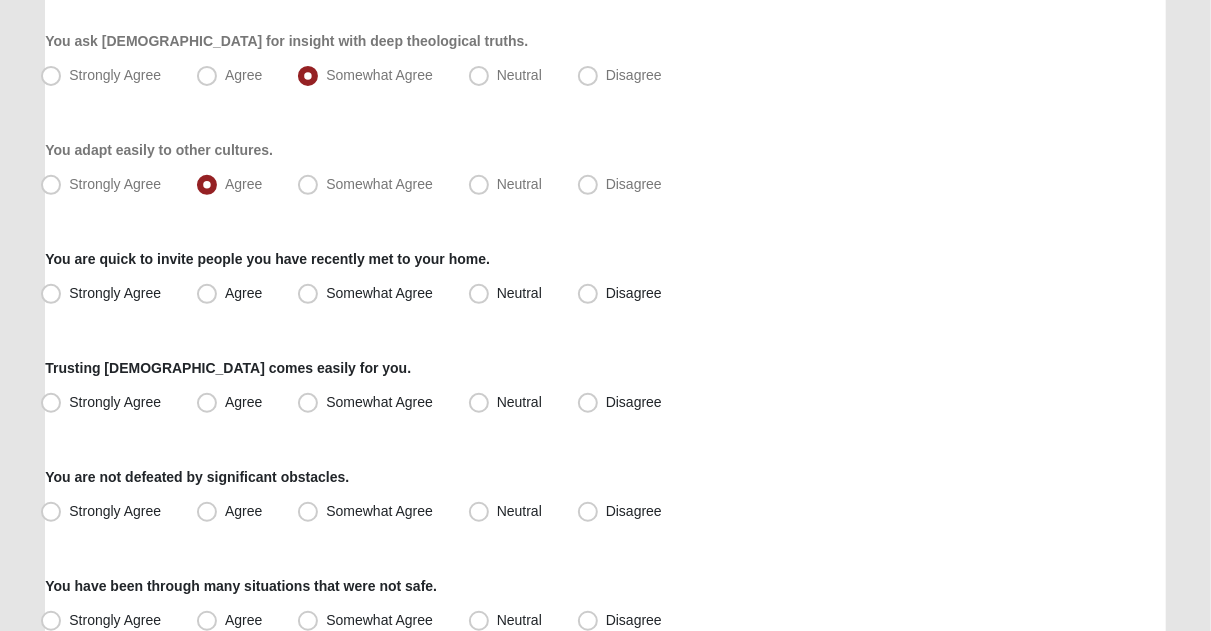click on "Somewhat Agree" at bounding box center [367, 294] 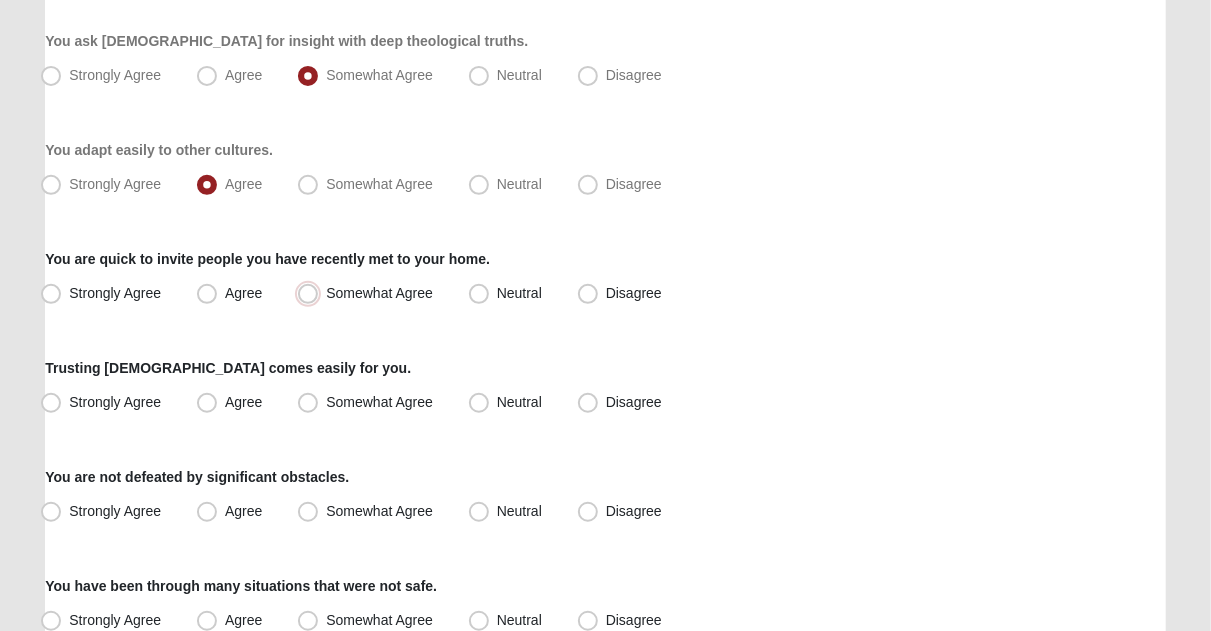 click on "Somewhat Agree" at bounding box center [312, 293] 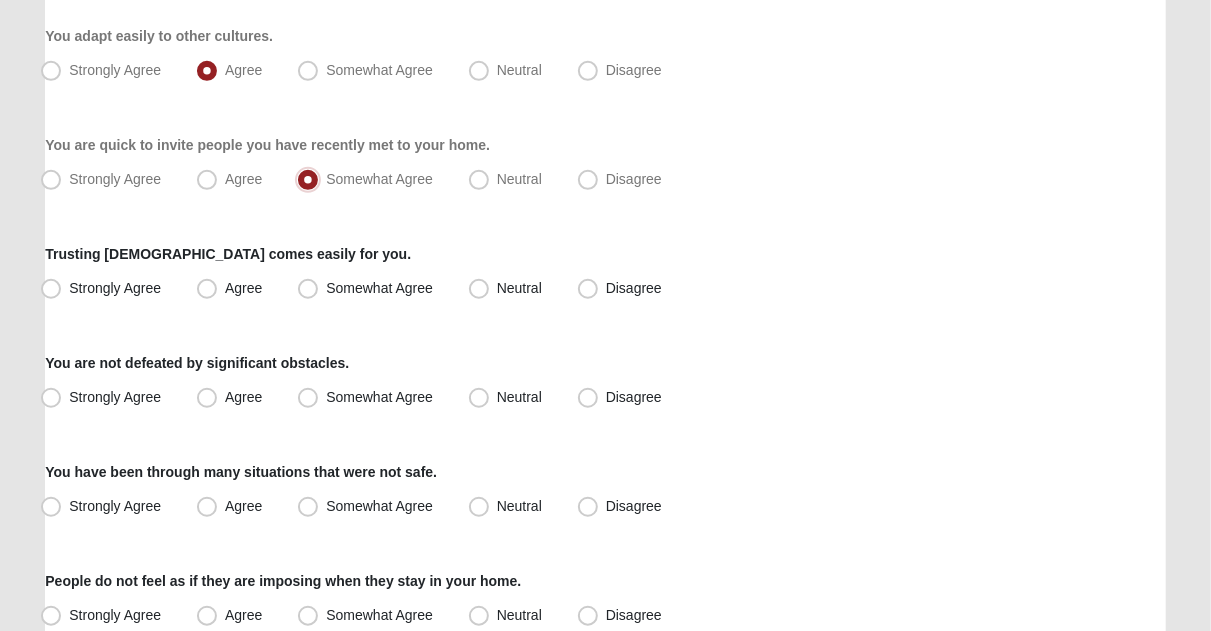 scroll, scrollTop: 468, scrollLeft: 0, axis: vertical 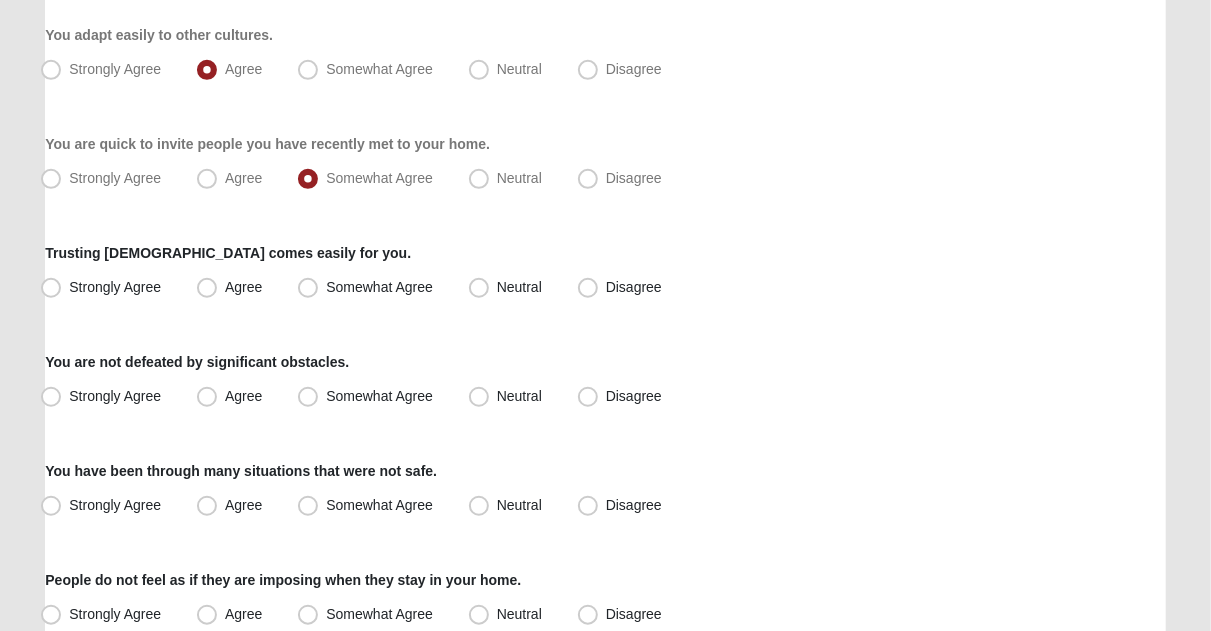 click on "Somewhat Agree" at bounding box center [379, 287] 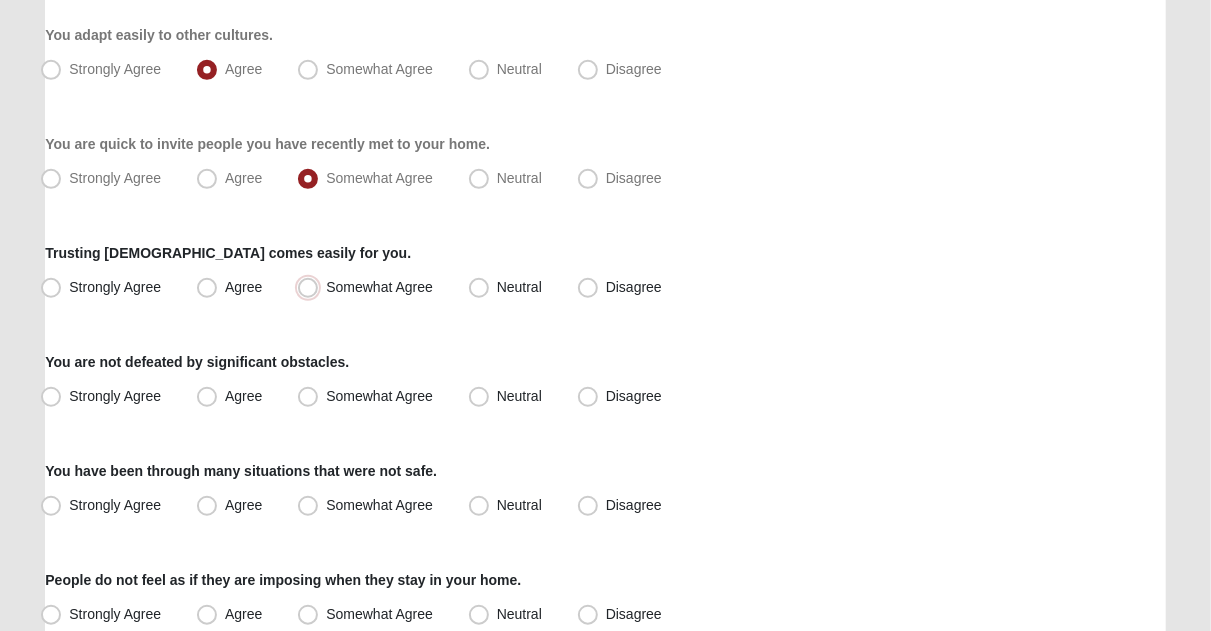click on "Somewhat Agree" at bounding box center [312, 287] 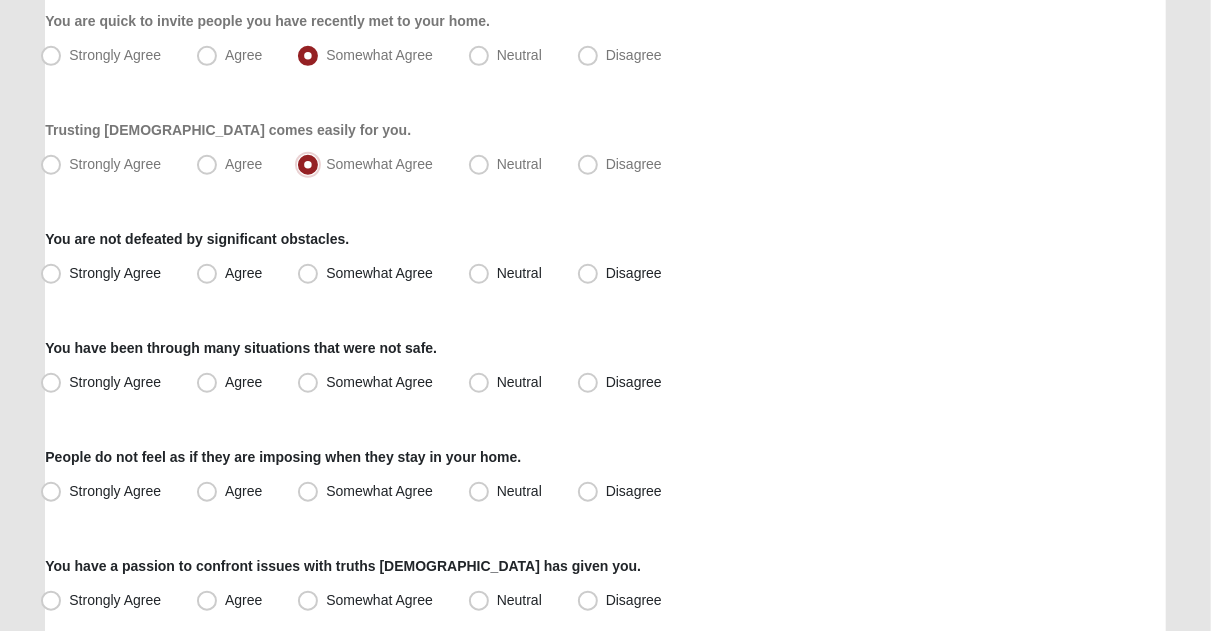 scroll, scrollTop: 592, scrollLeft: 0, axis: vertical 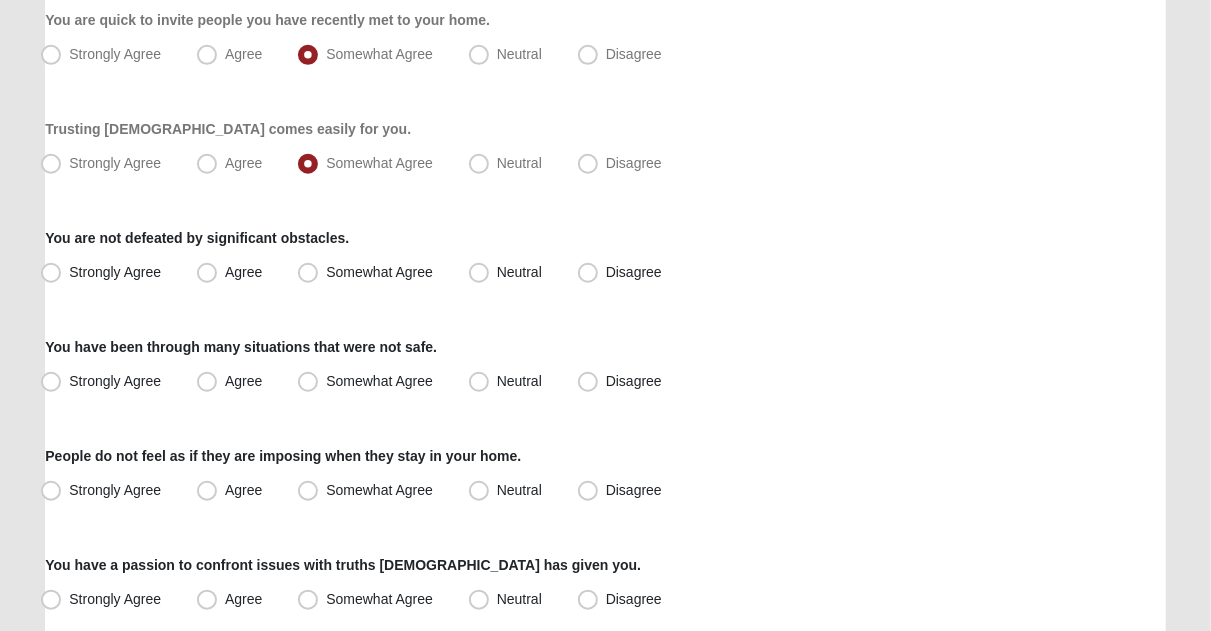click on "Agree" at bounding box center (243, 272) 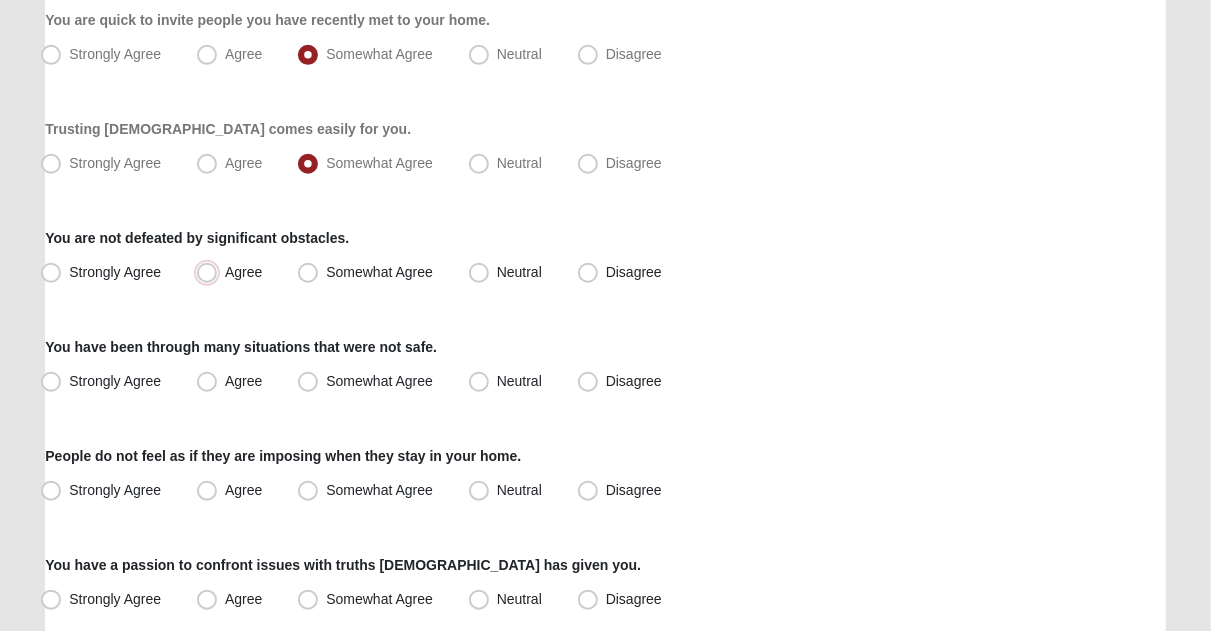 click on "Agree" at bounding box center [211, 272] 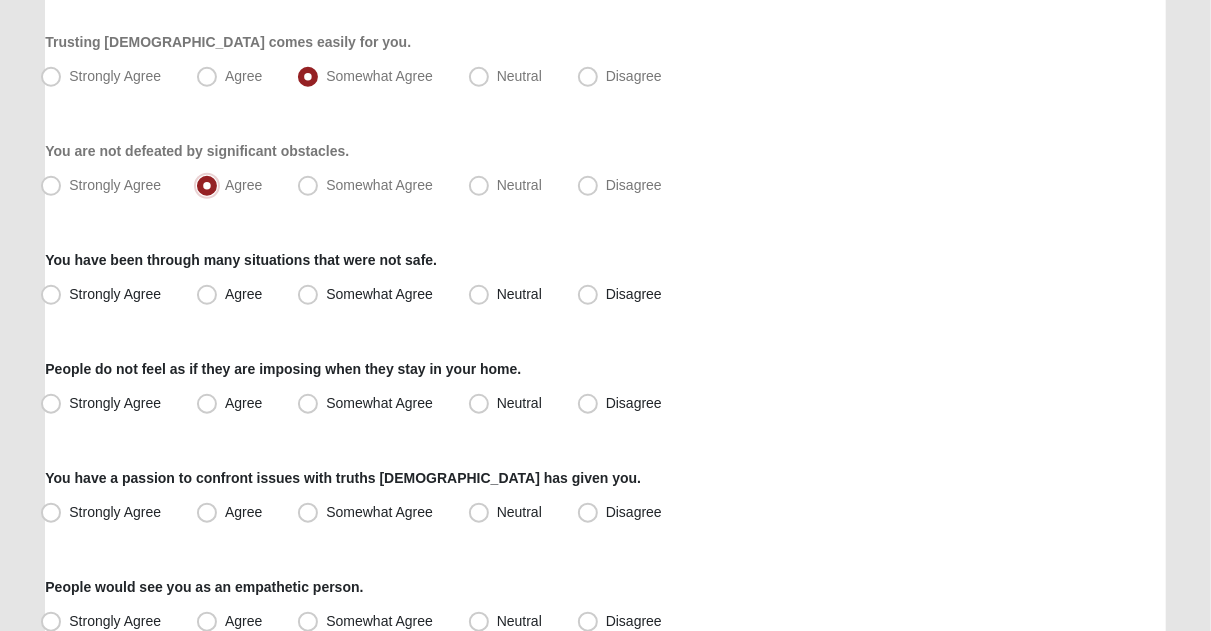 scroll, scrollTop: 714, scrollLeft: 0, axis: vertical 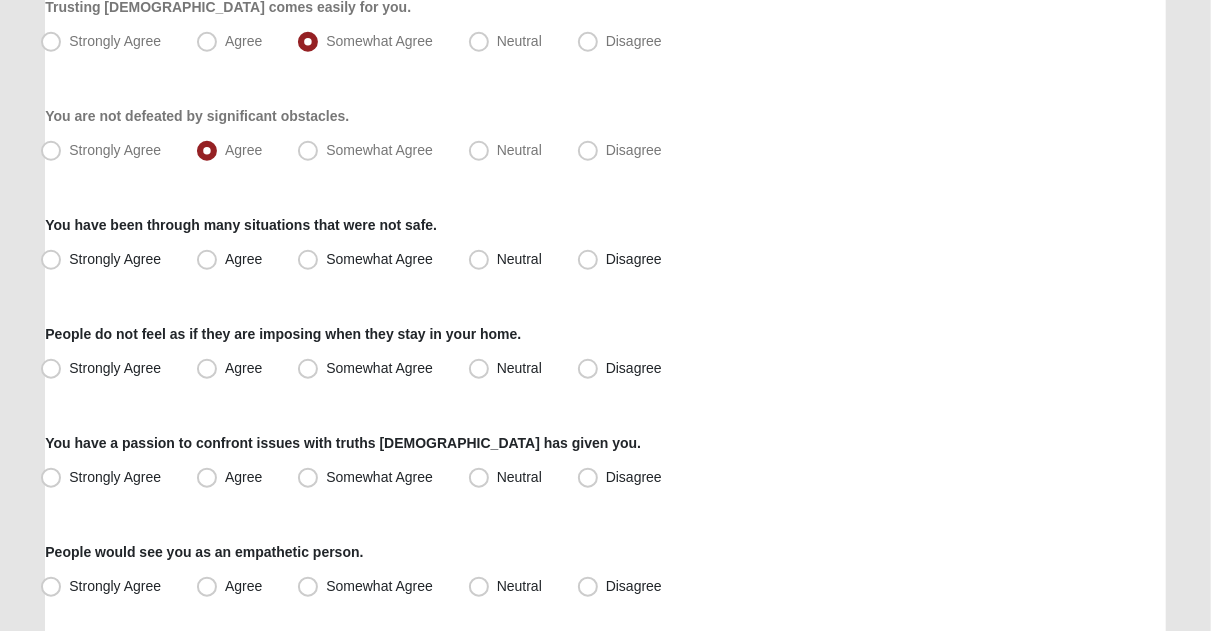 click on "Somewhat Agree" at bounding box center [379, 259] 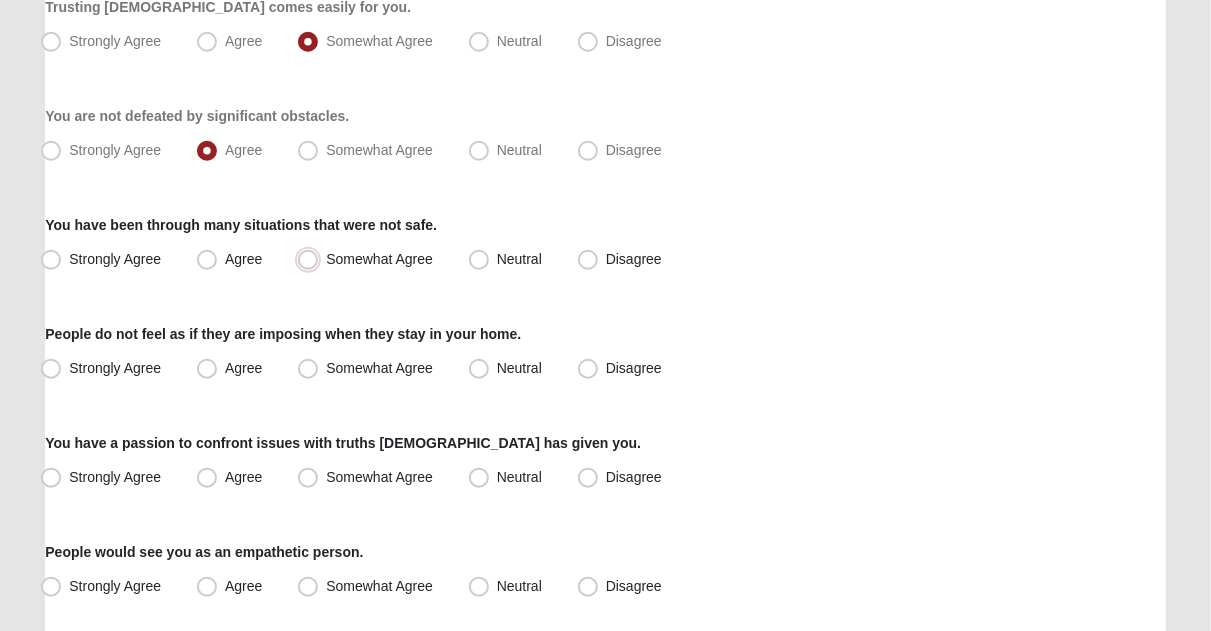 click on "Somewhat Agree" at bounding box center (312, 259) 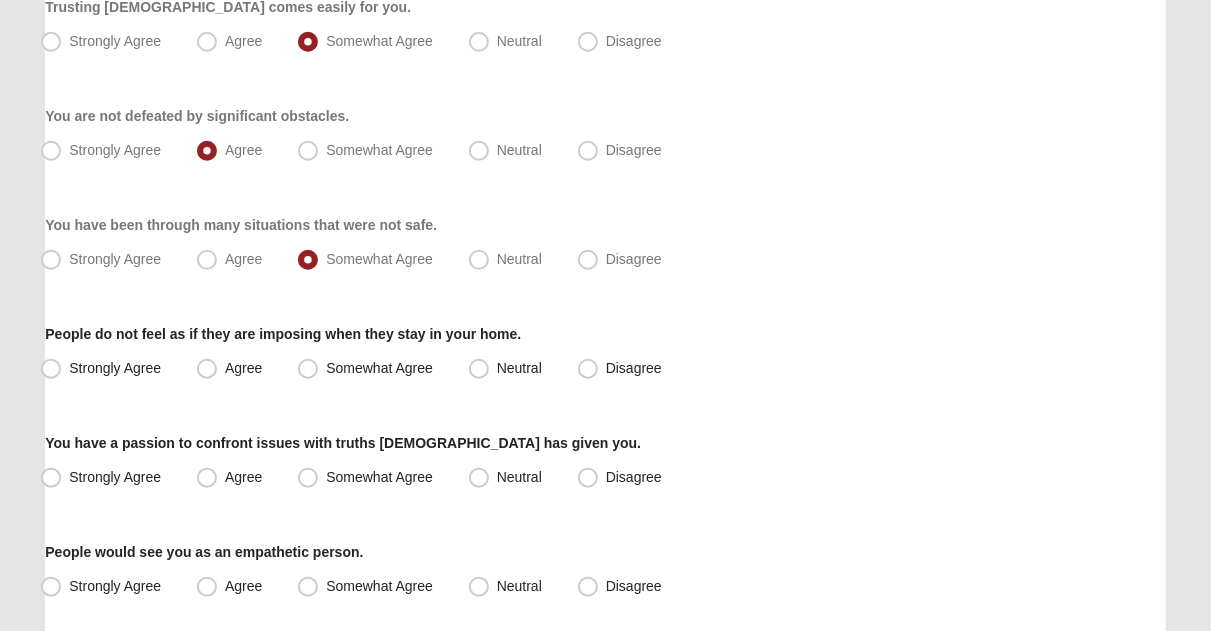 click on "Neutral" at bounding box center [519, 259] 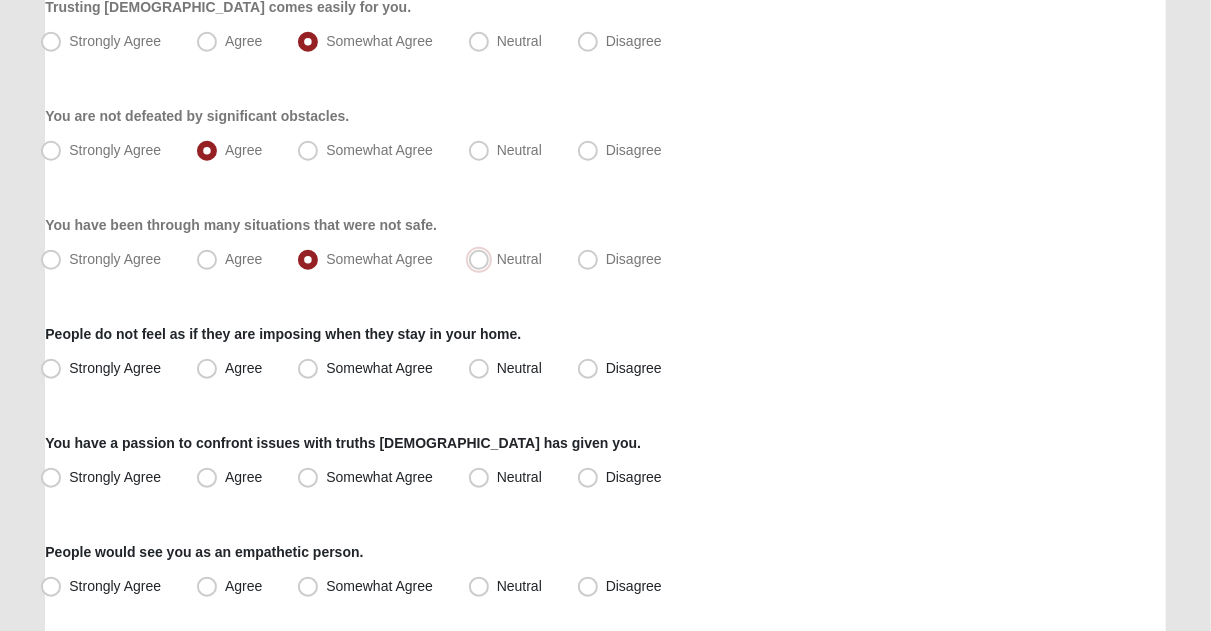 click on "Neutral" at bounding box center (483, 259) 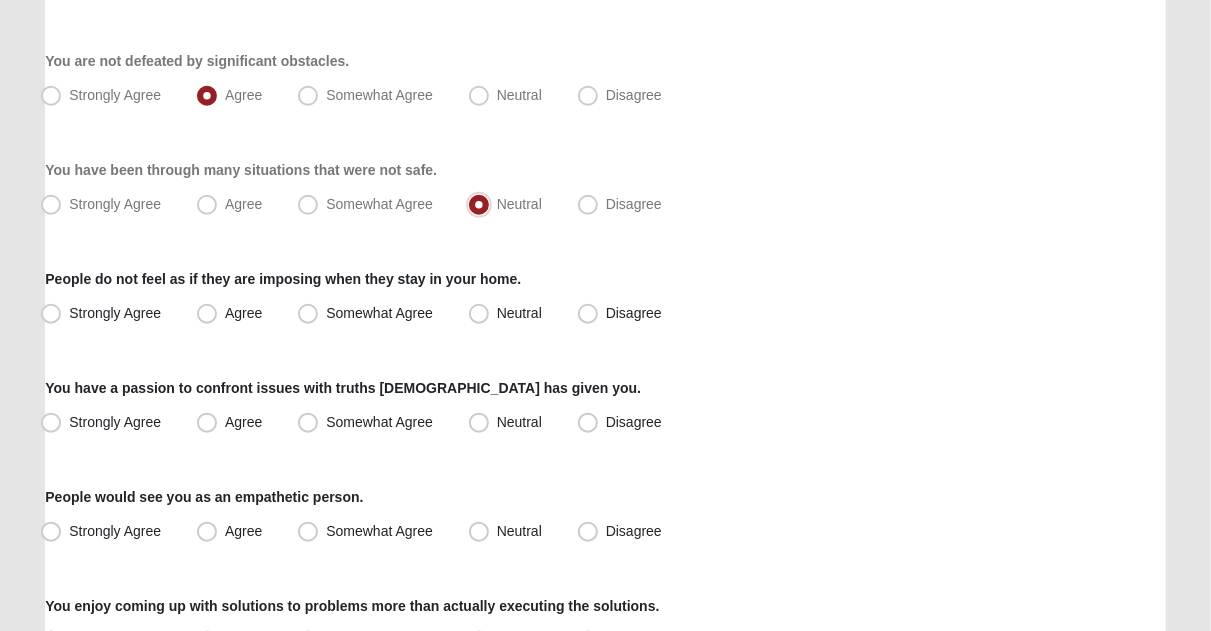 scroll, scrollTop: 770, scrollLeft: 0, axis: vertical 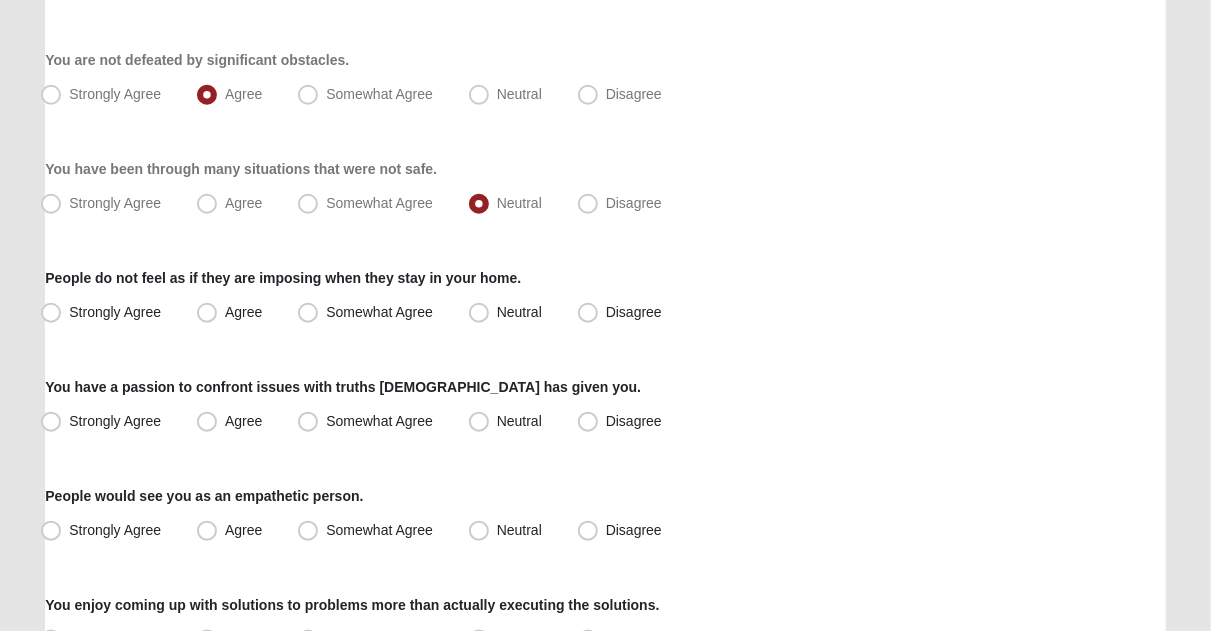click on "Disagree" at bounding box center [634, 203] 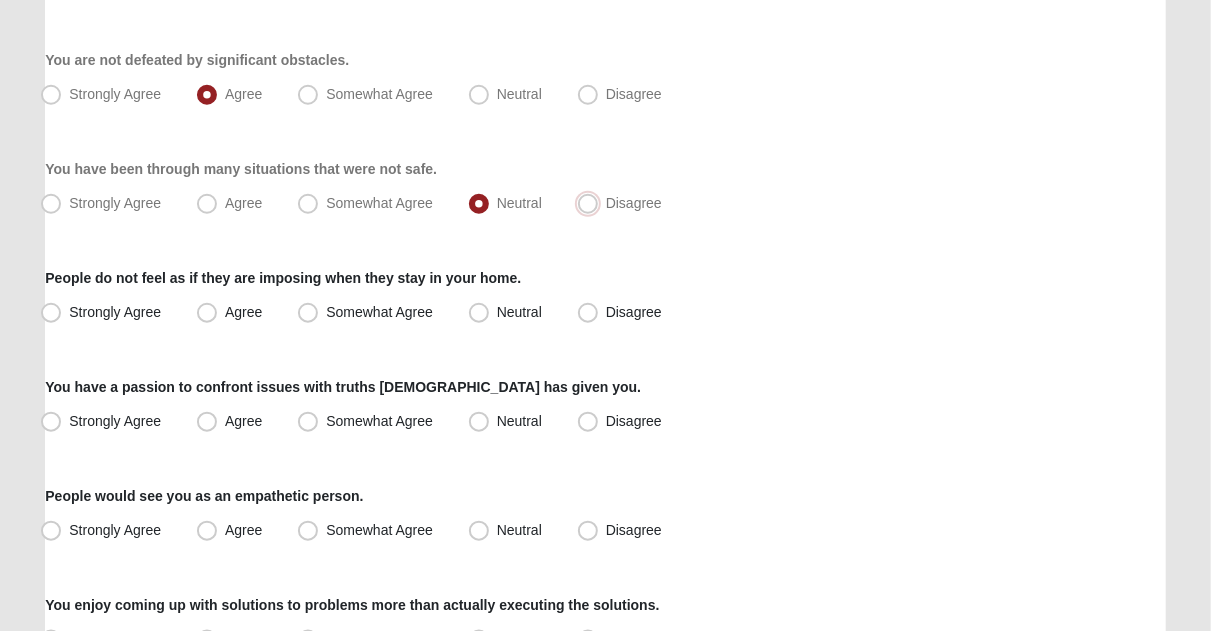 click on "Disagree" at bounding box center [592, 203] 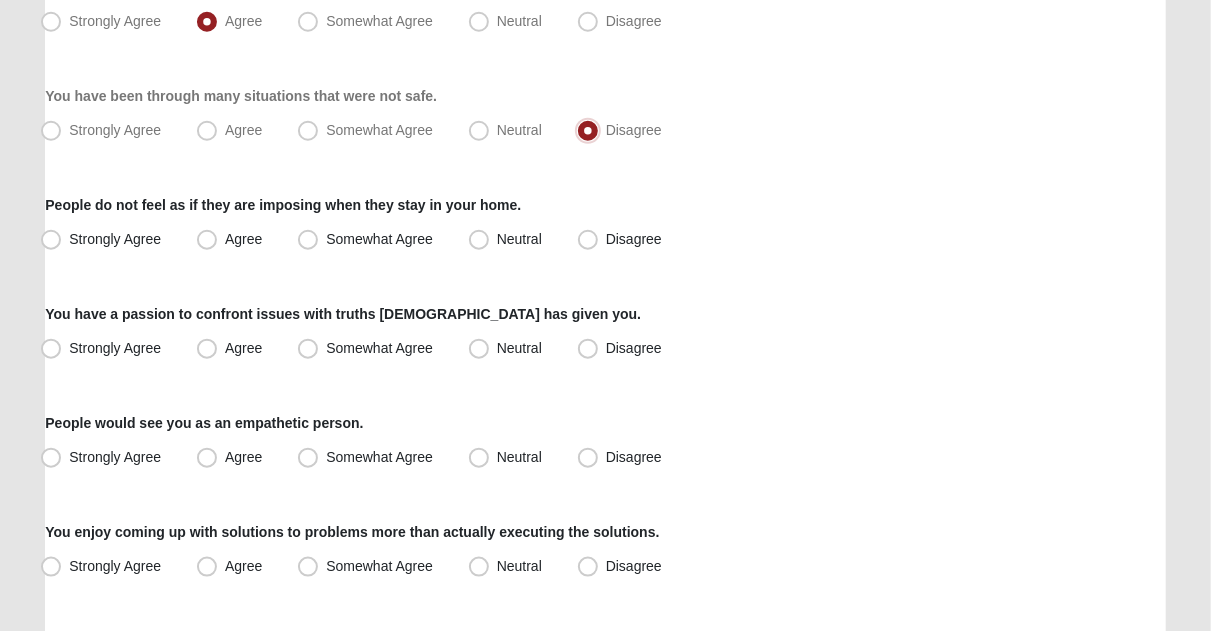 scroll, scrollTop: 844, scrollLeft: 0, axis: vertical 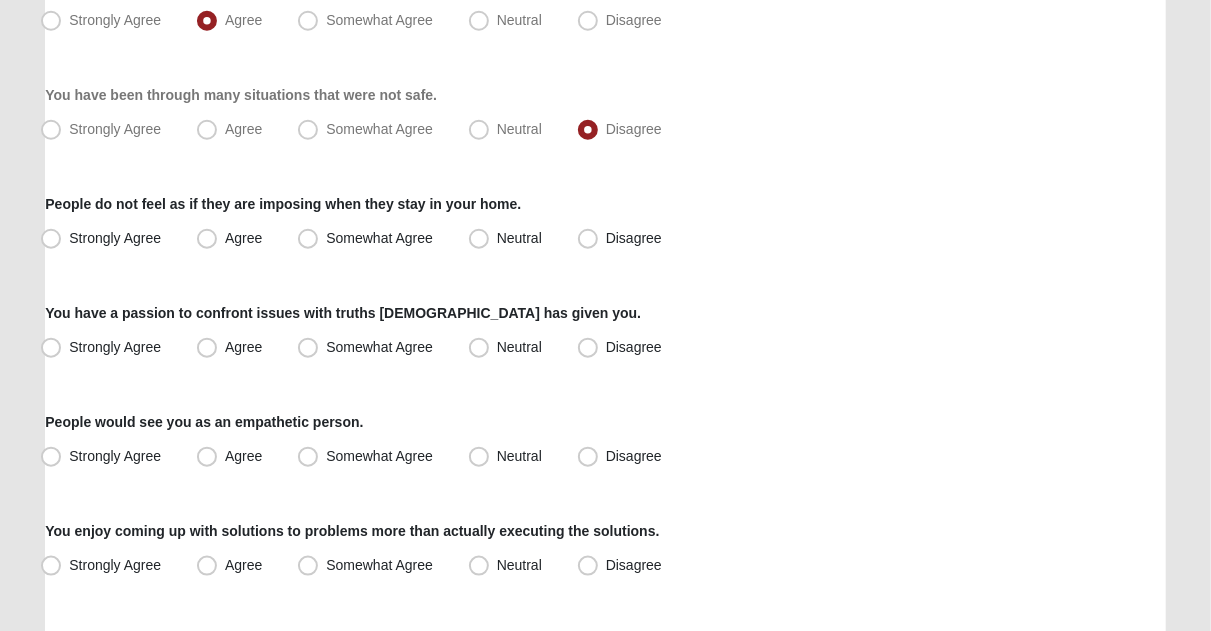 click on "Agree" at bounding box center [231, 239] 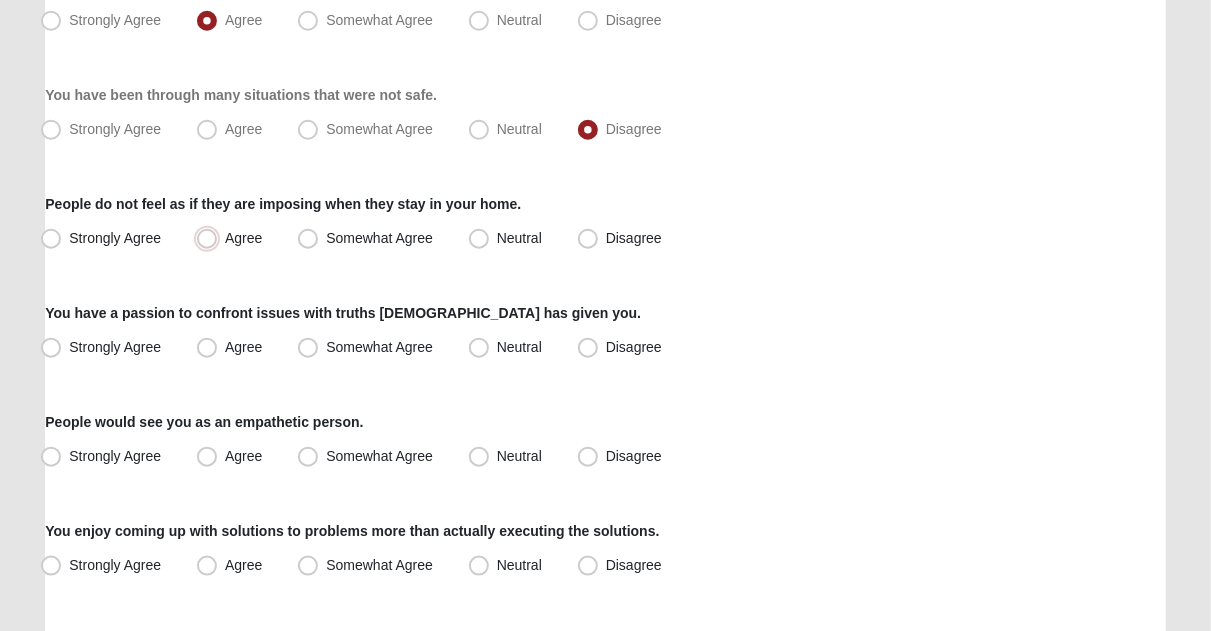 click on "Agree" at bounding box center [211, 238] 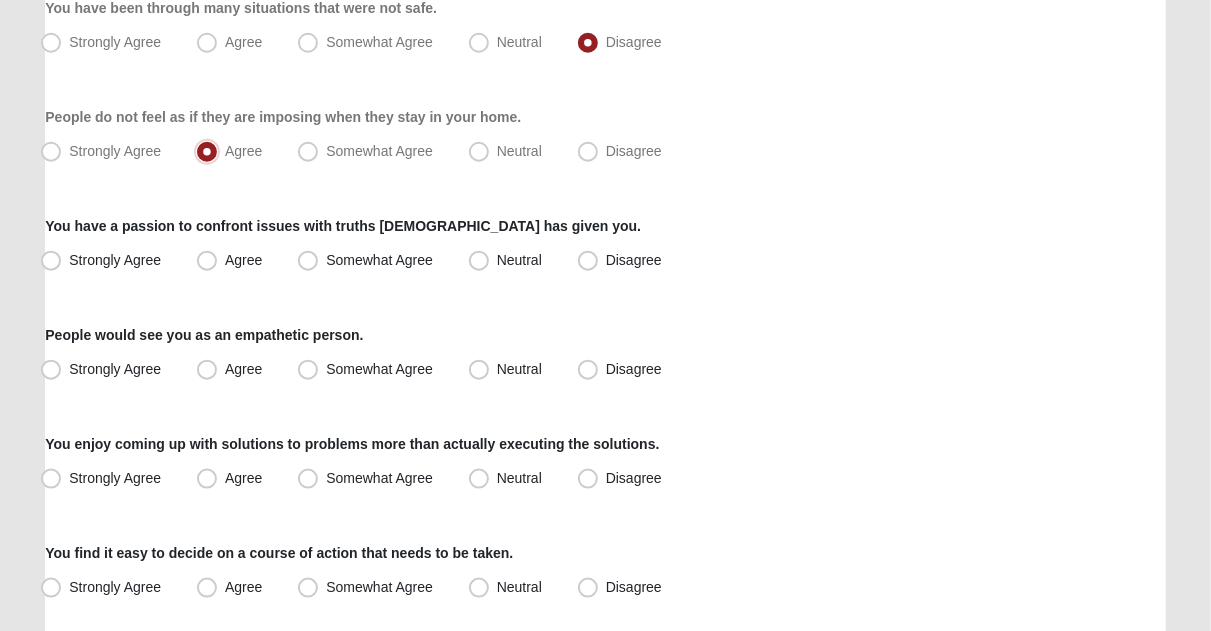 scroll, scrollTop: 942, scrollLeft: 0, axis: vertical 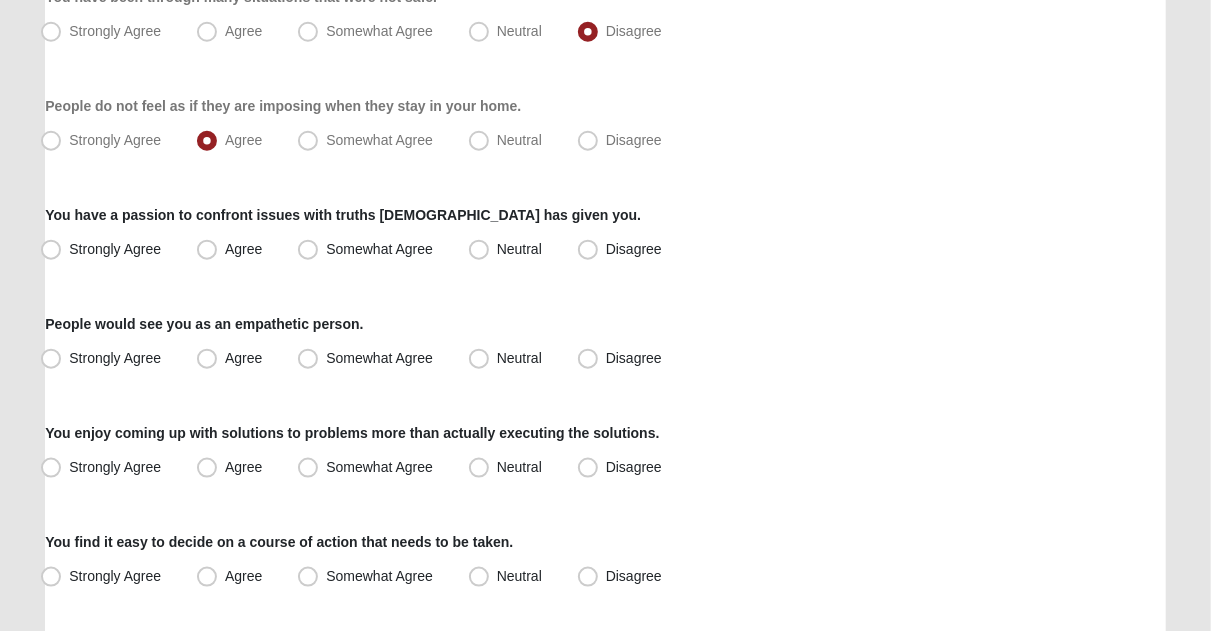 click on "Somewhat Agree" at bounding box center [379, 249] 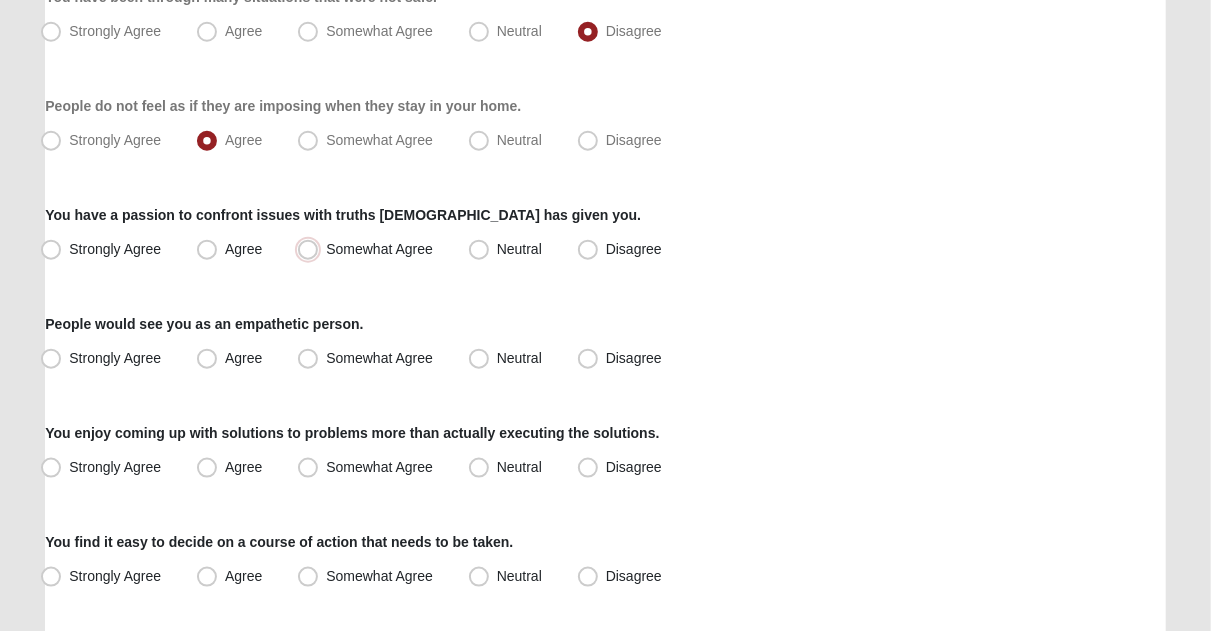 click on "Somewhat Agree" at bounding box center (312, 249) 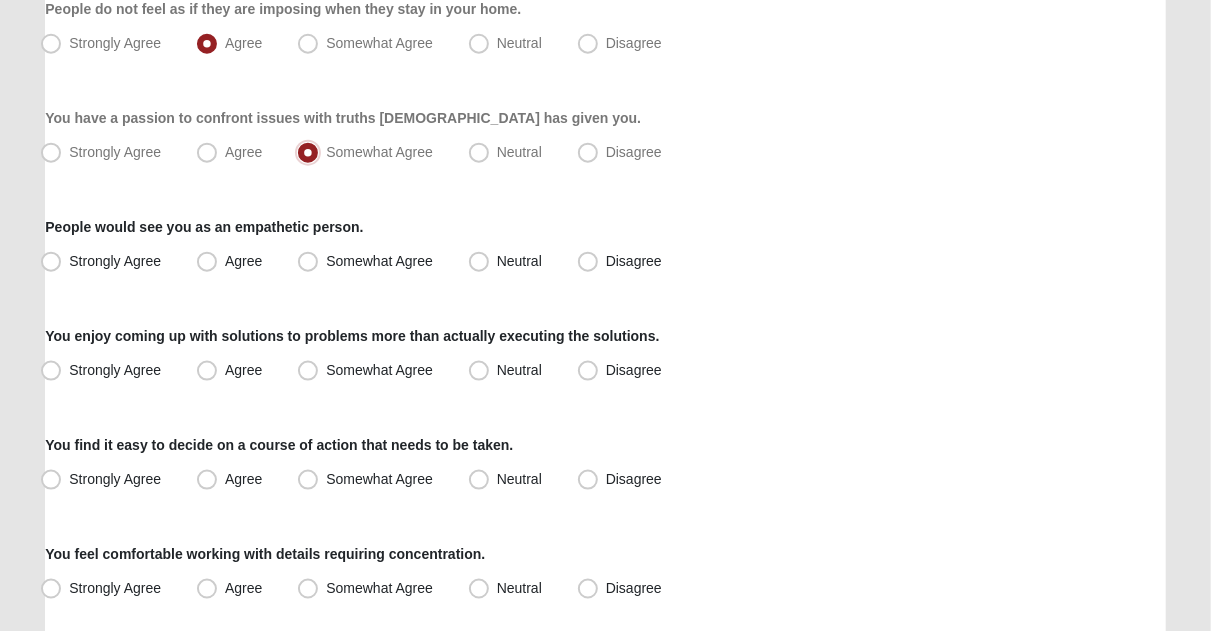 scroll, scrollTop: 1041, scrollLeft: 0, axis: vertical 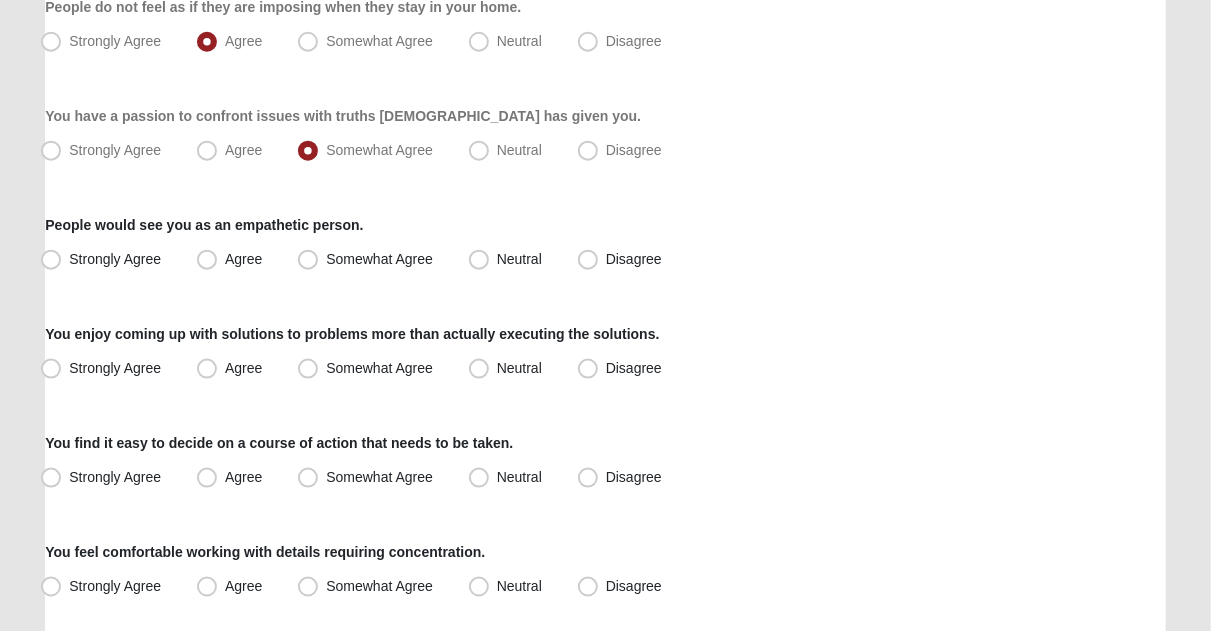 click on "Strongly Agree" at bounding box center (103, 260) 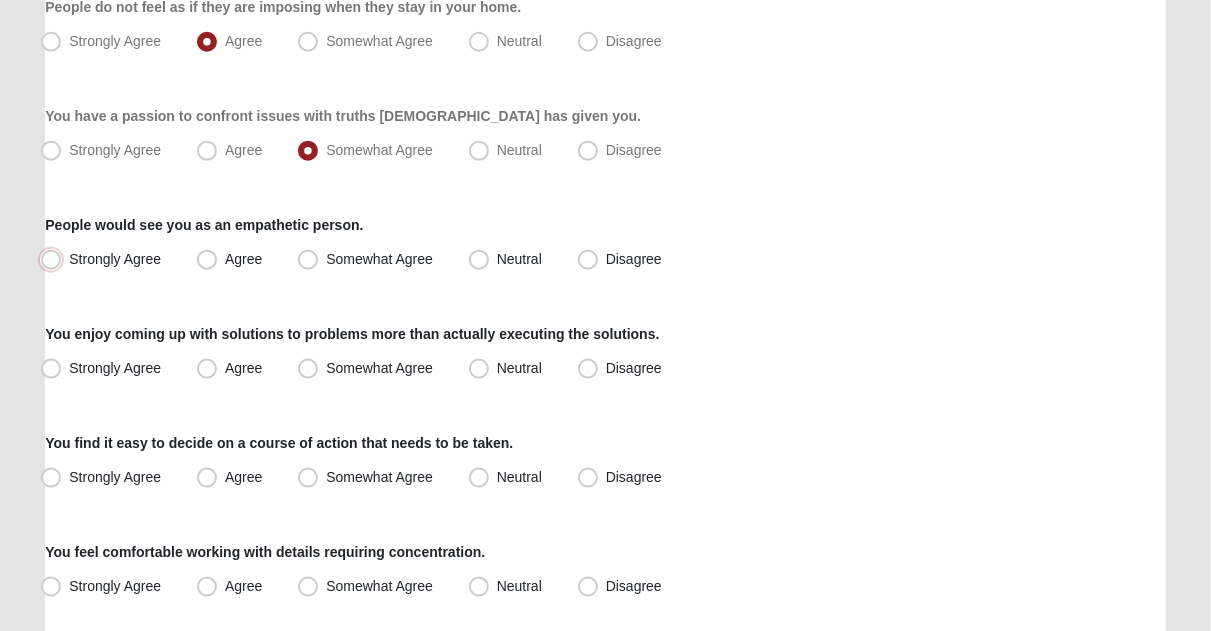 click on "Strongly Agree" at bounding box center (55, 259) 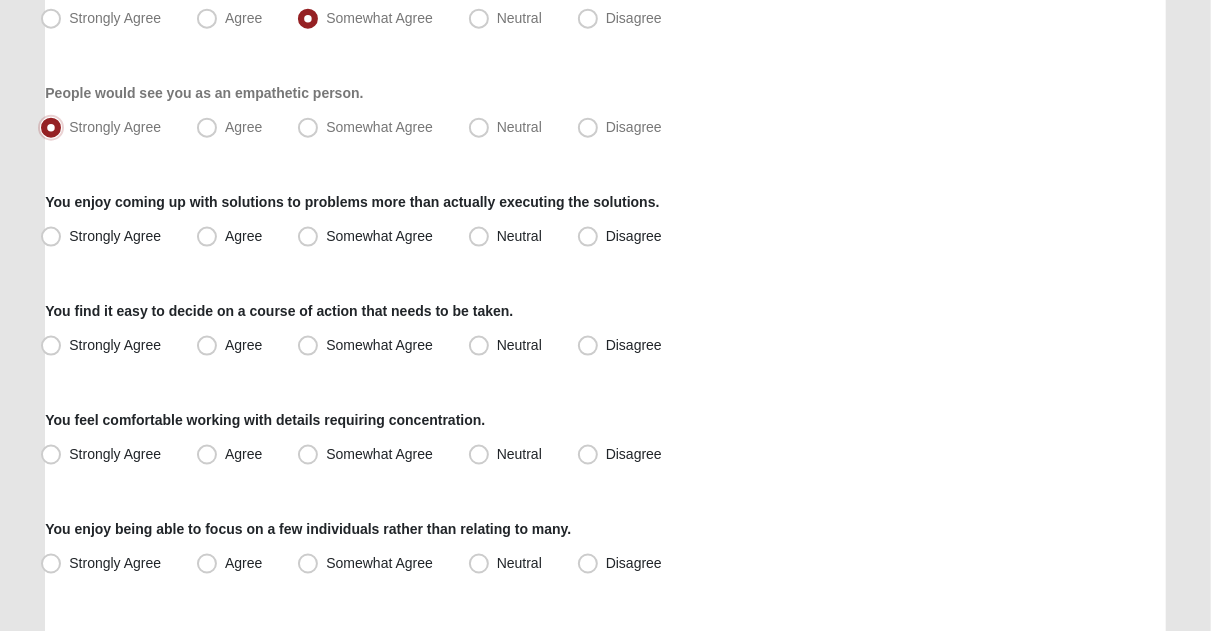 scroll, scrollTop: 1187, scrollLeft: 0, axis: vertical 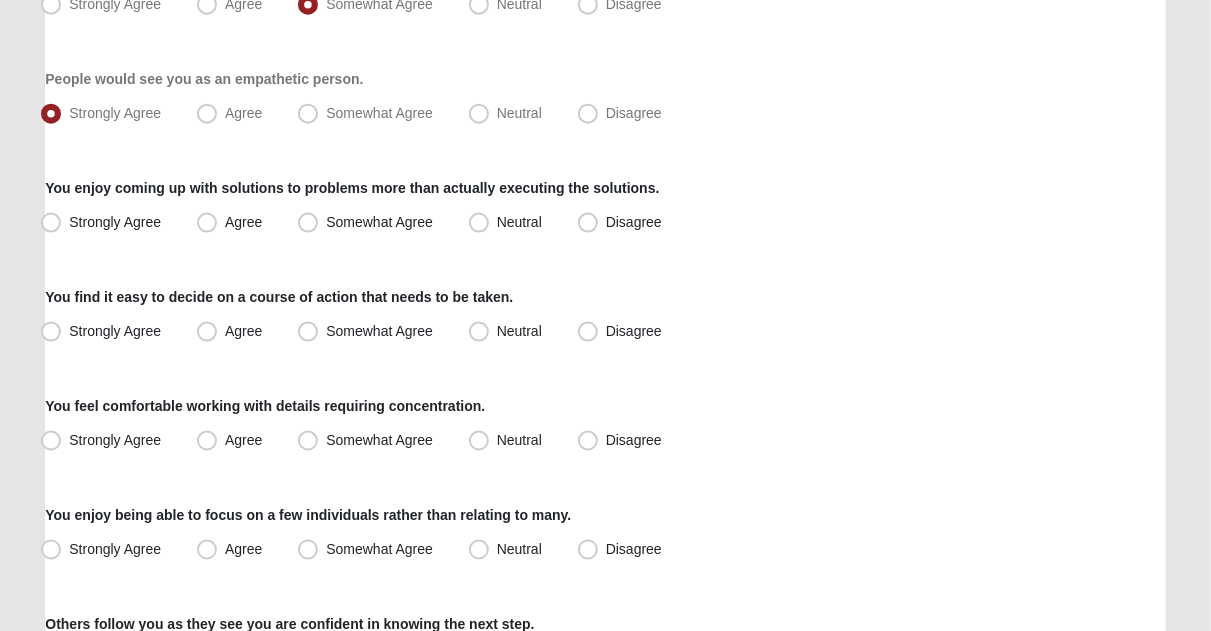 click on "Somewhat Agree" at bounding box center (367, 223) 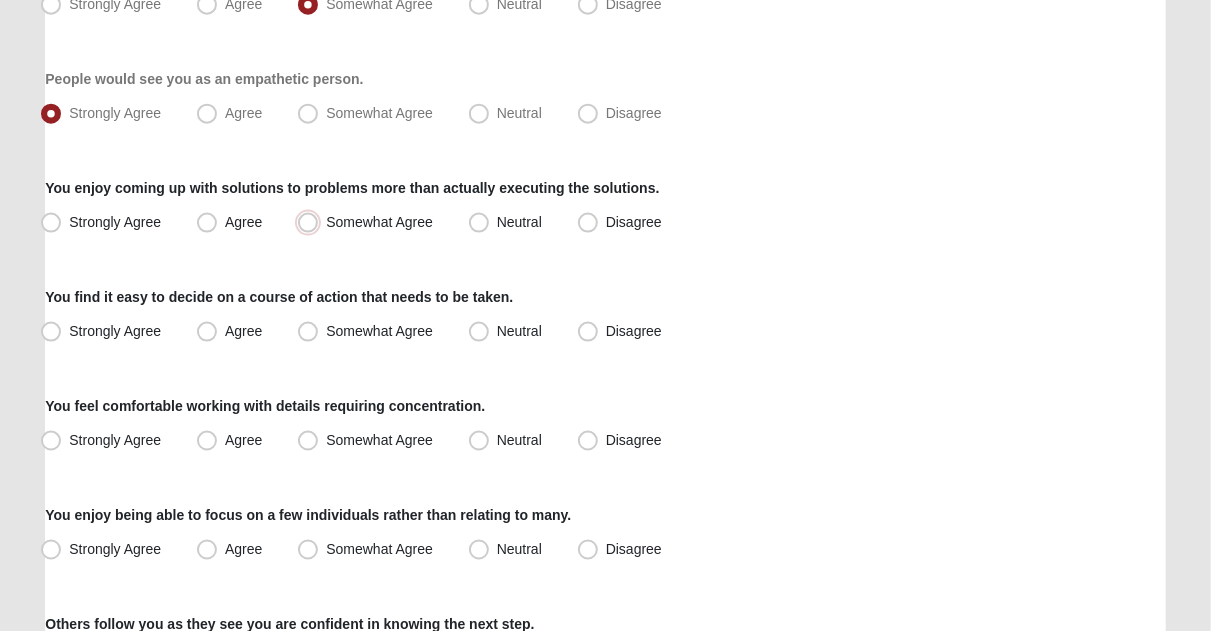 click on "Somewhat Agree" at bounding box center (312, 222) 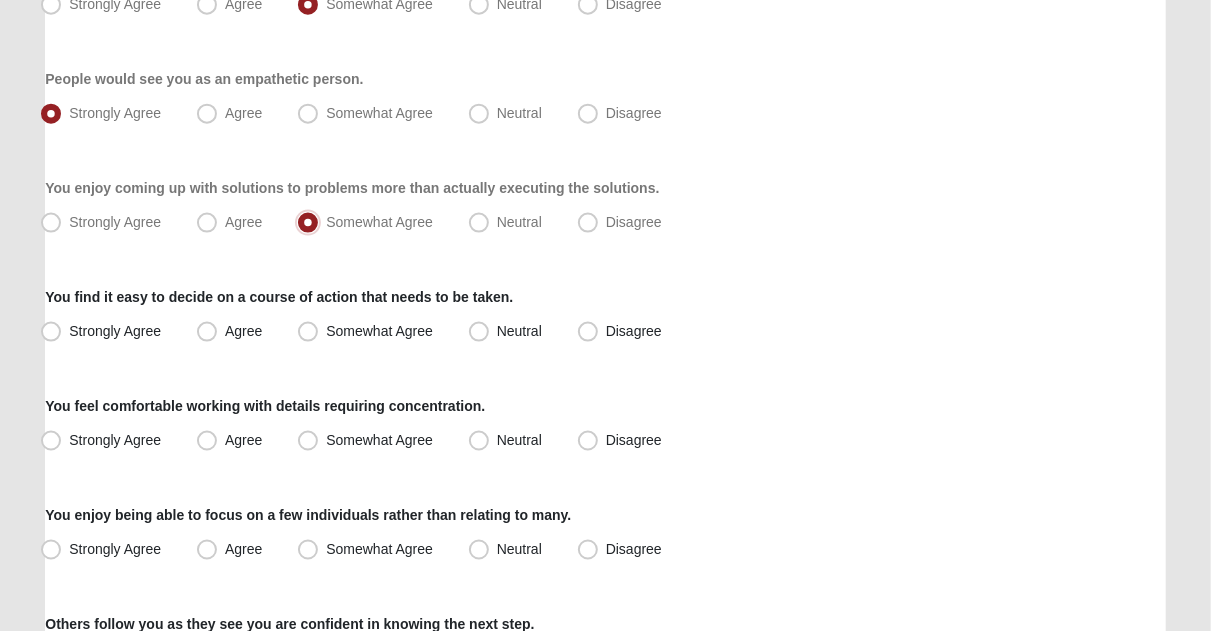scroll, scrollTop: 1194, scrollLeft: 0, axis: vertical 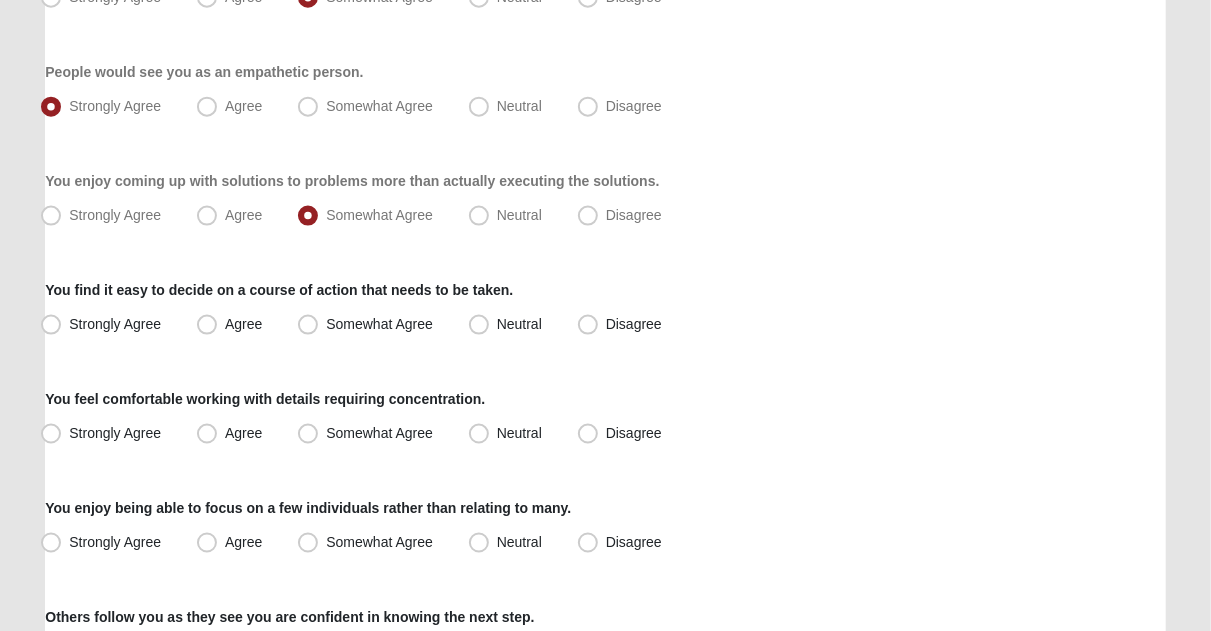 click on "Neutral" at bounding box center [507, 216] 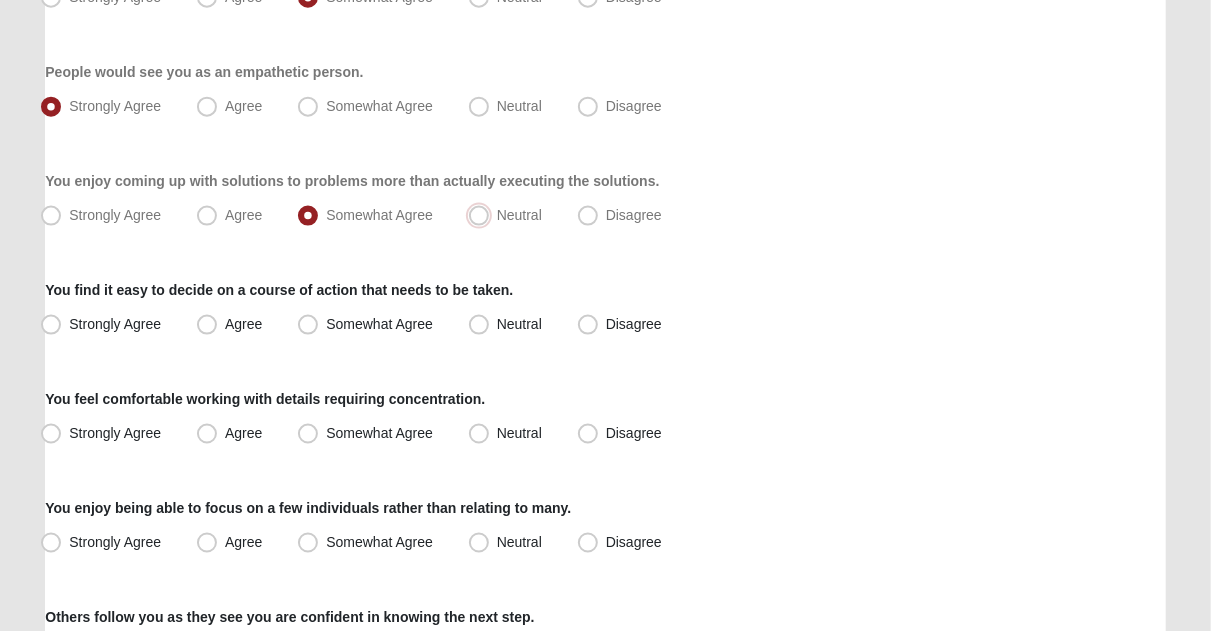 click on "Neutral" at bounding box center (483, 215) 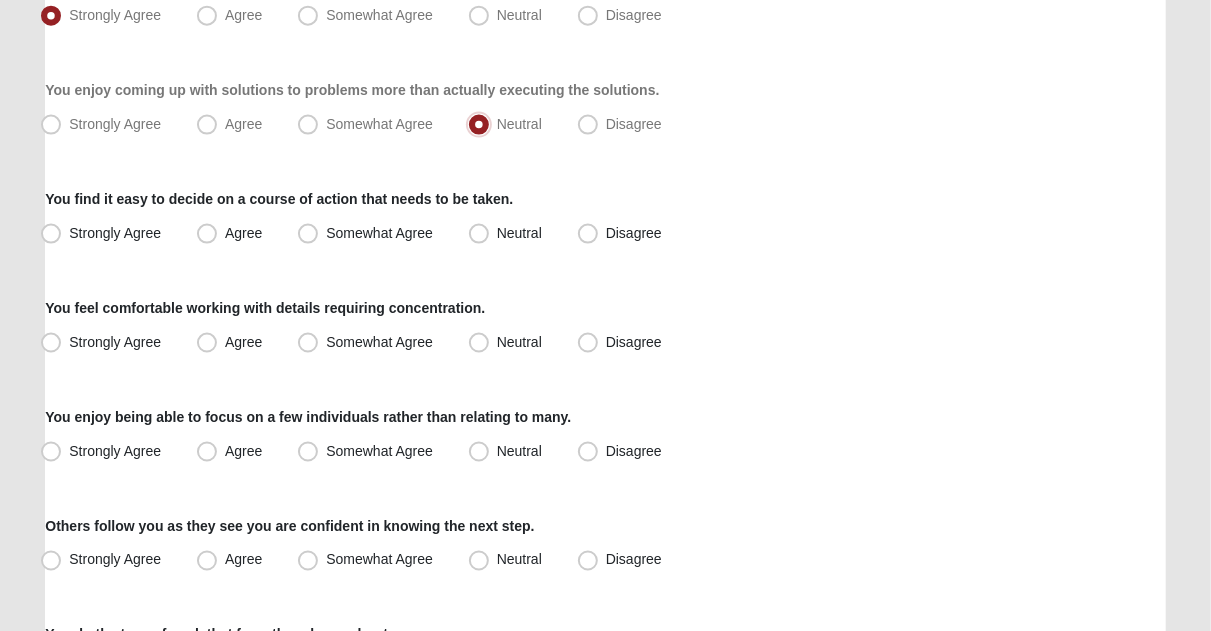 scroll, scrollTop: 1292, scrollLeft: 0, axis: vertical 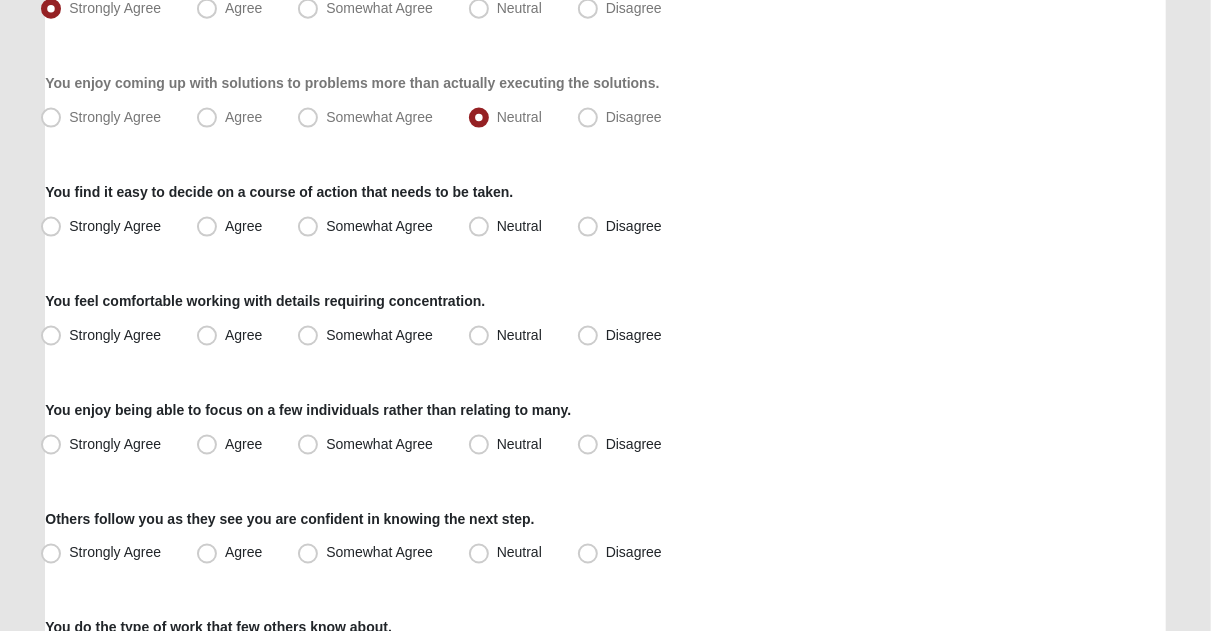 click on "Disagree" at bounding box center (622, 118) 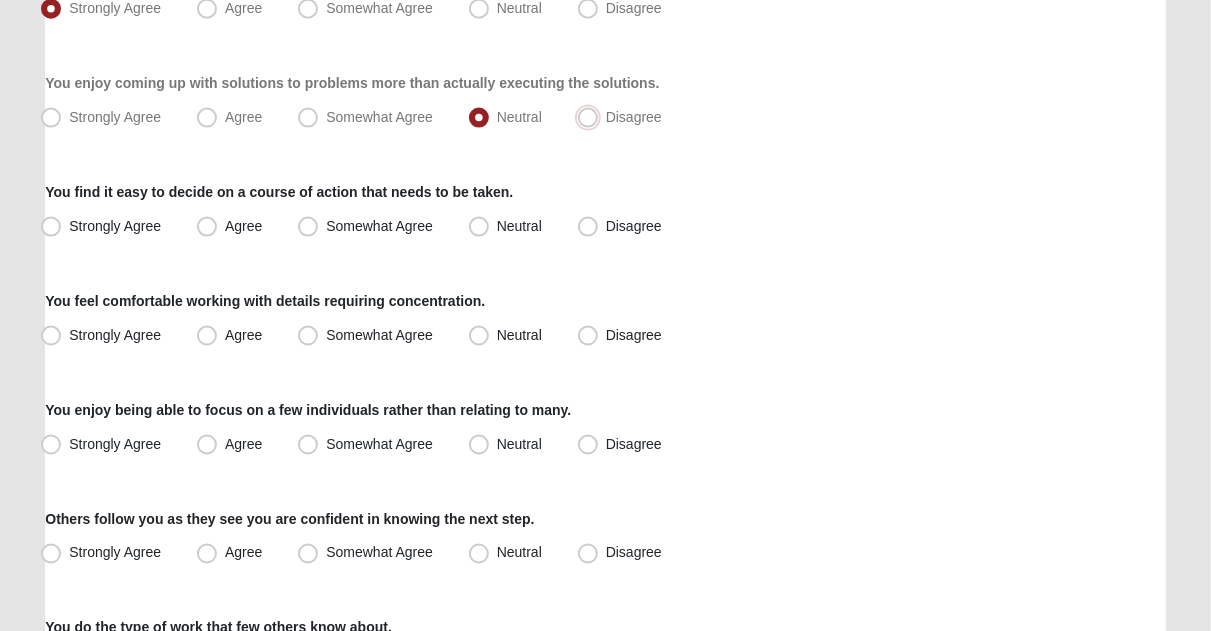 click on "Disagree" at bounding box center (592, 117) 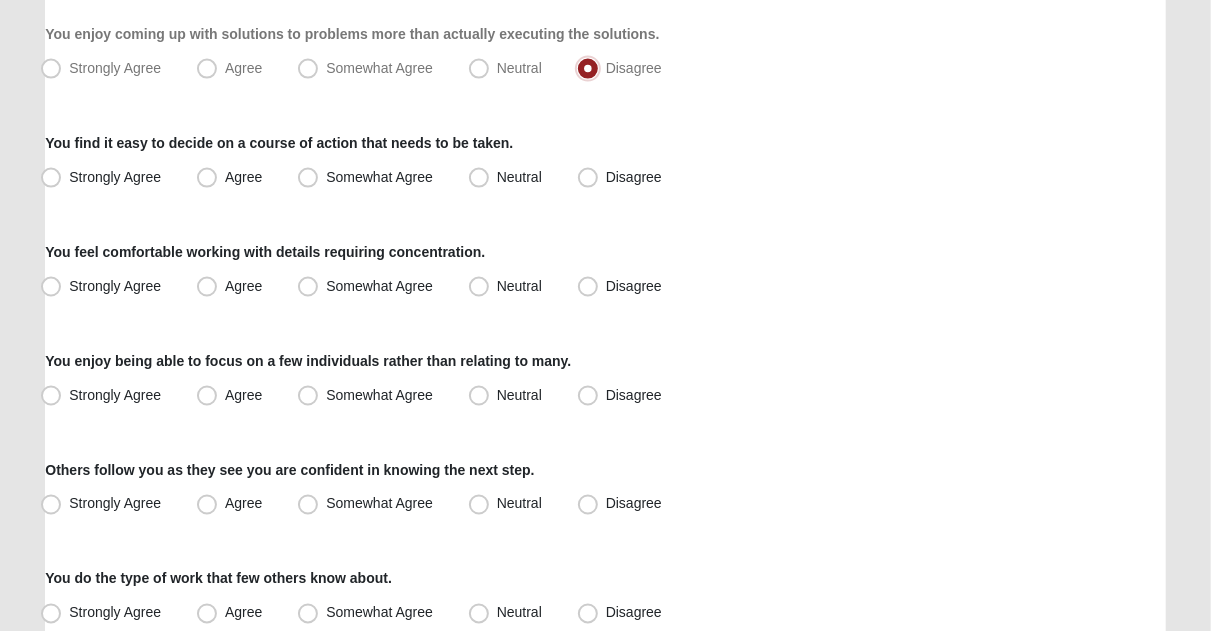 scroll, scrollTop: 1351, scrollLeft: 0, axis: vertical 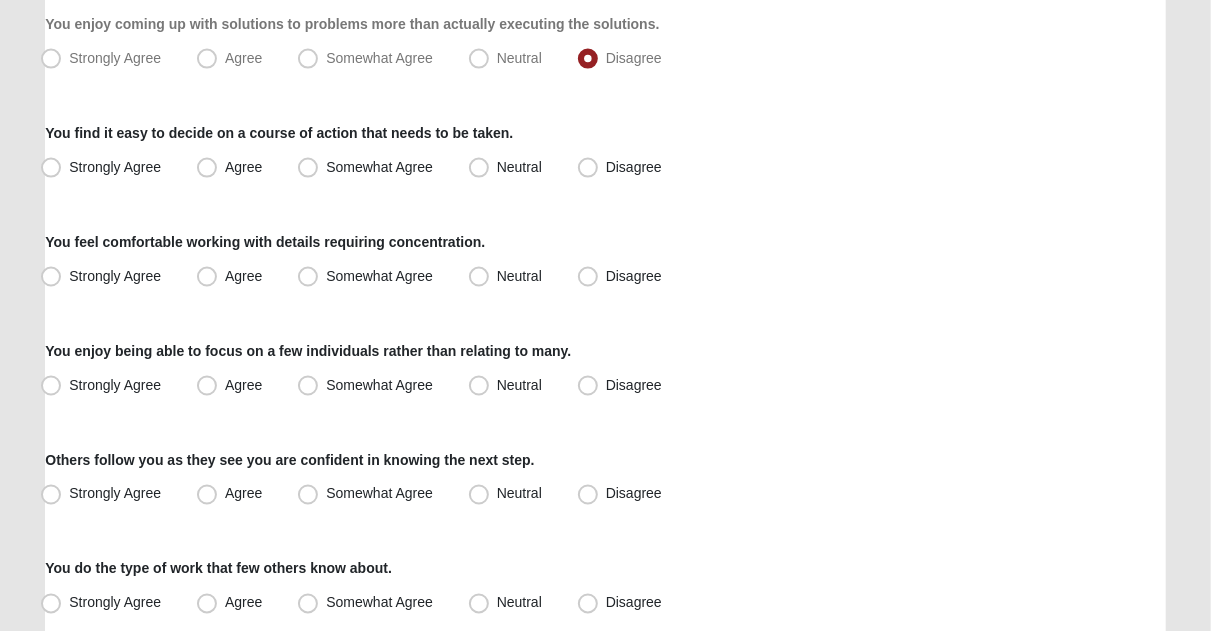 click on "Agree" at bounding box center (231, 168) 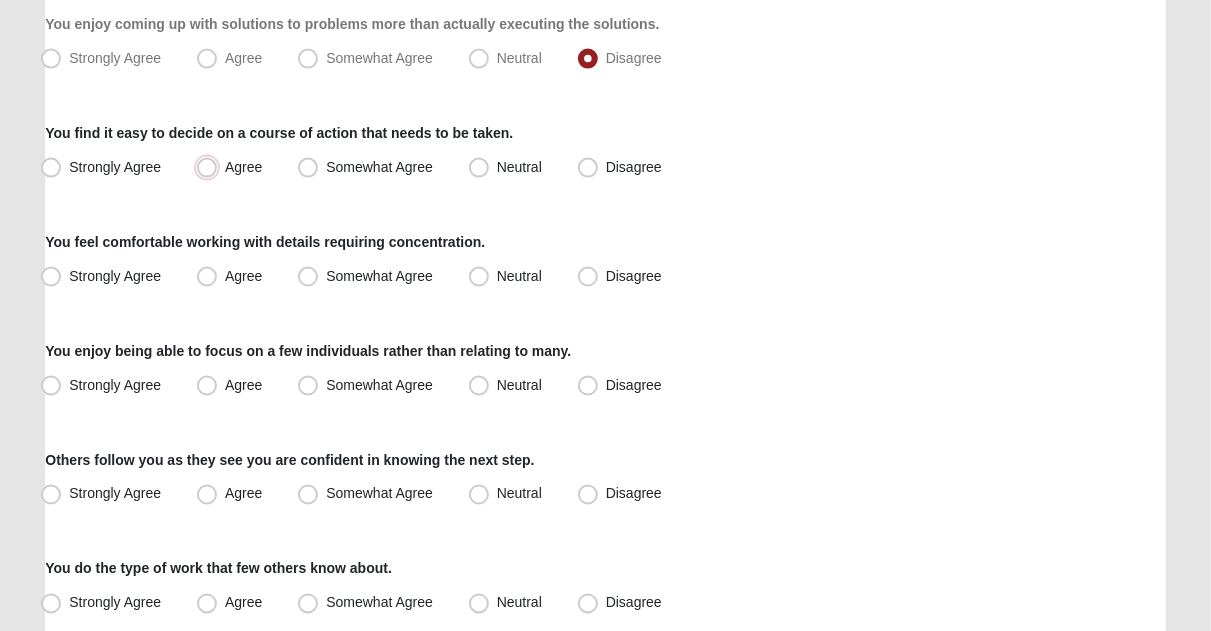 click on "Agree" at bounding box center (211, 167) 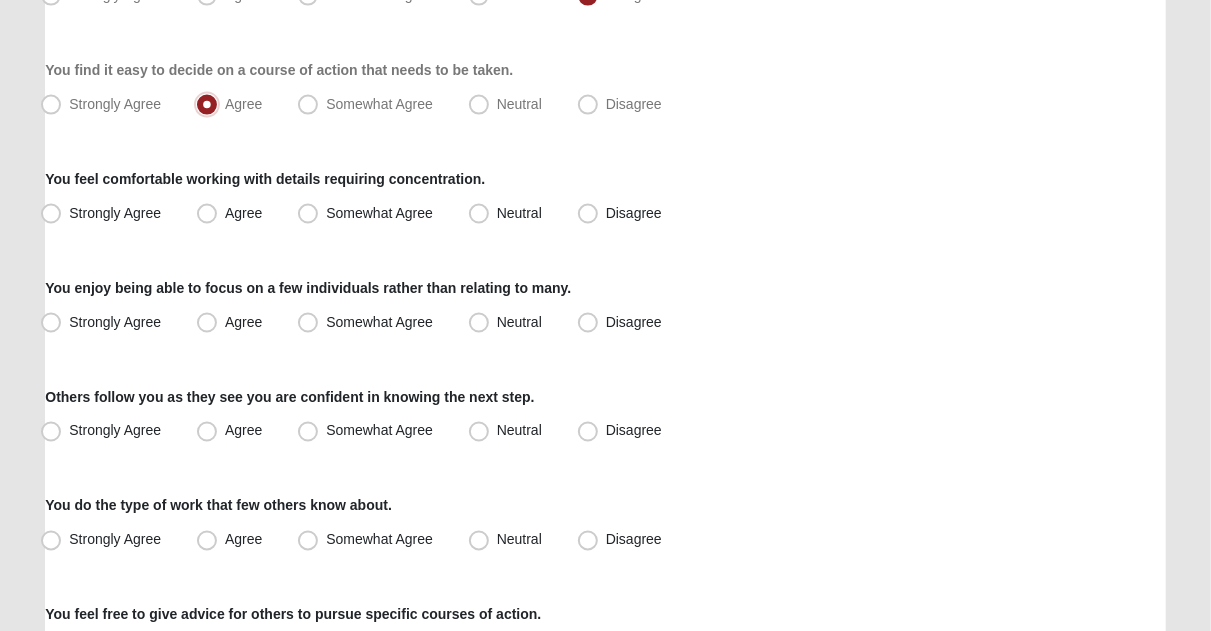 scroll, scrollTop: 1415, scrollLeft: 0, axis: vertical 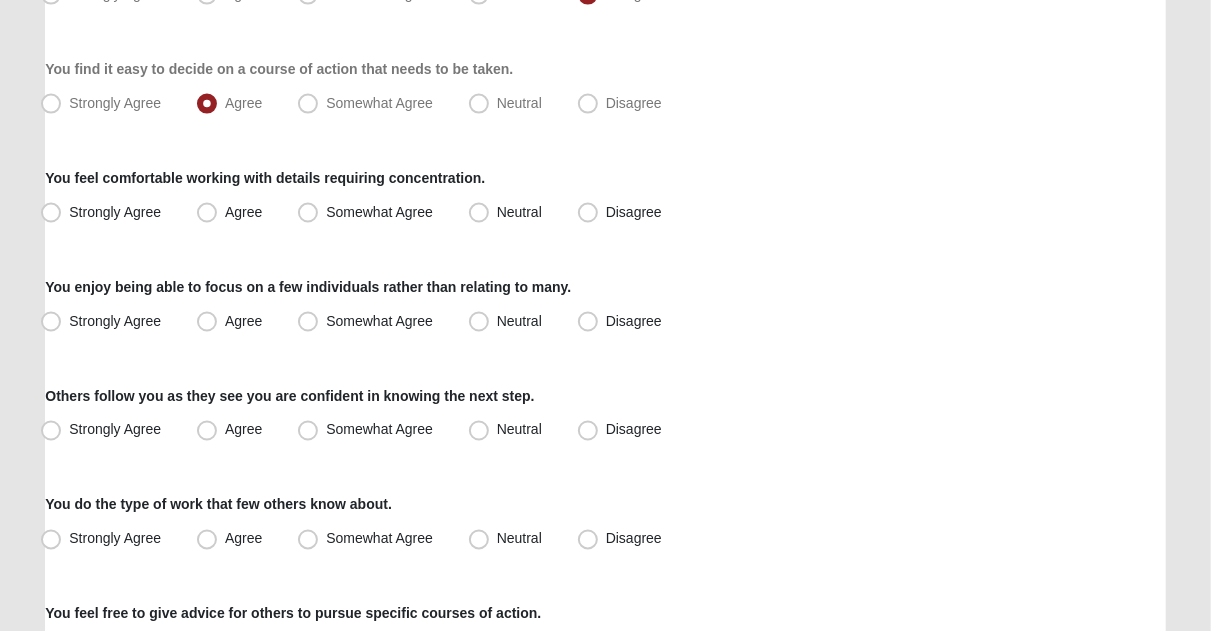 click on "Strongly Agree" at bounding box center [115, 103] 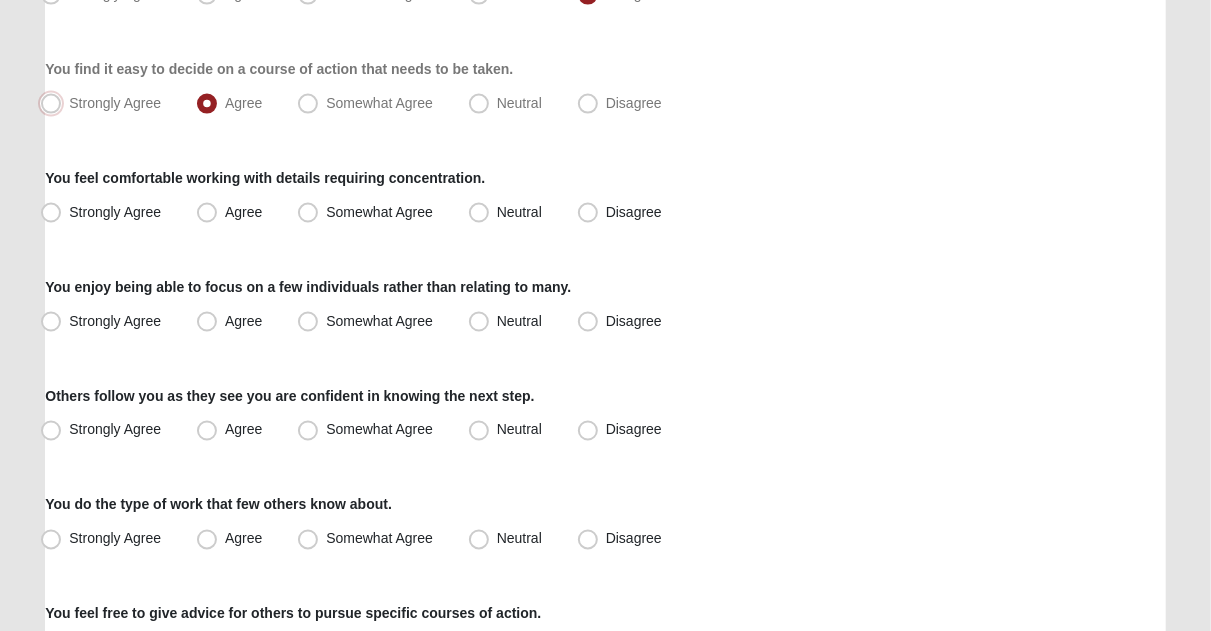 click on "Strongly Agree" at bounding box center (55, 103) 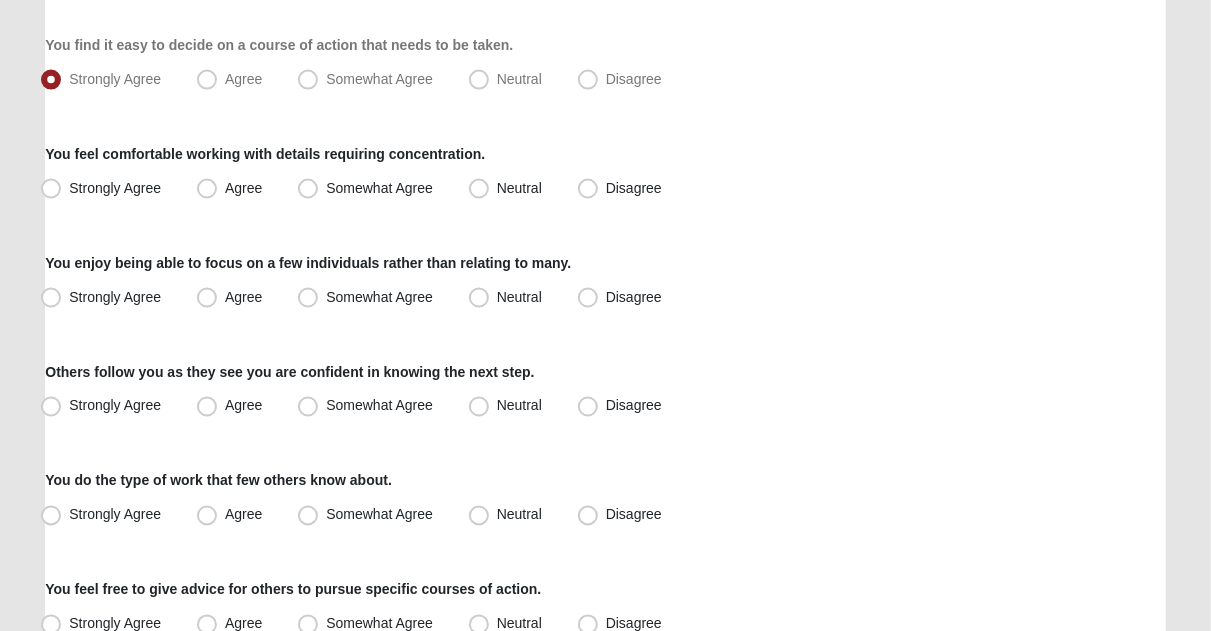 click on "Strongly Agree" at bounding box center (103, 189) 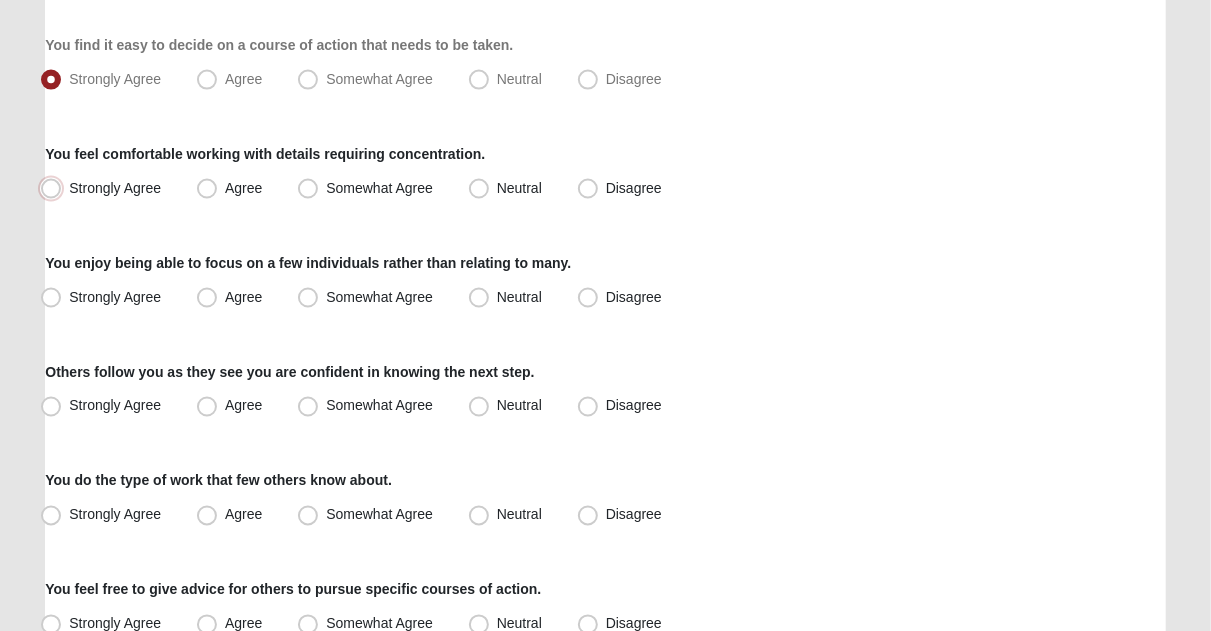 click on "Strongly Agree" at bounding box center (55, 188) 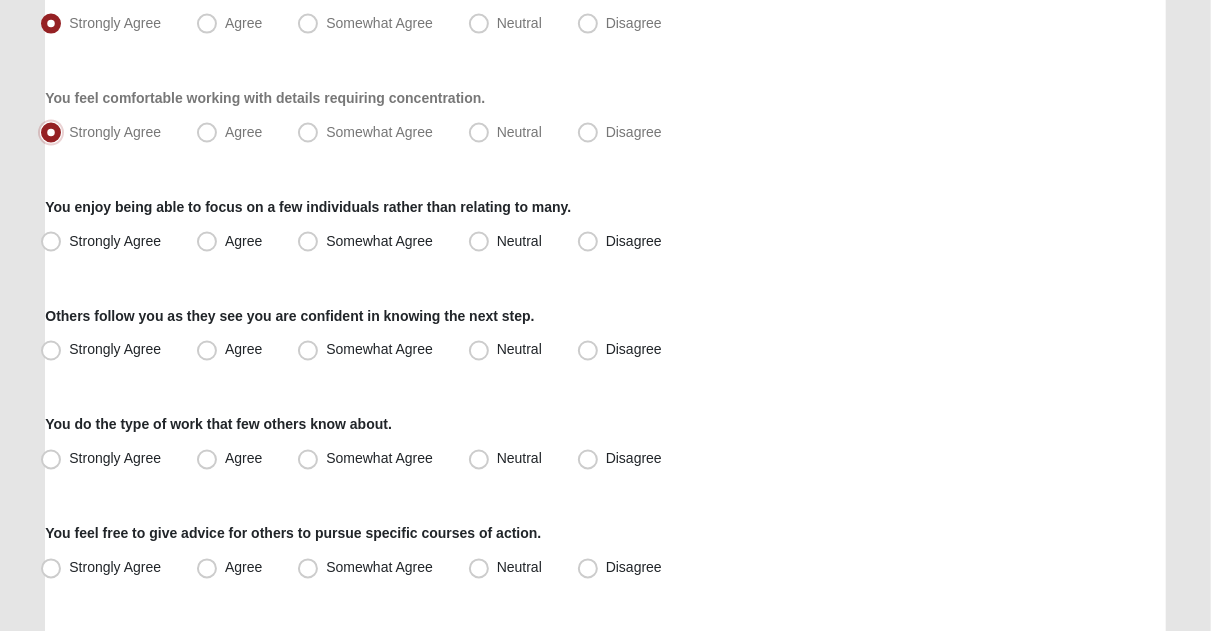 scroll, scrollTop: 1510, scrollLeft: 0, axis: vertical 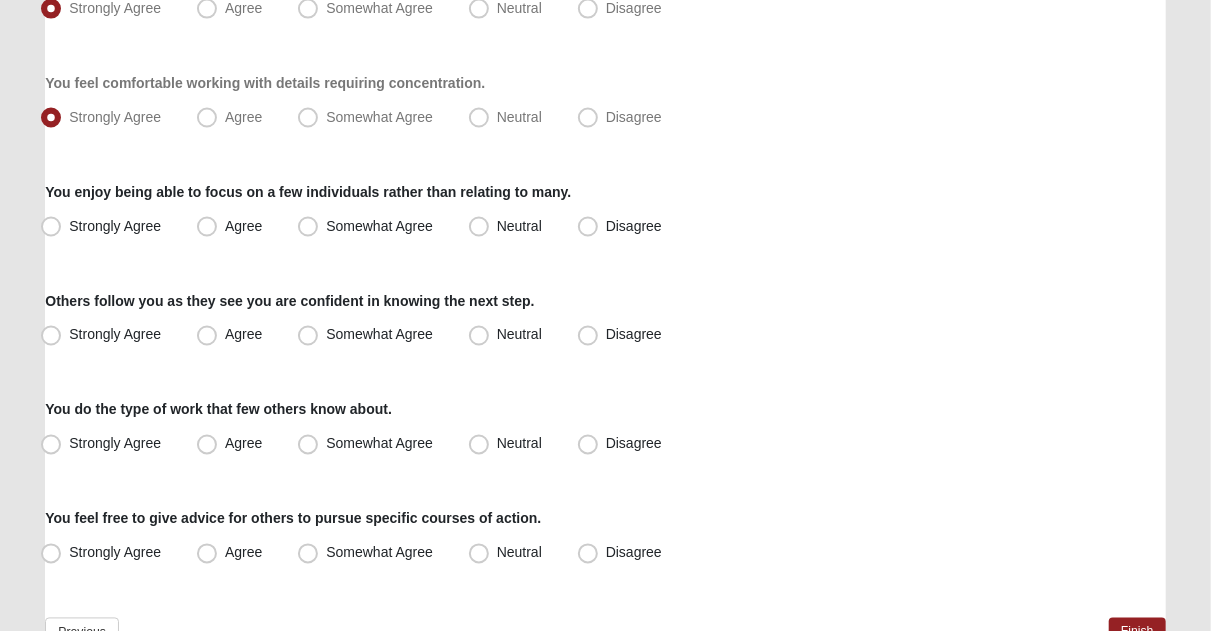click on "Strongly Agree" at bounding box center (115, 226) 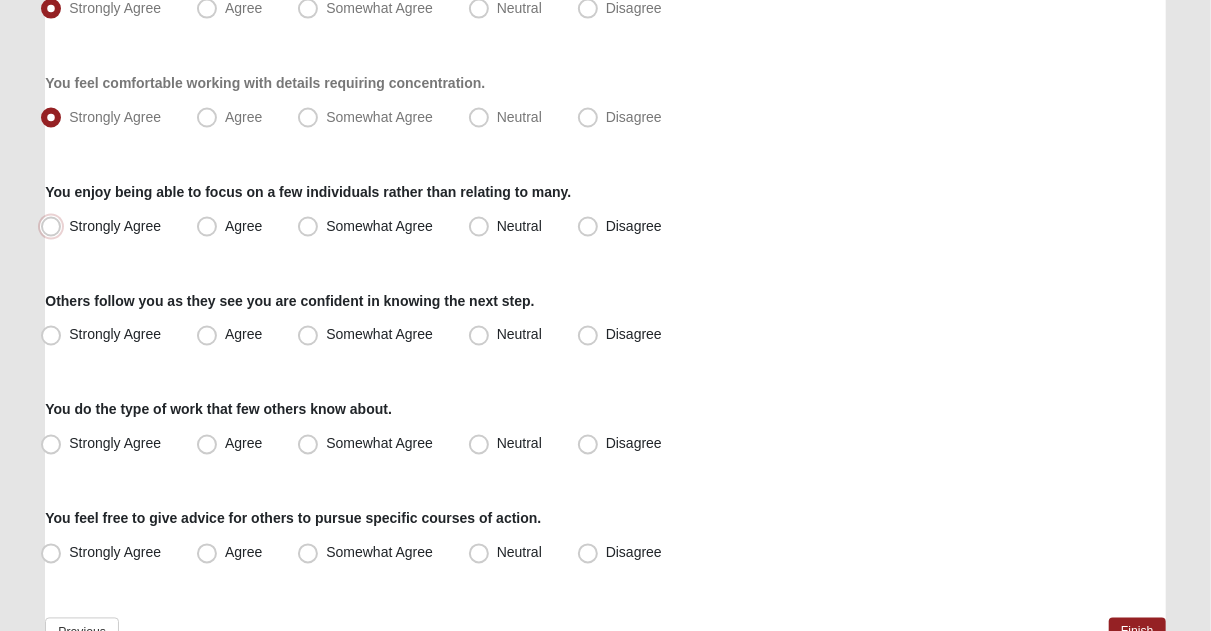 click on "Strongly Agree" at bounding box center [55, 226] 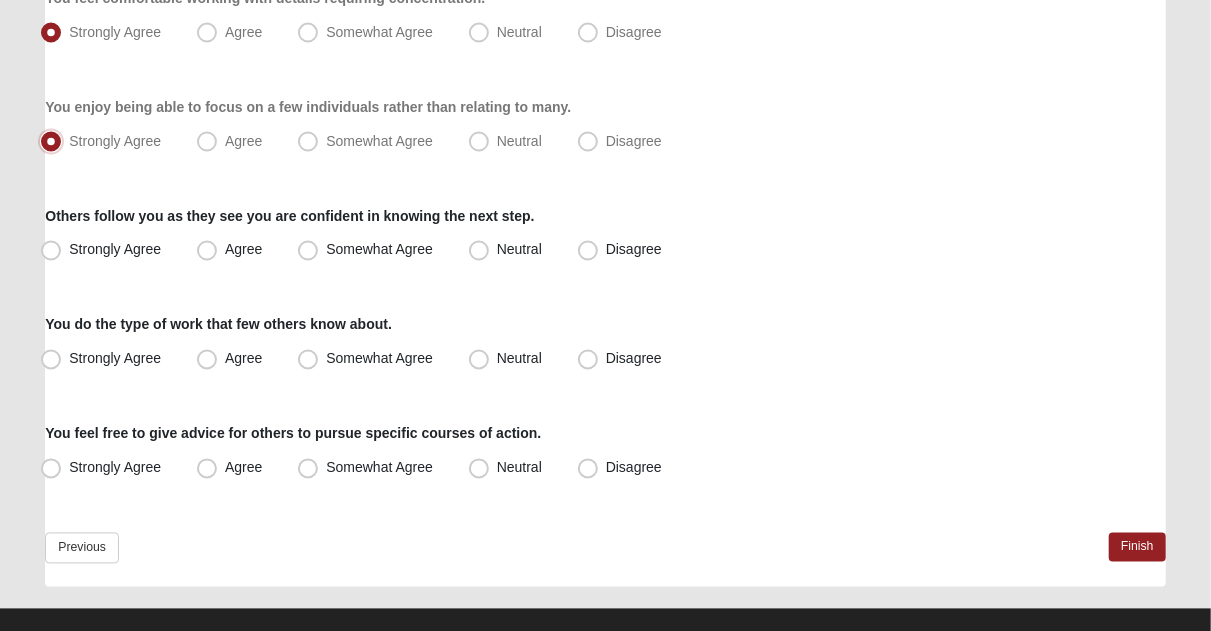scroll, scrollTop: 1596, scrollLeft: 0, axis: vertical 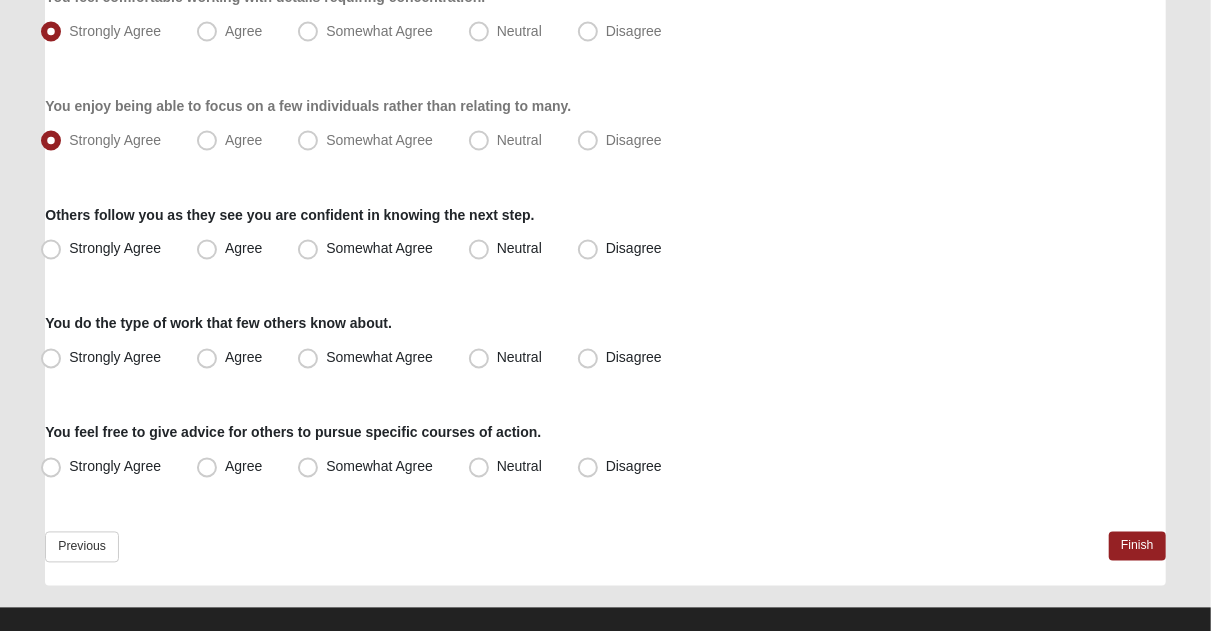 click on "Strongly Agree" at bounding box center (115, 249) 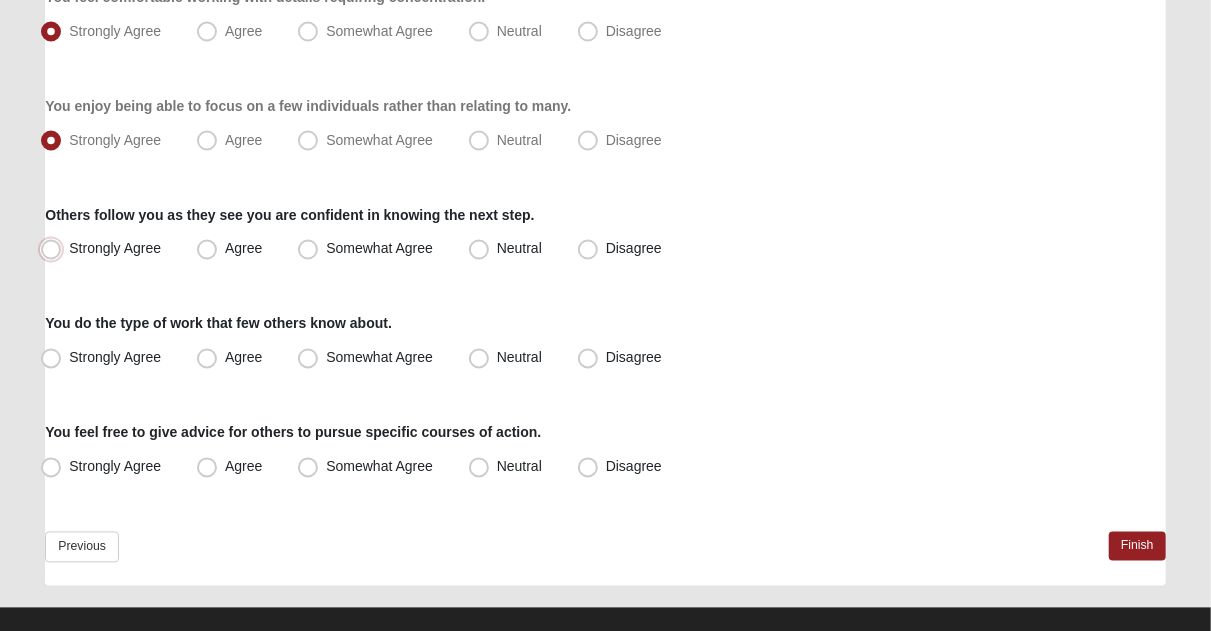 click on "Strongly Agree" at bounding box center [55, 249] 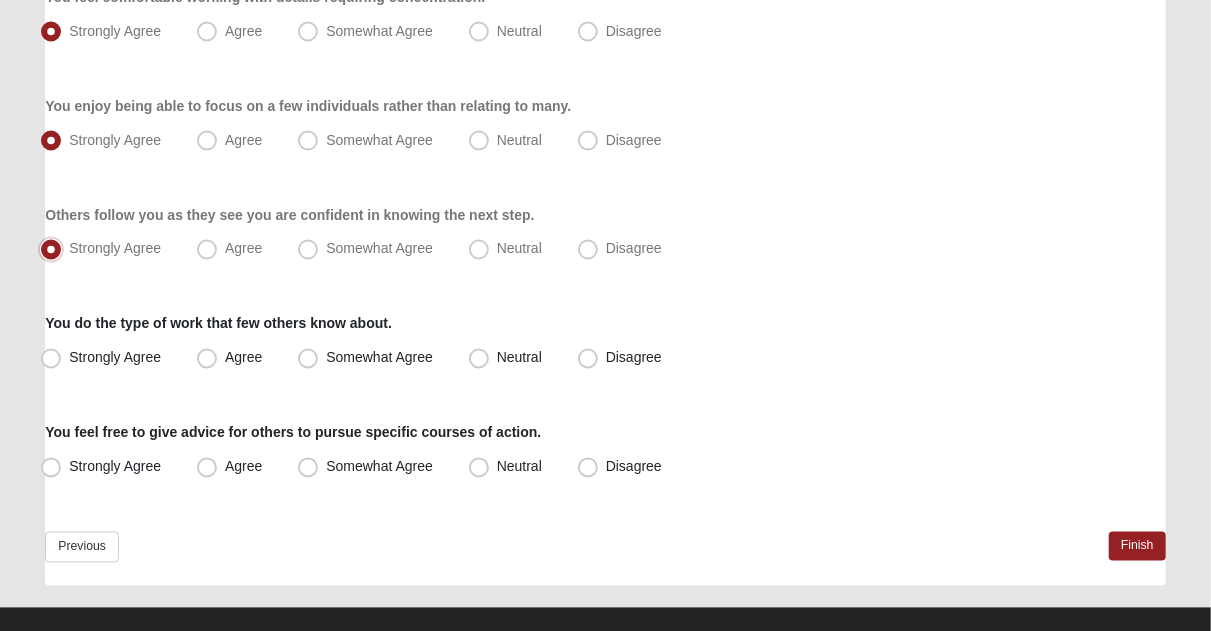 scroll, scrollTop: 1622, scrollLeft: 0, axis: vertical 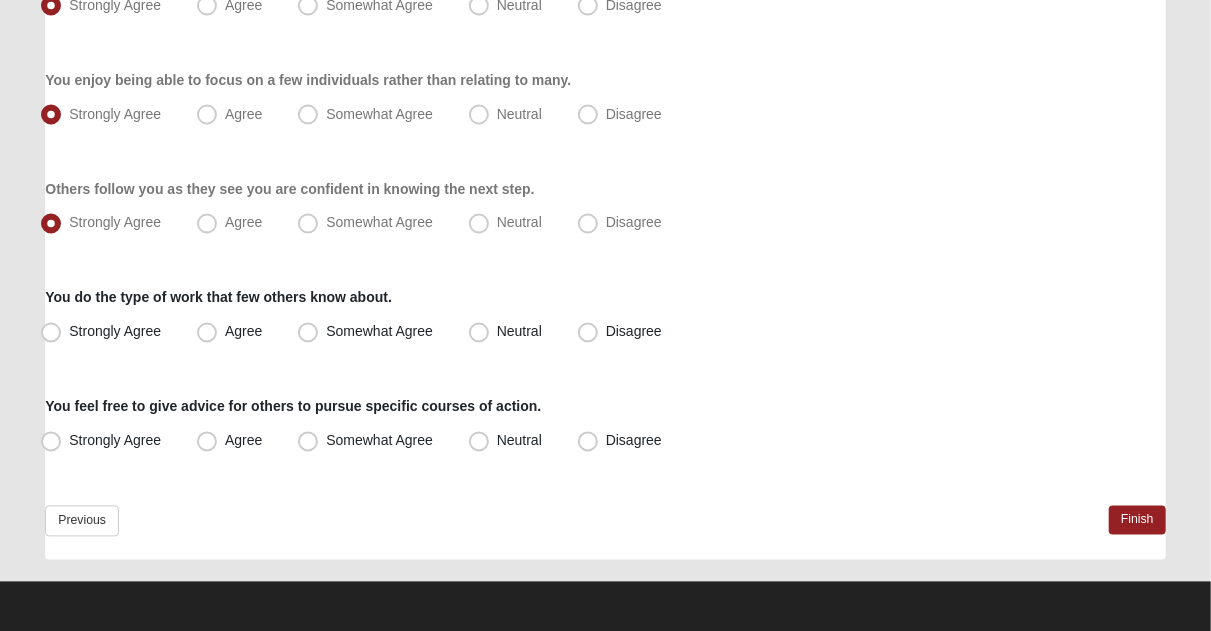 click on "Agree" at bounding box center [243, 332] 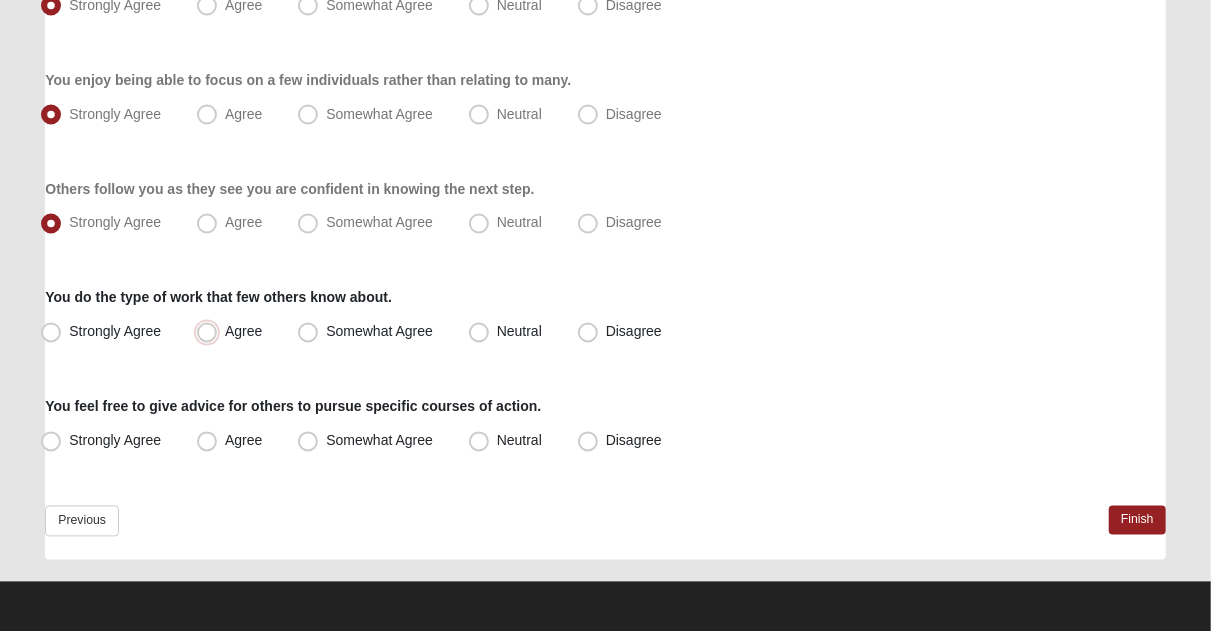 click on "Agree" at bounding box center [211, 332] 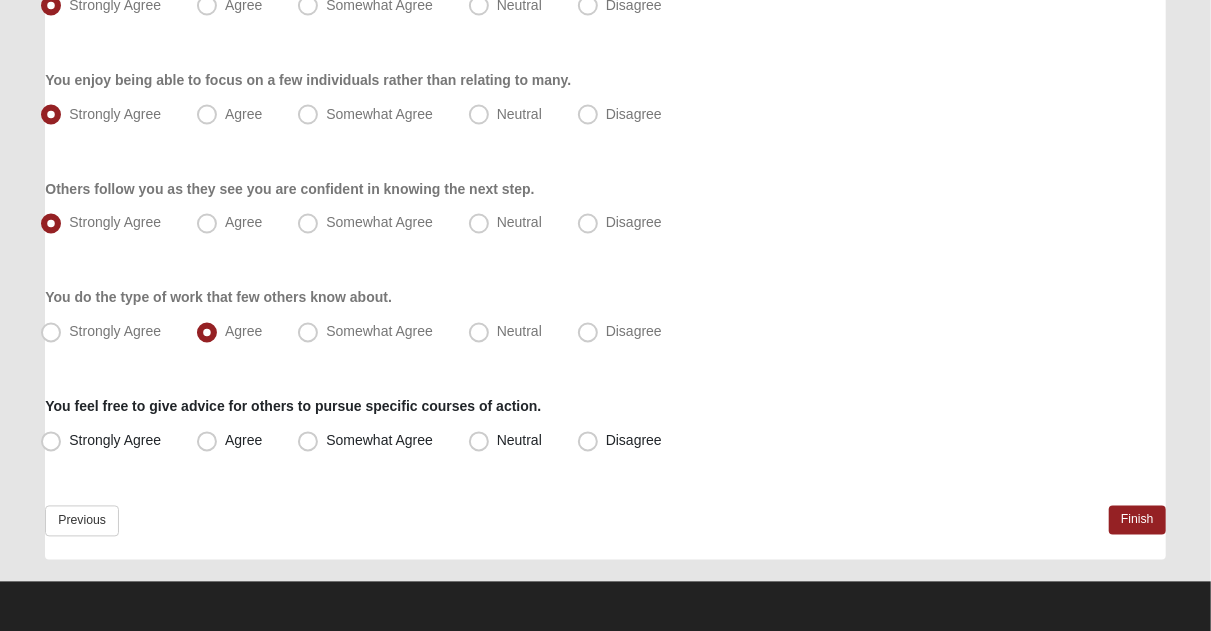 click on "Agree" at bounding box center [231, 442] 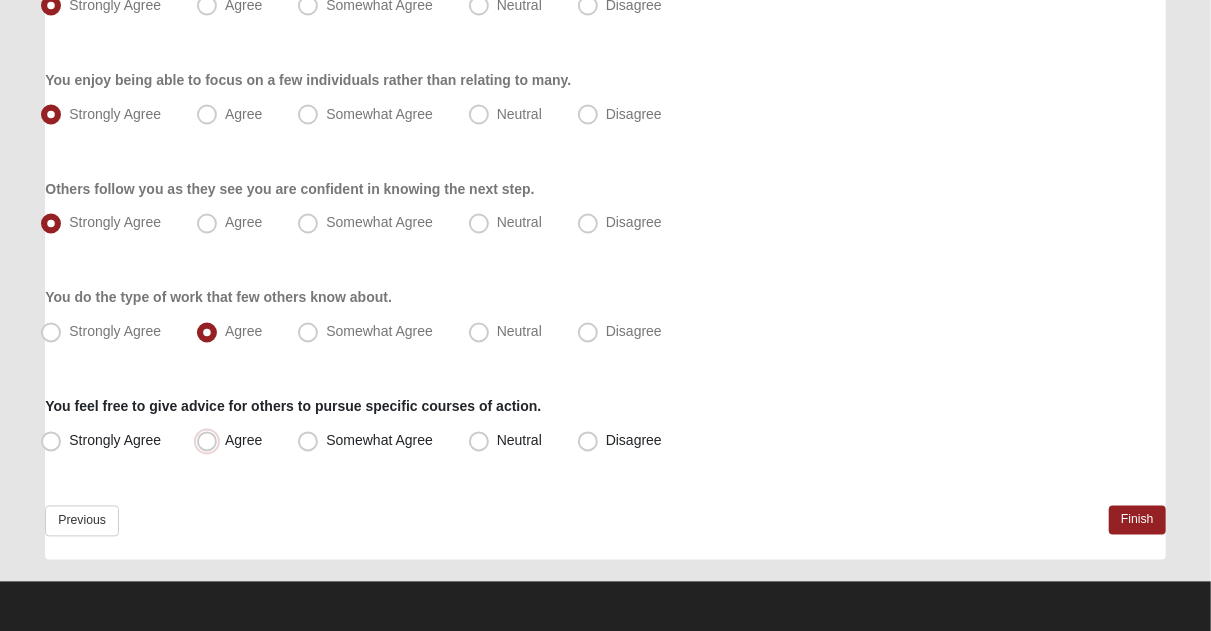 click on "Agree" at bounding box center [211, 441] 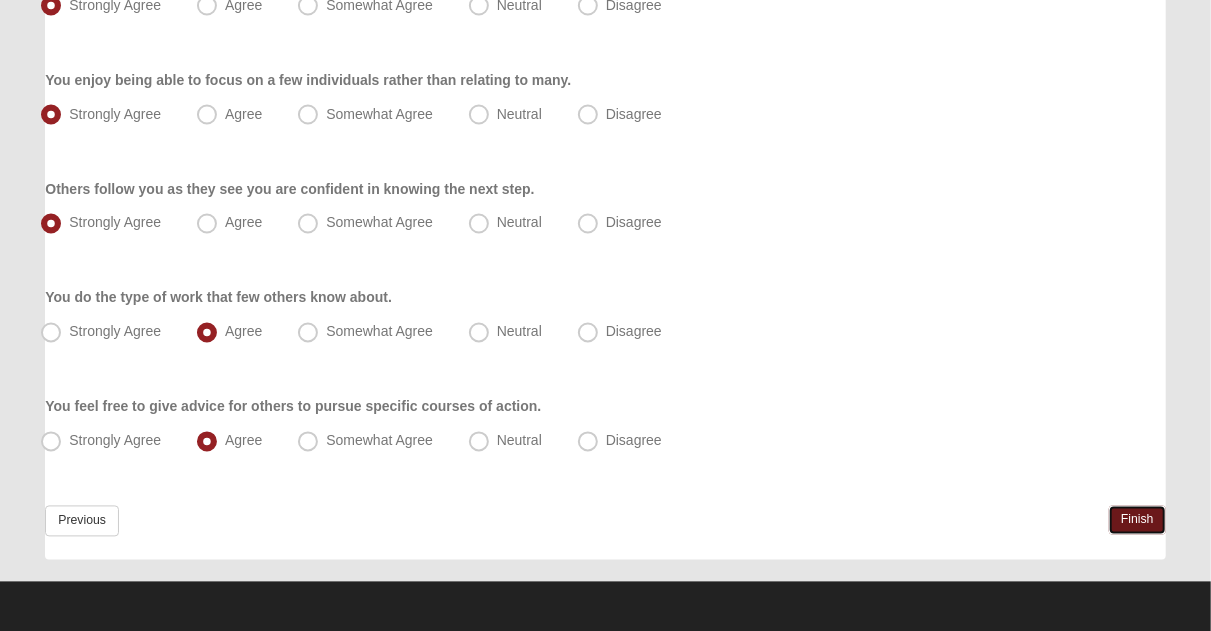 click on "Finish" at bounding box center (1137, 520) 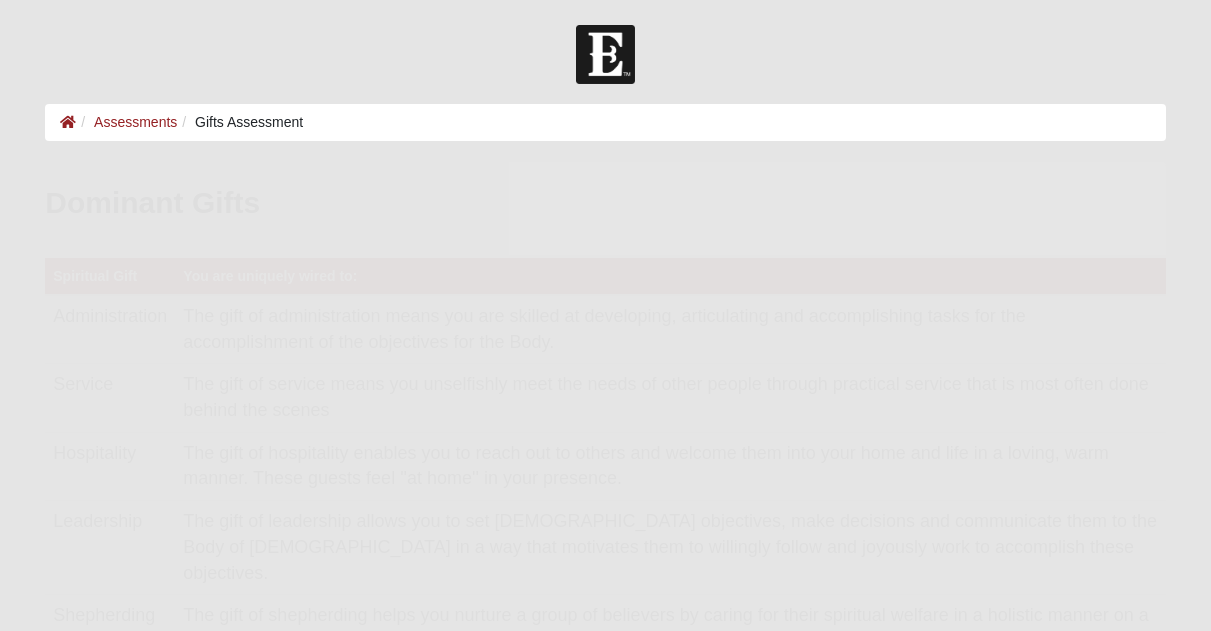 scroll, scrollTop: 0, scrollLeft: 0, axis: both 